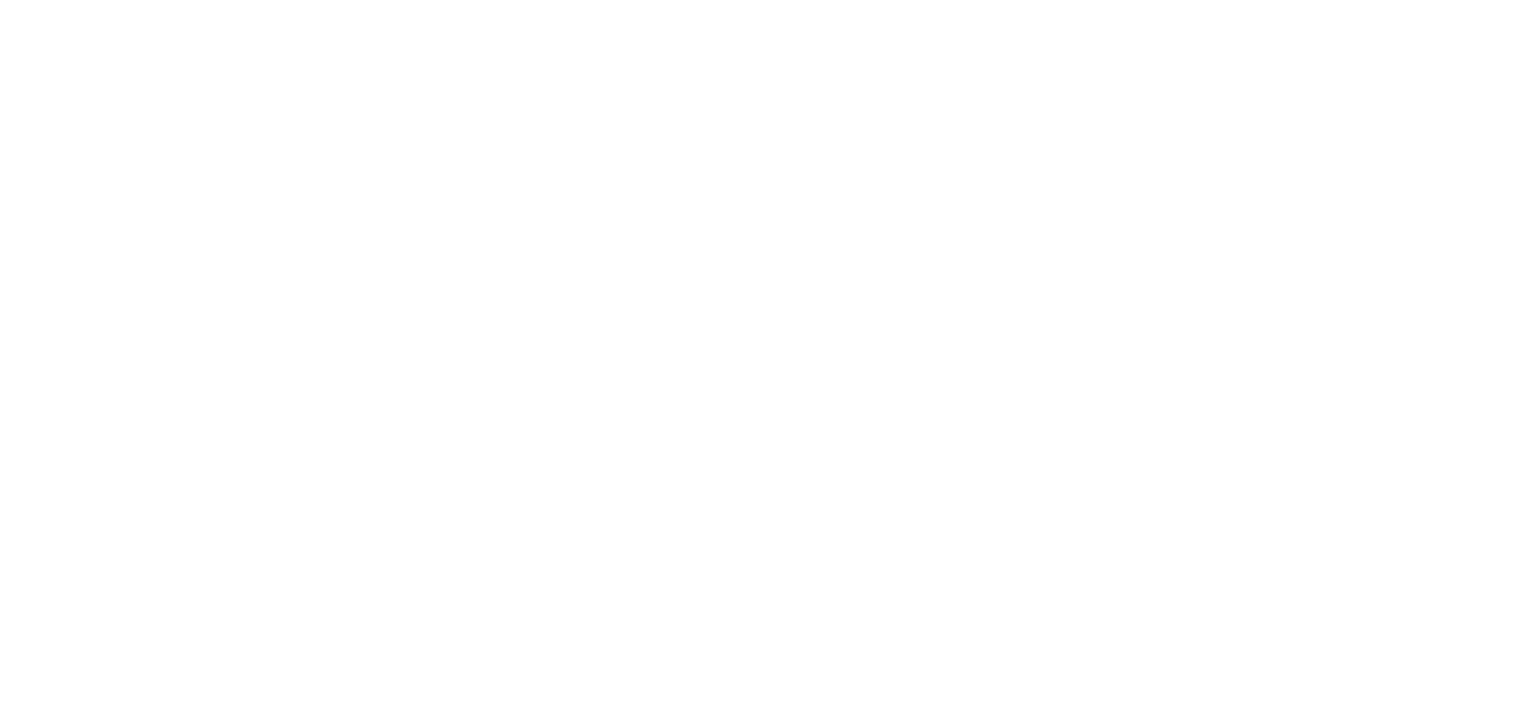 scroll, scrollTop: 0, scrollLeft: 0, axis: both 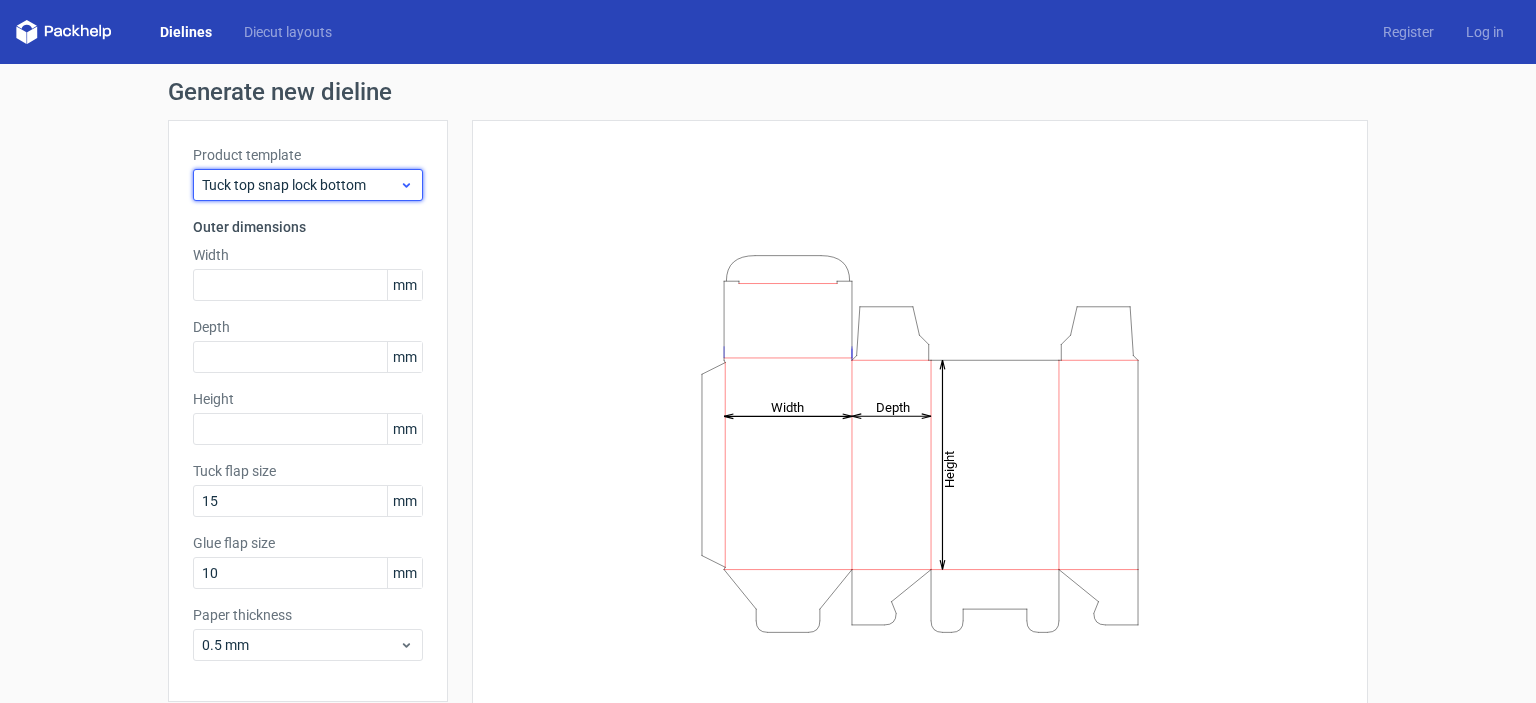 click on "Tuck top snap lock bottom" at bounding box center [300, 185] 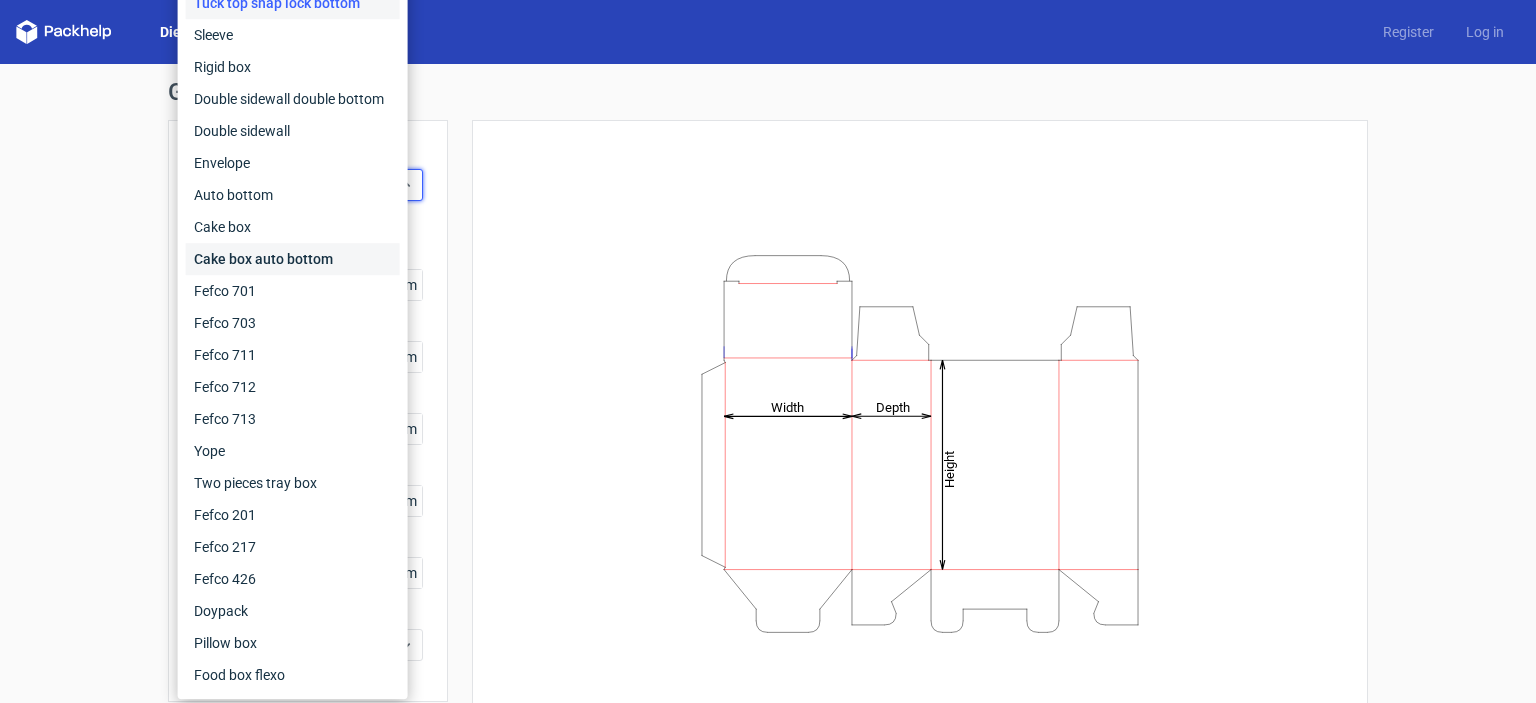 click on "Cake box auto bottom" at bounding box center [293, 259] 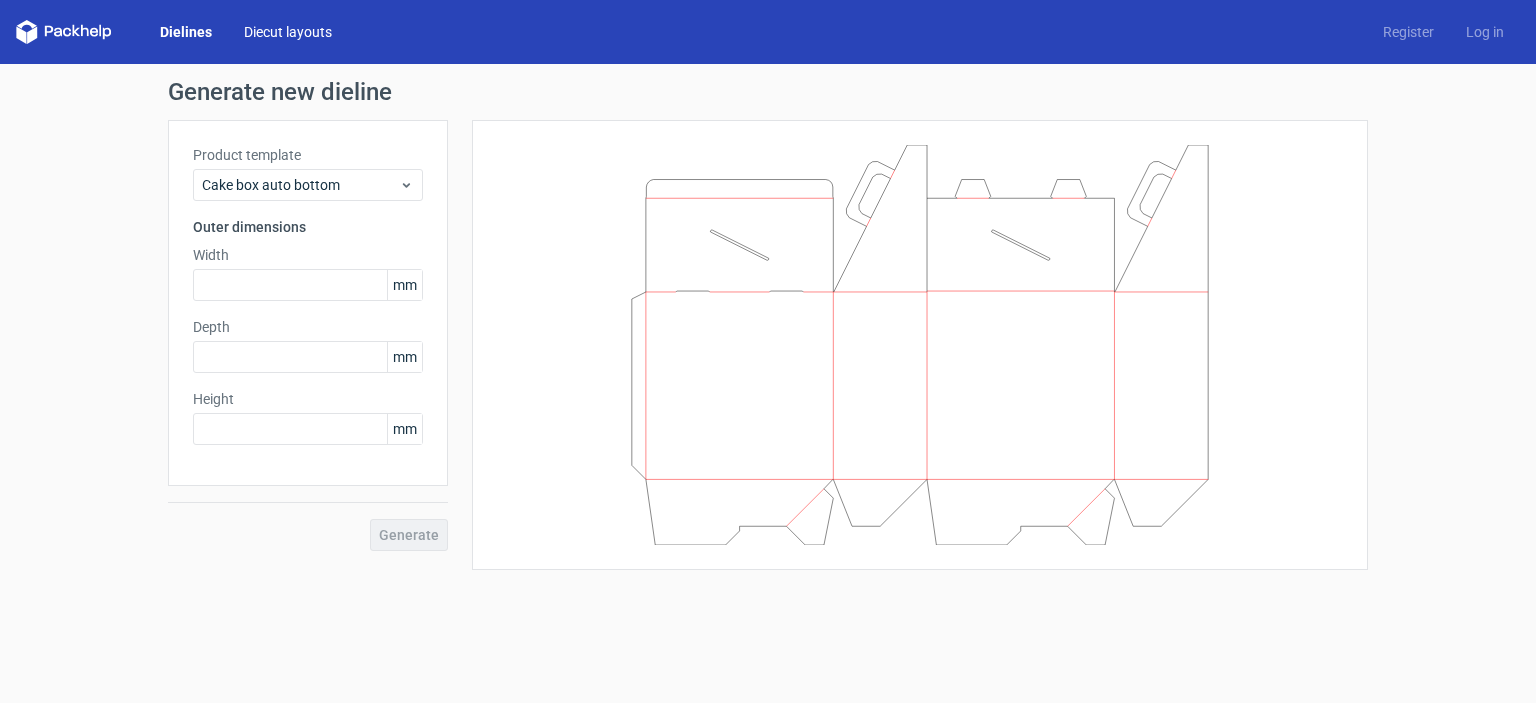 click on "Diecut layouts" at bounding box center [288, 32] 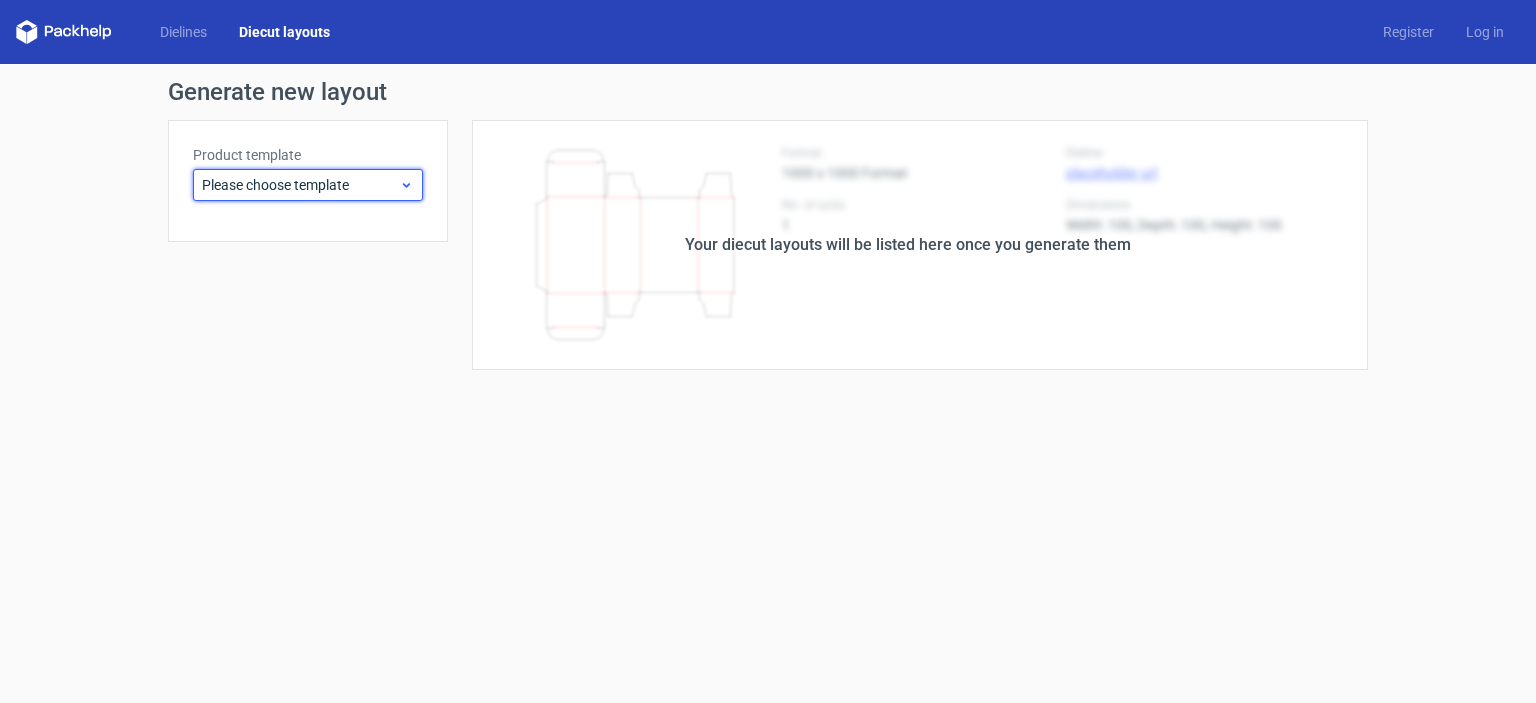 click on "Please choose template" at bounding box center [300, 185] 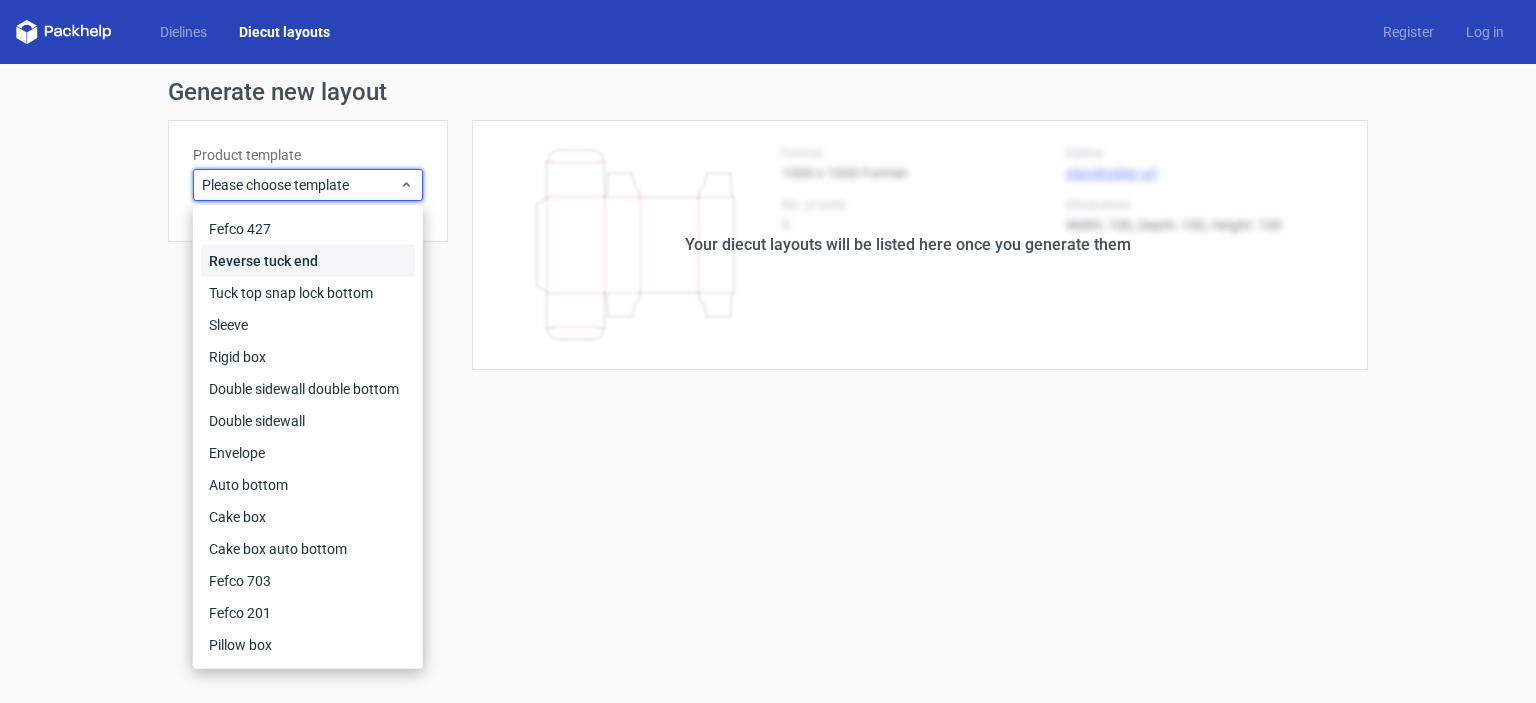 click on "Reverse tuck end" at bounding box center [308, 261] 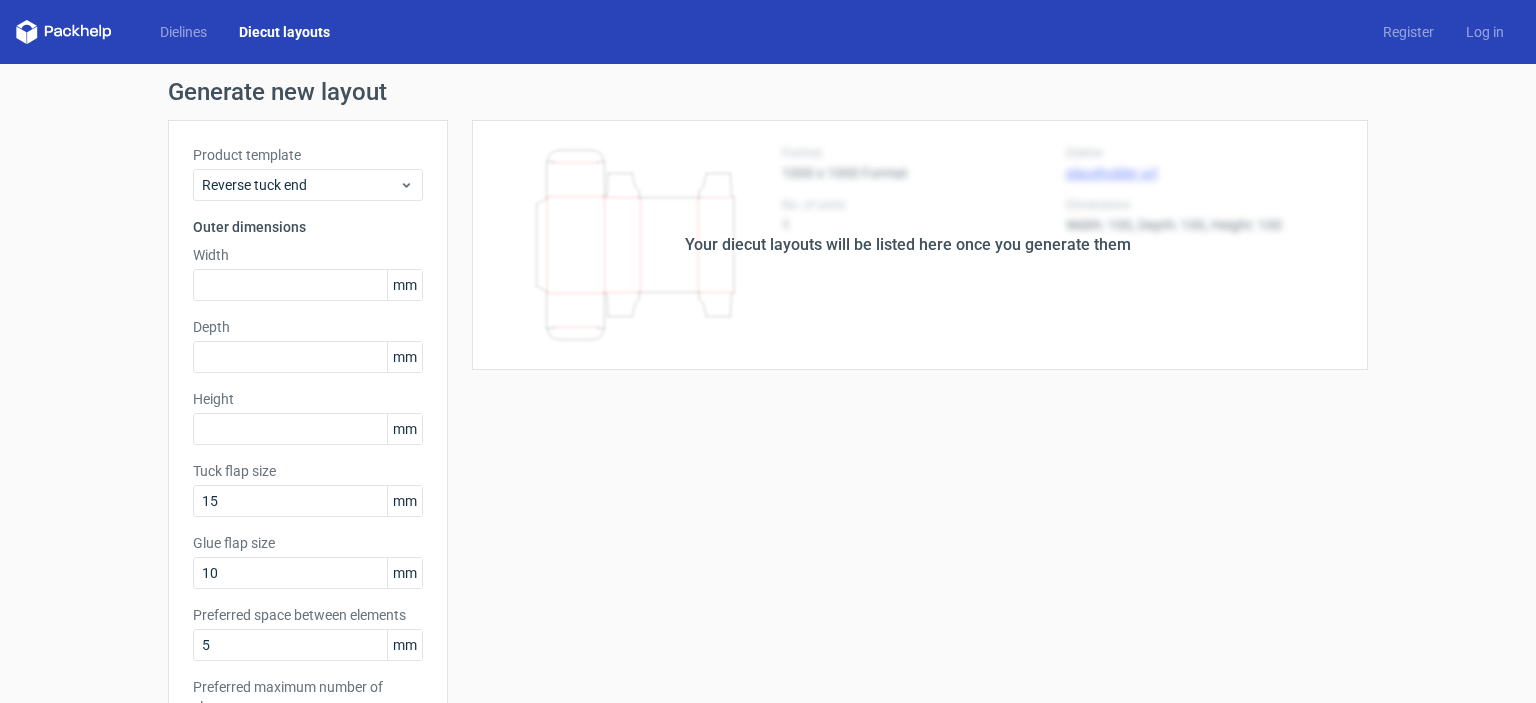 click on "Dielines Diecut layouts" at bounding box center [181, 32] 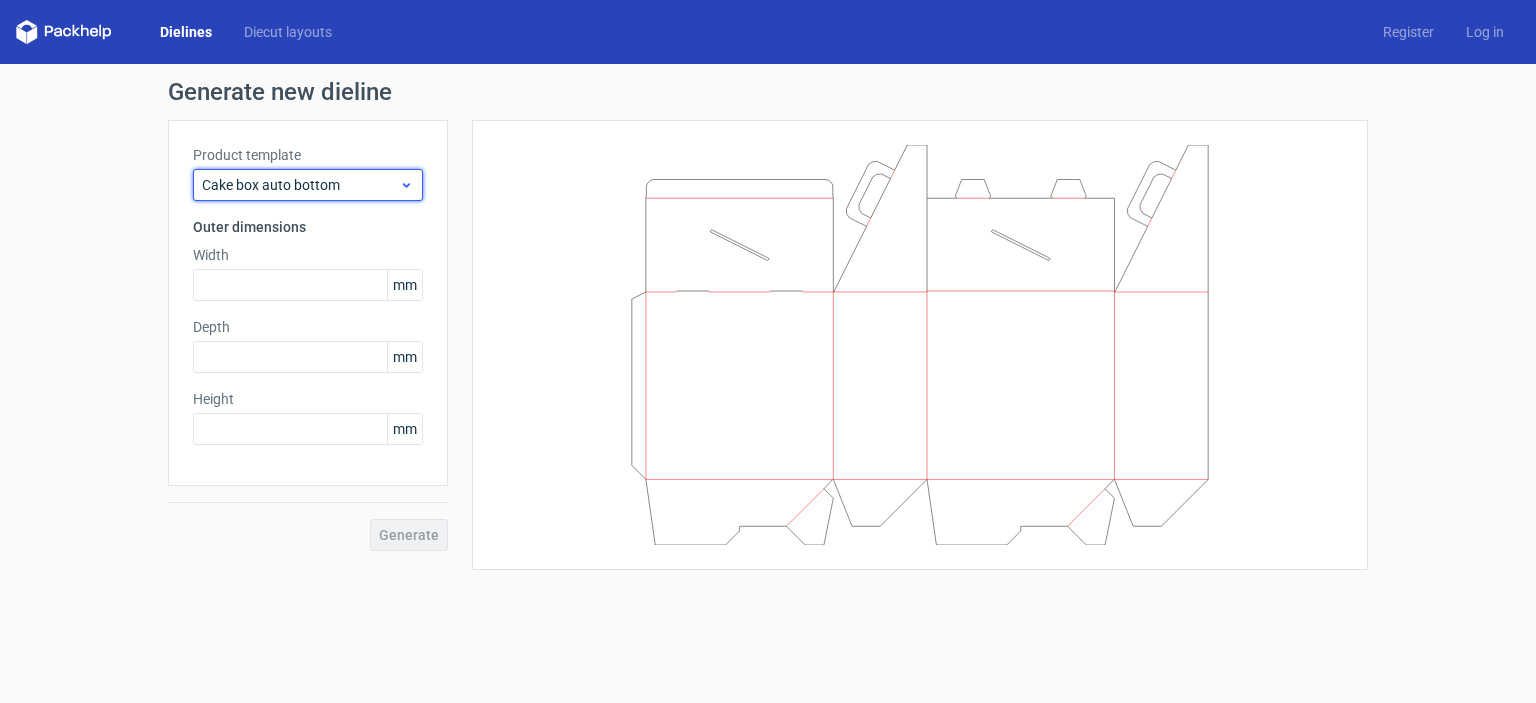click 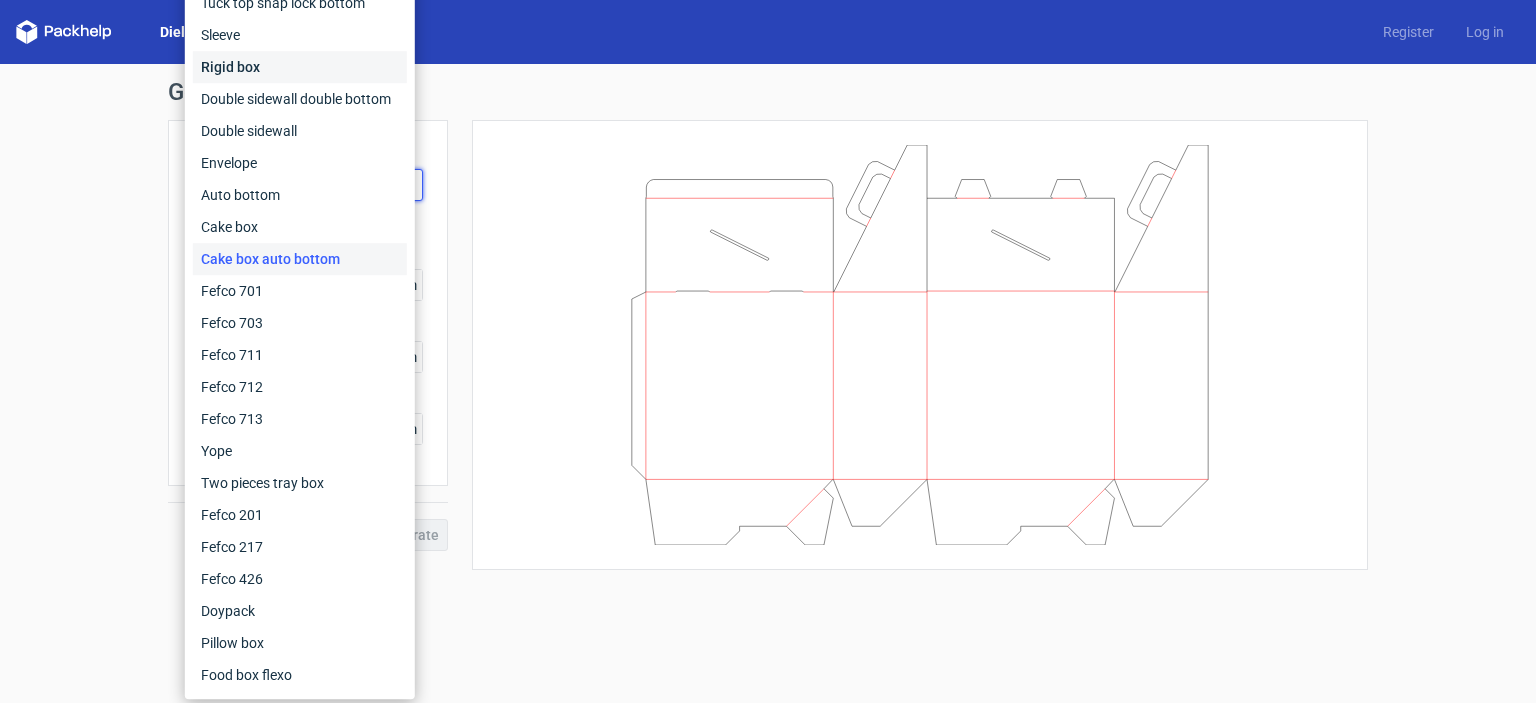 click on "Rigid box" at bounding box center [300, 67] 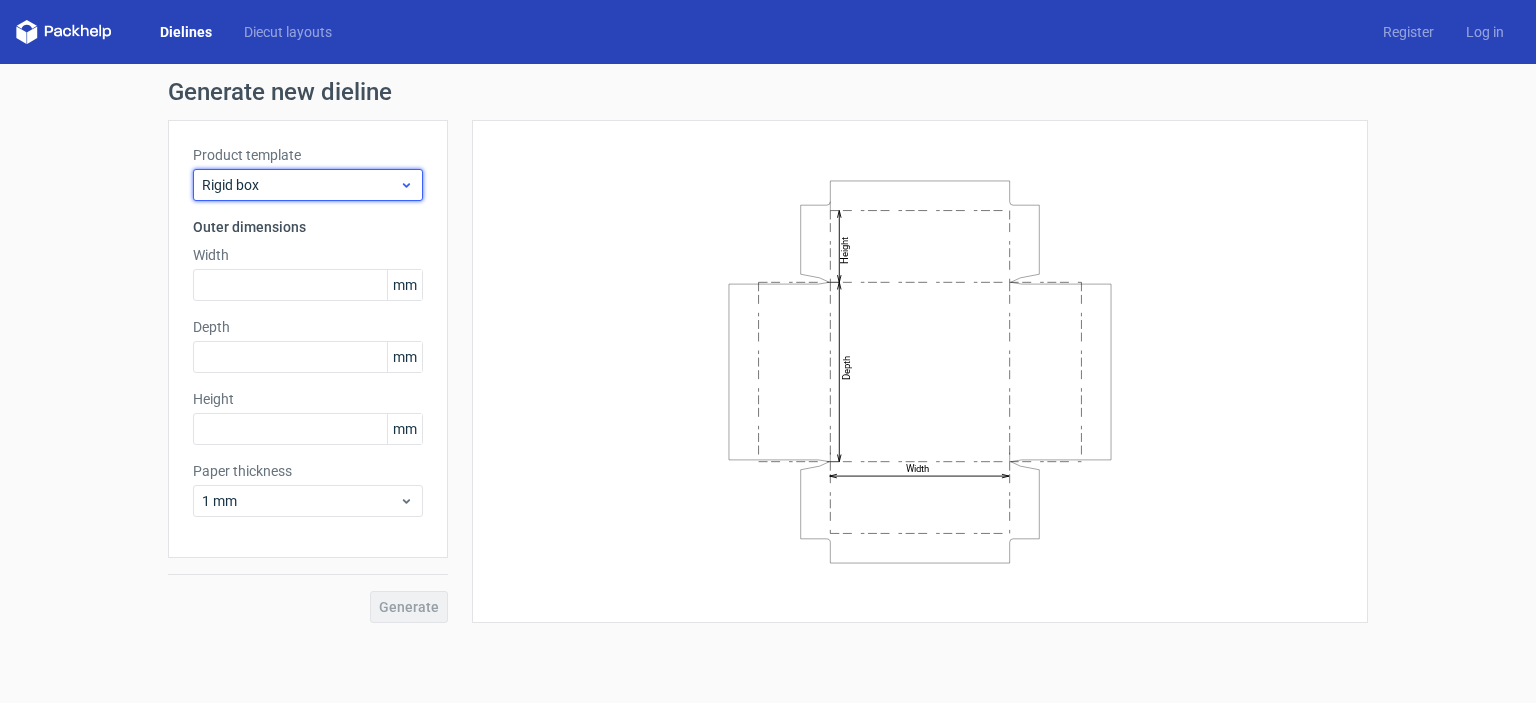 click on "Rigid box" at bounding box center [308, 185] 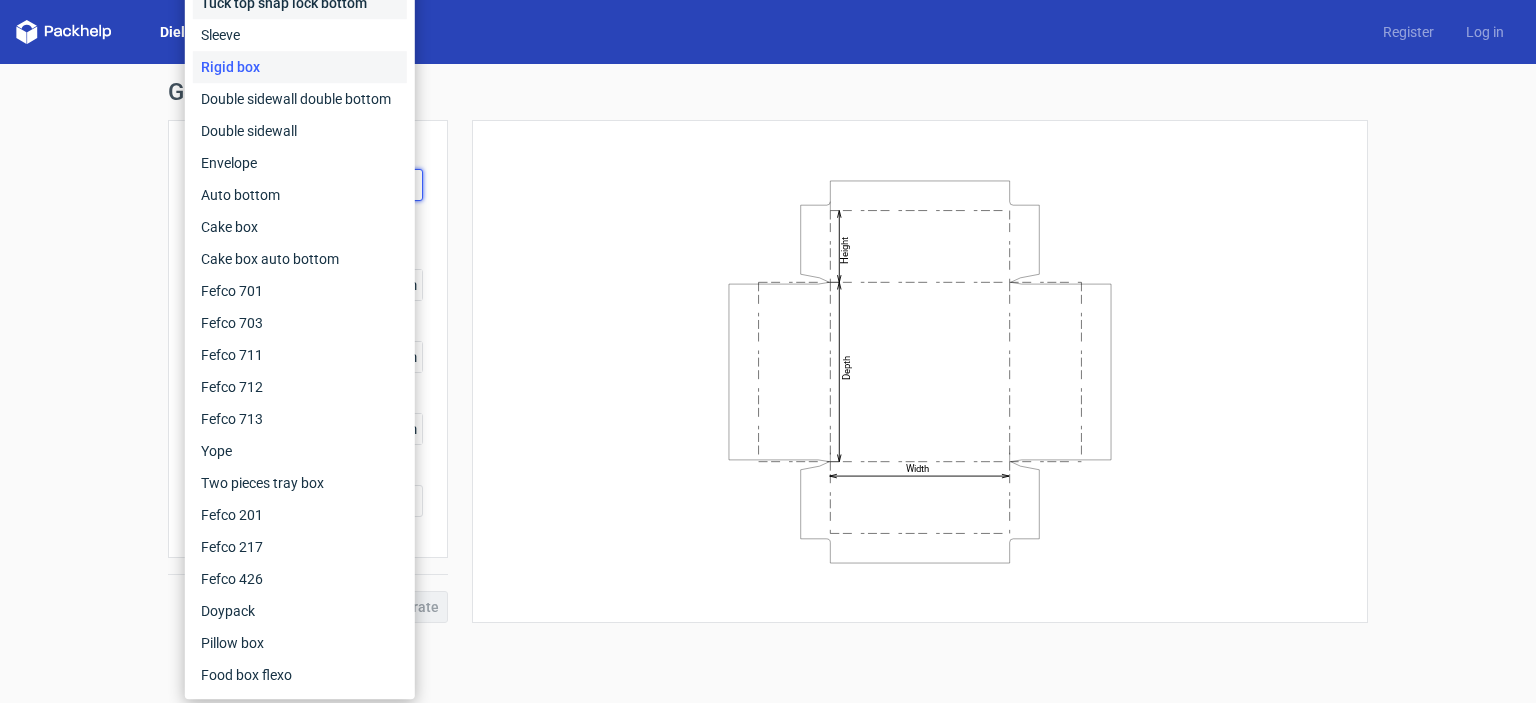 click on "Tuck top snap lock bottom" at bounding box center [300, 3] 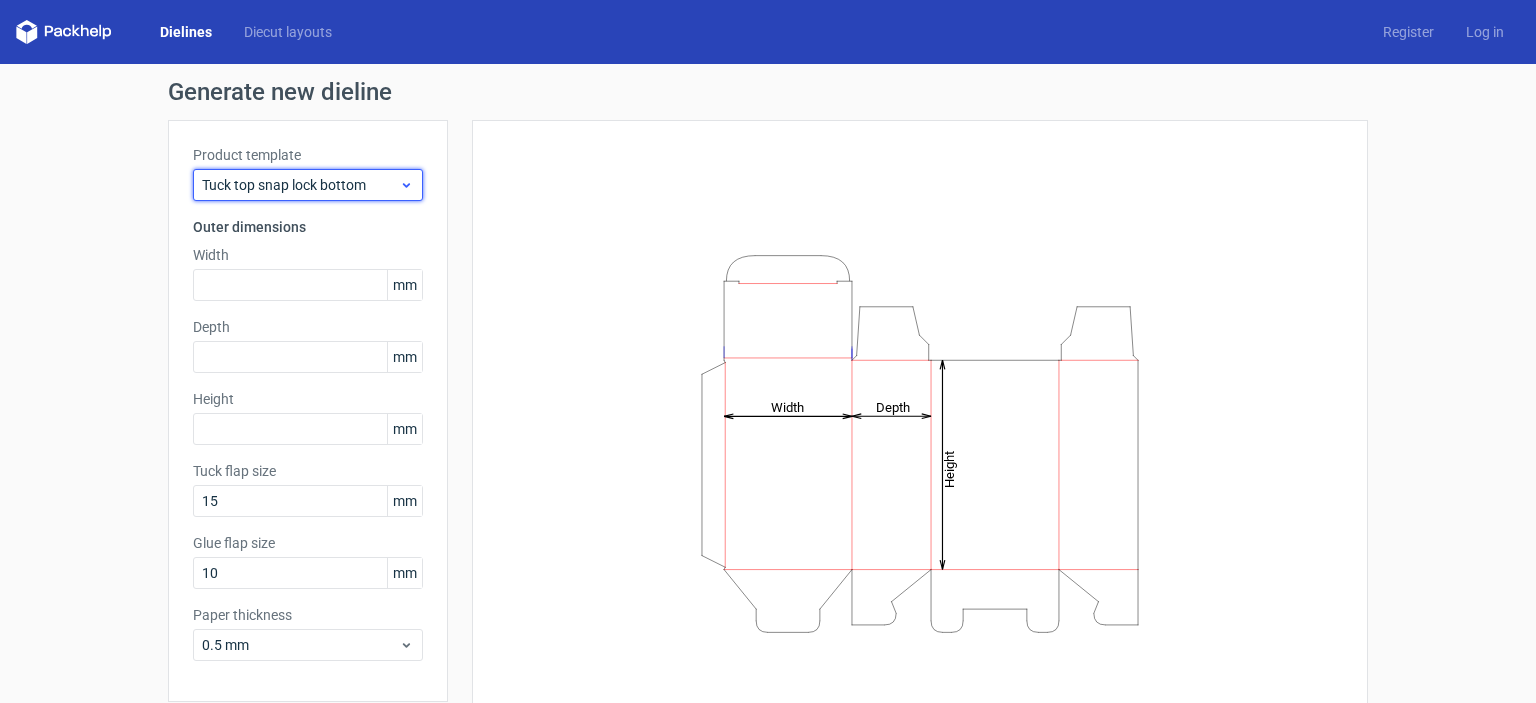 click on "Tuck top snap lock bottom" at bounding box center (300, 185) 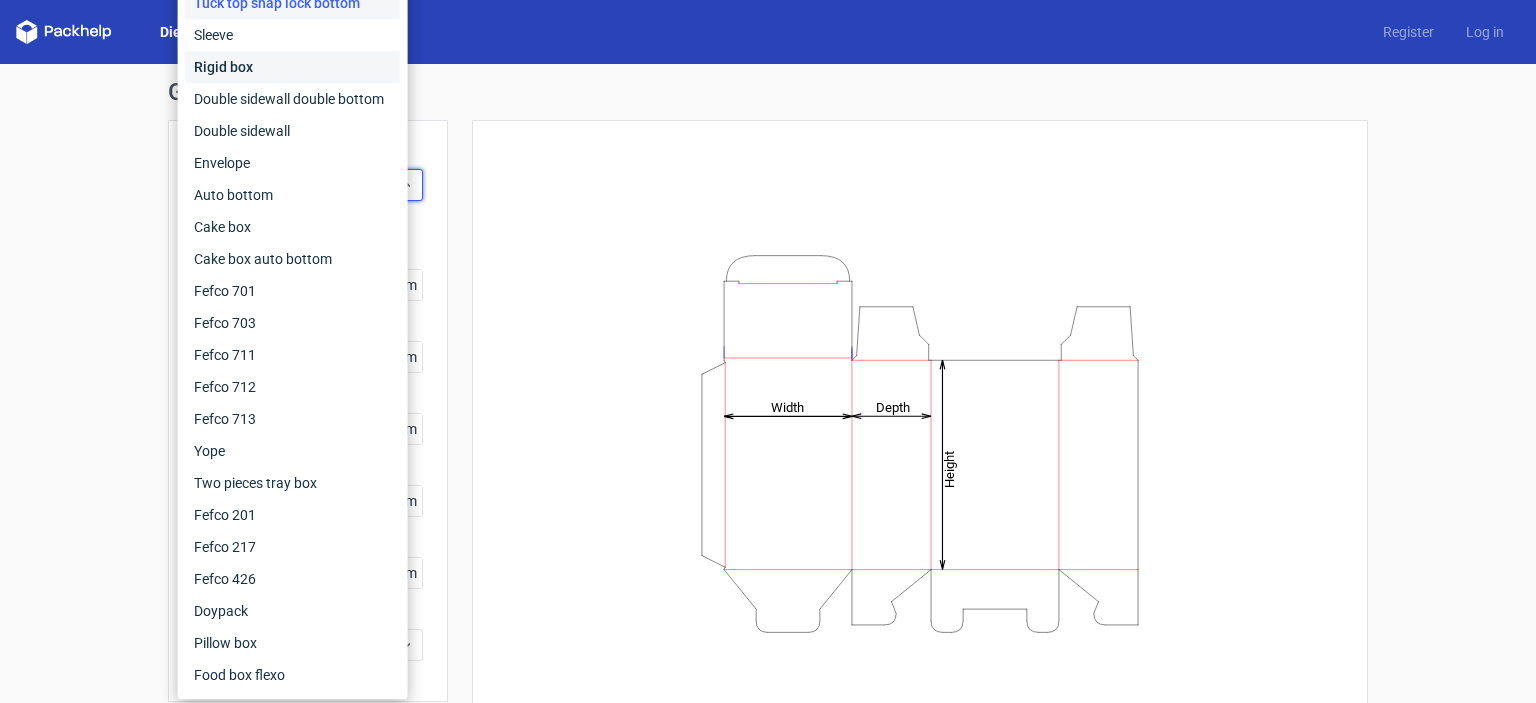 click on "Rigid box" at bounding box center [293, 67] 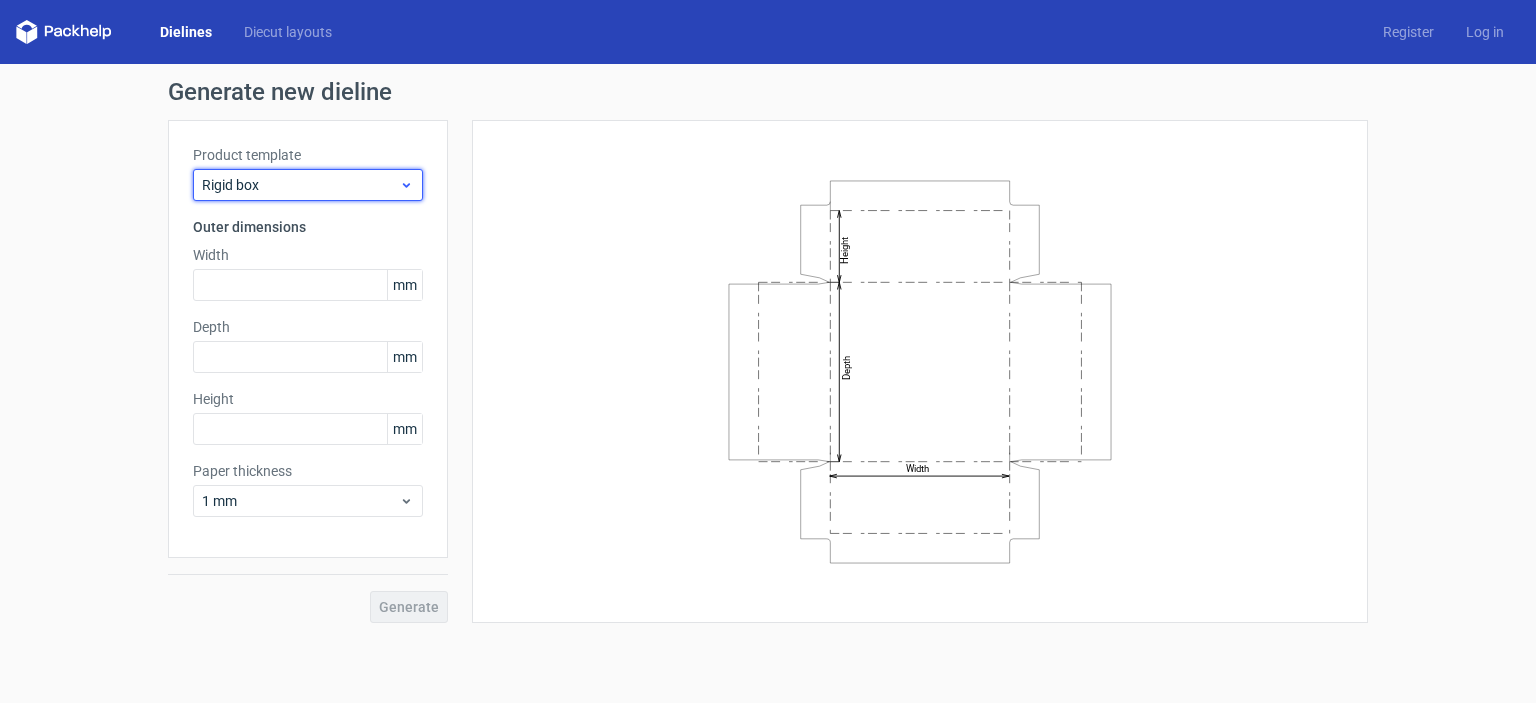 click on "Rigid box" at bounding box center (300, 185) 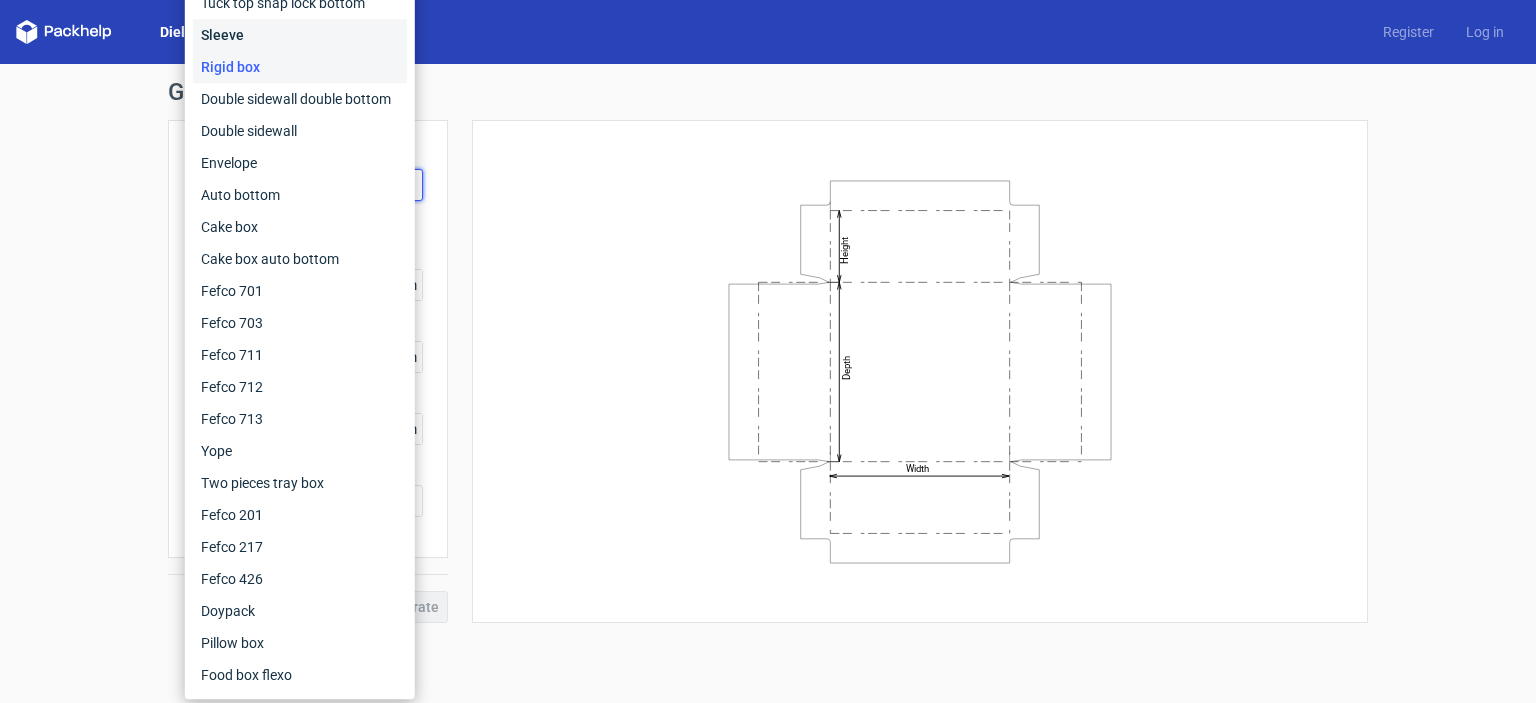 click on "Sleeve" at bounding box center (300, 35) 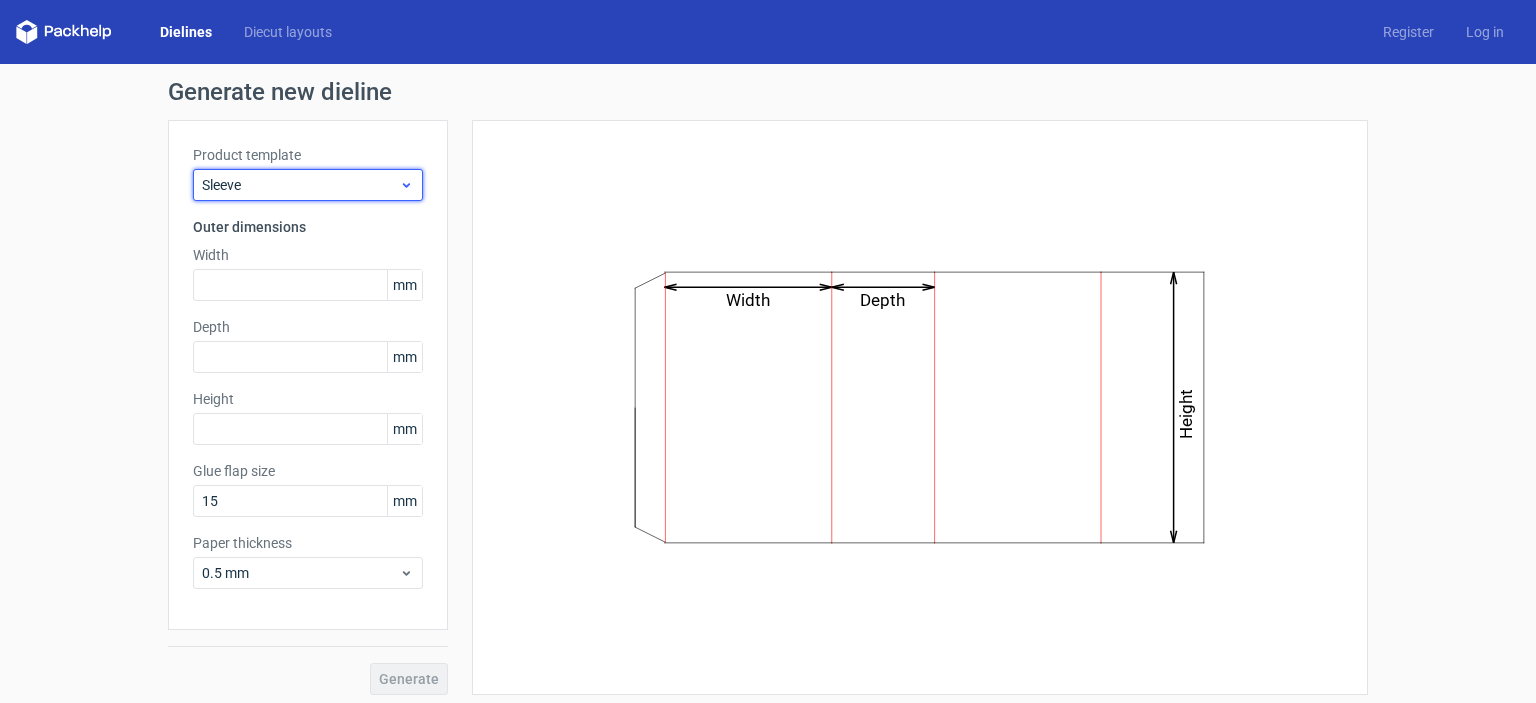 click on "Sleeve" at bounding box center (300, 185) 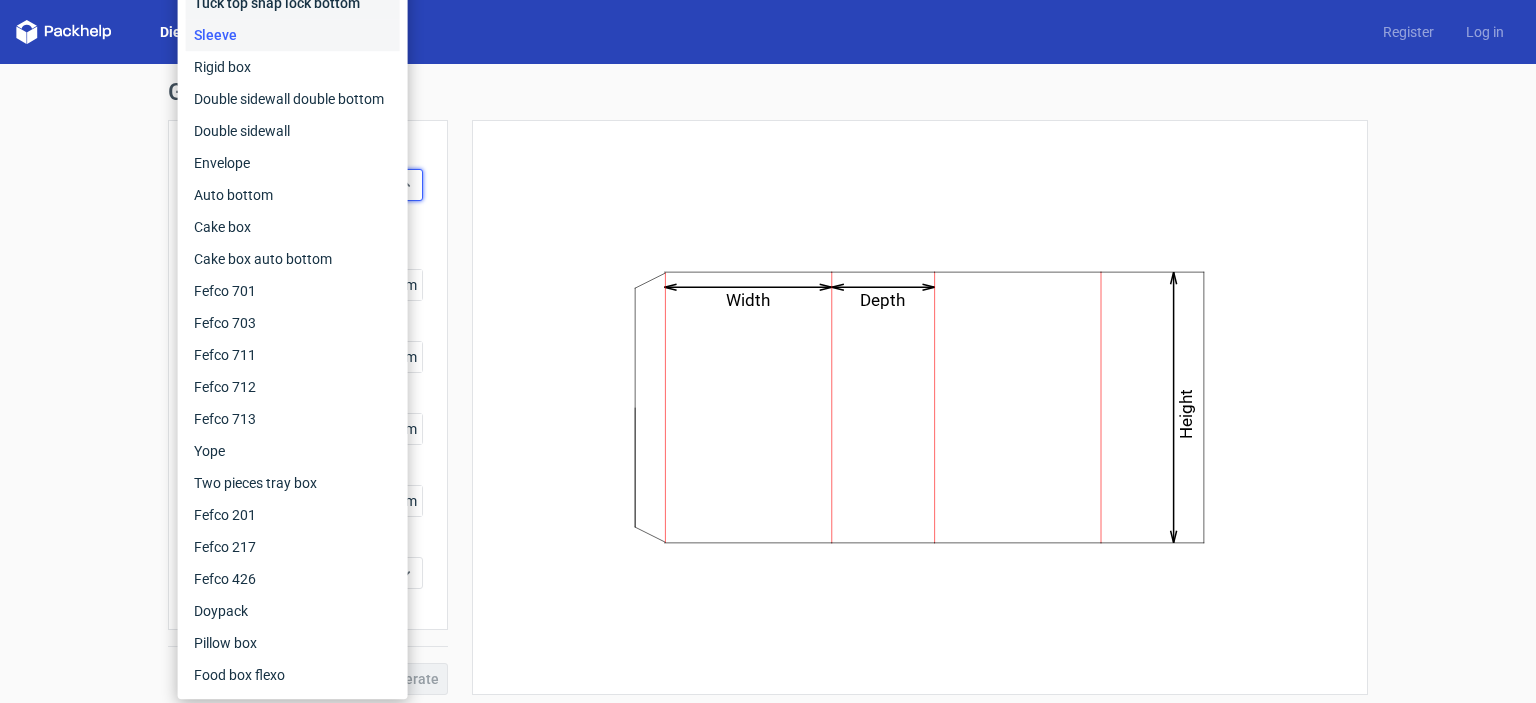 click on "Tuck top snap lock bottom" at bounding box center (293, 3) 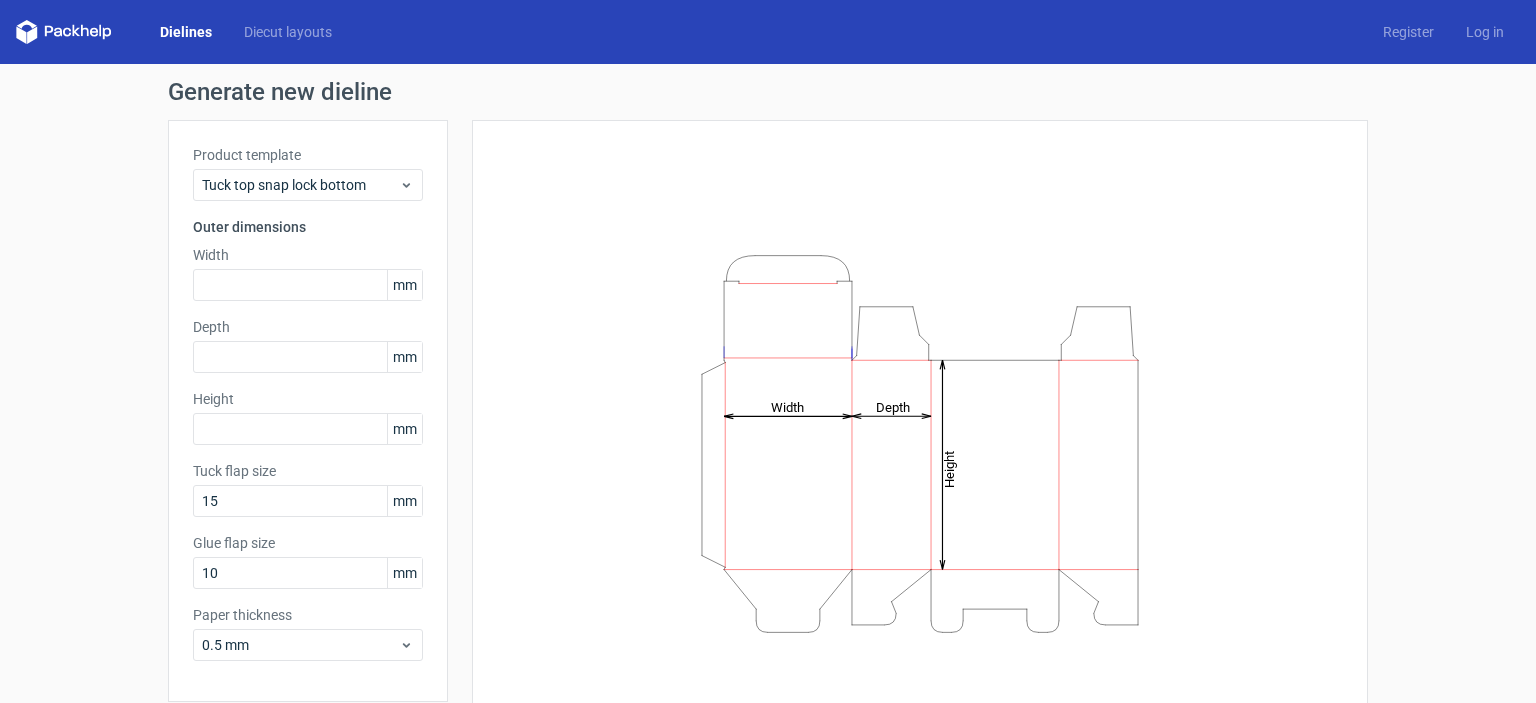 click on "Product template Tuck top snap lock bottom Outer dimensions Width [NUMBER] mm Depth [NUMBER] mm Height [NUMBER] mm Tuck flap size [NUMBER] mm Glue flap size [NUMBER] mm Paper thickness [NUMBER] mm" at bounding box center [308, 411] 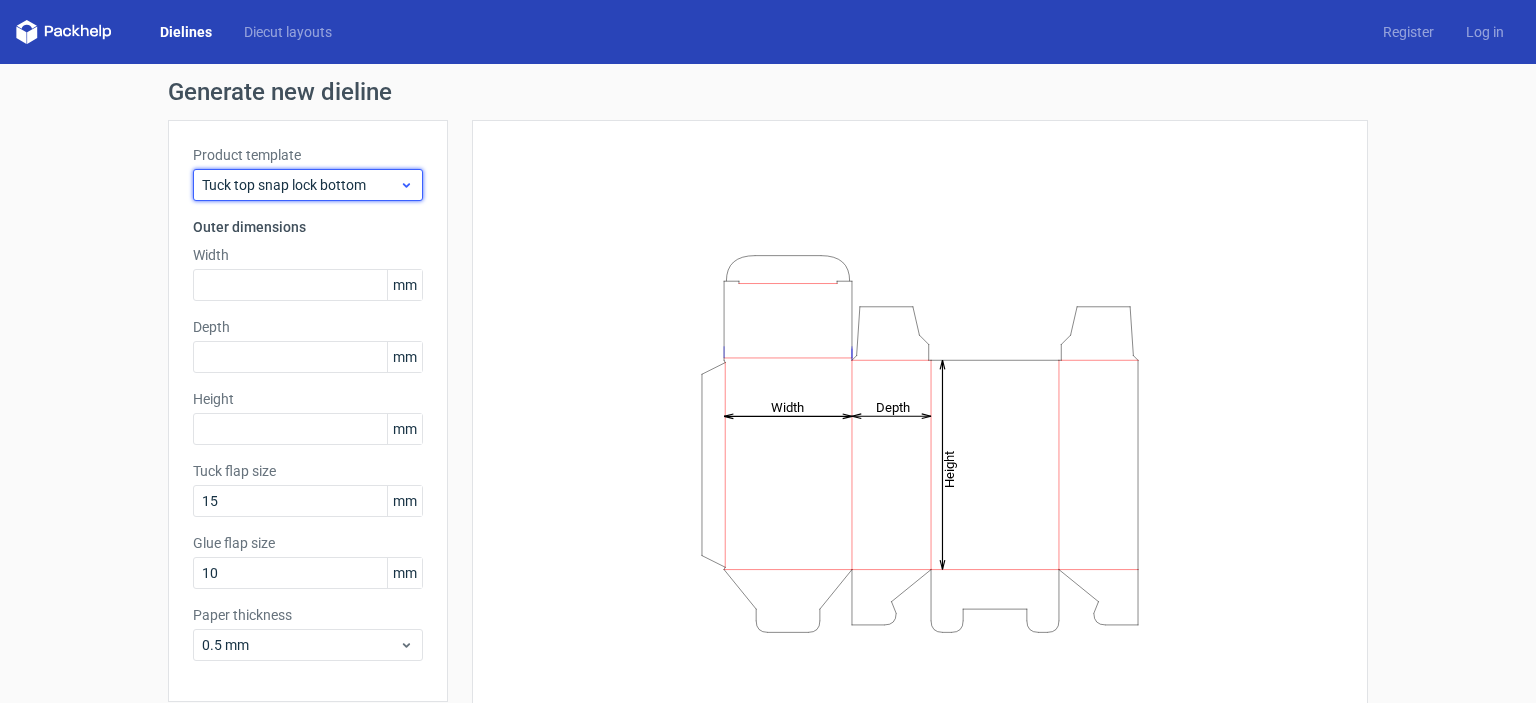 click on "Tuck top snap lock bottom" at bounding box center (300, 185) 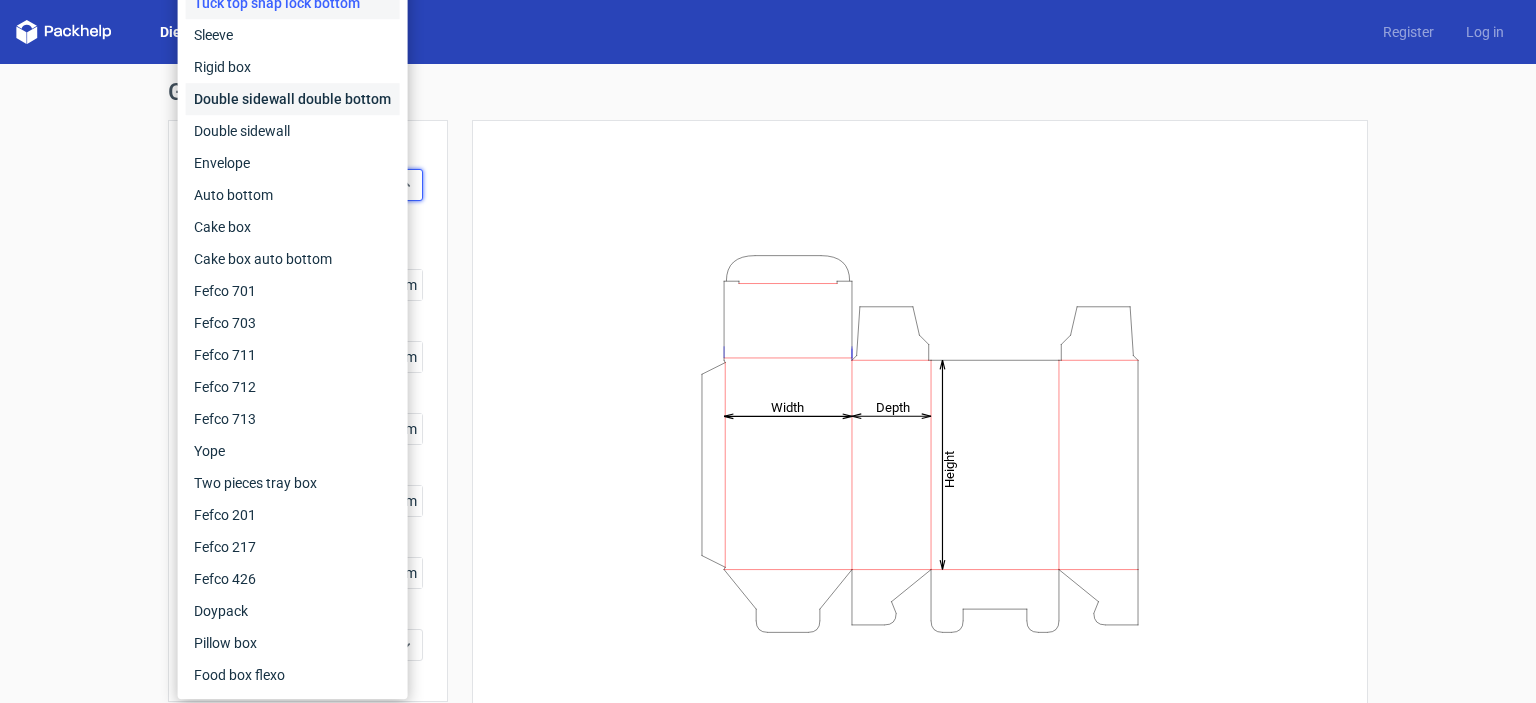 click on "Double sidewall double bottom" at bounding box center (293, 99) 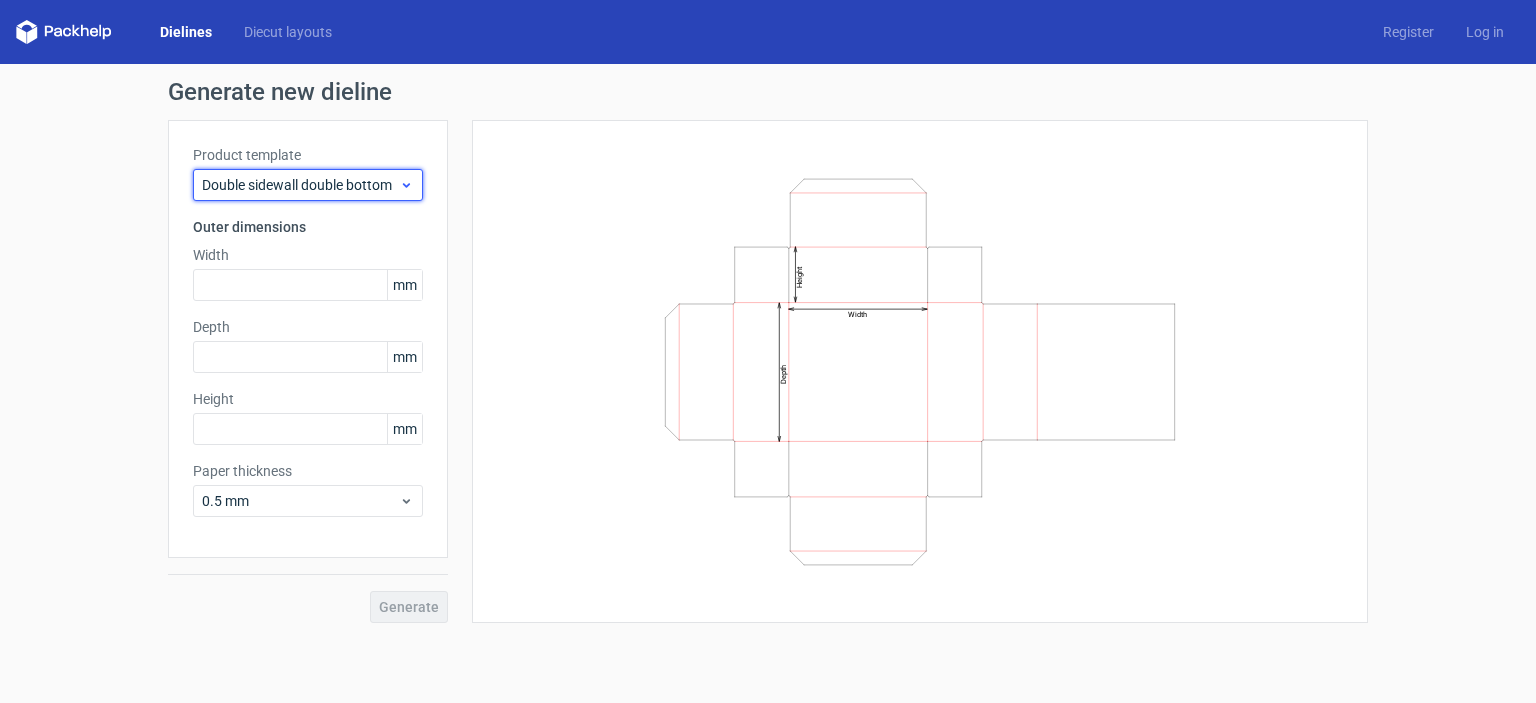 click on "Double sidewall double bottom" at bounding box center (300, 185) 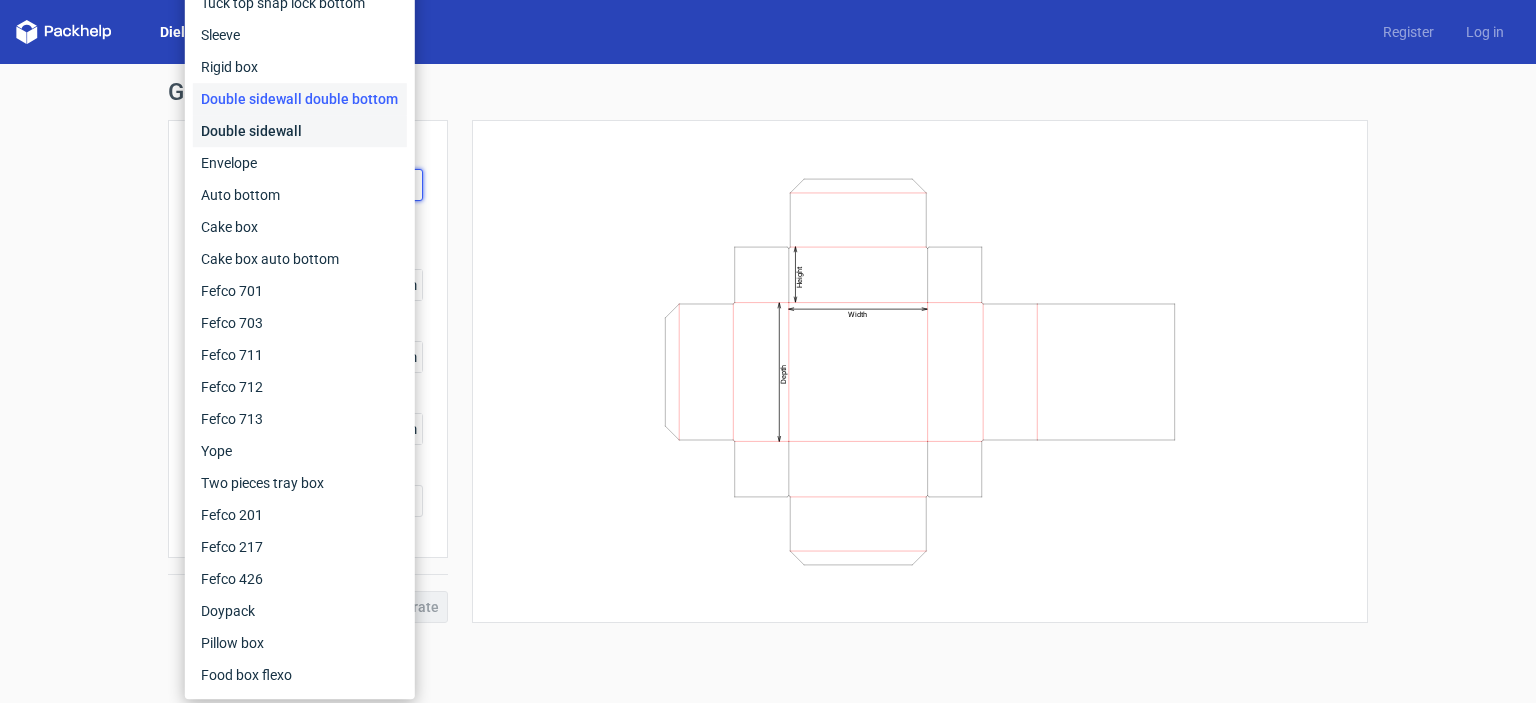 click on "Double sidewall" at bounding box center [300, 131] 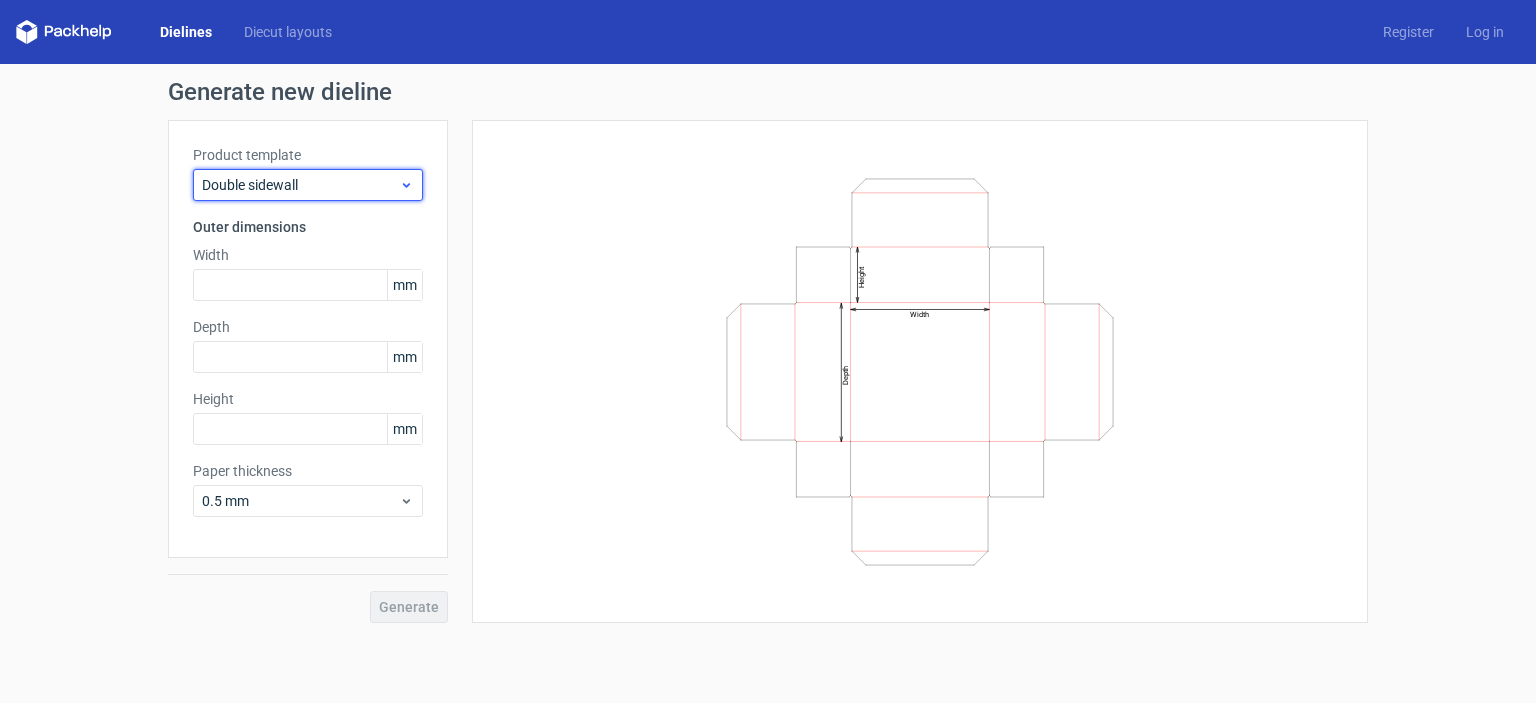click on "Double sidewall" at bounding box center [300, 185] 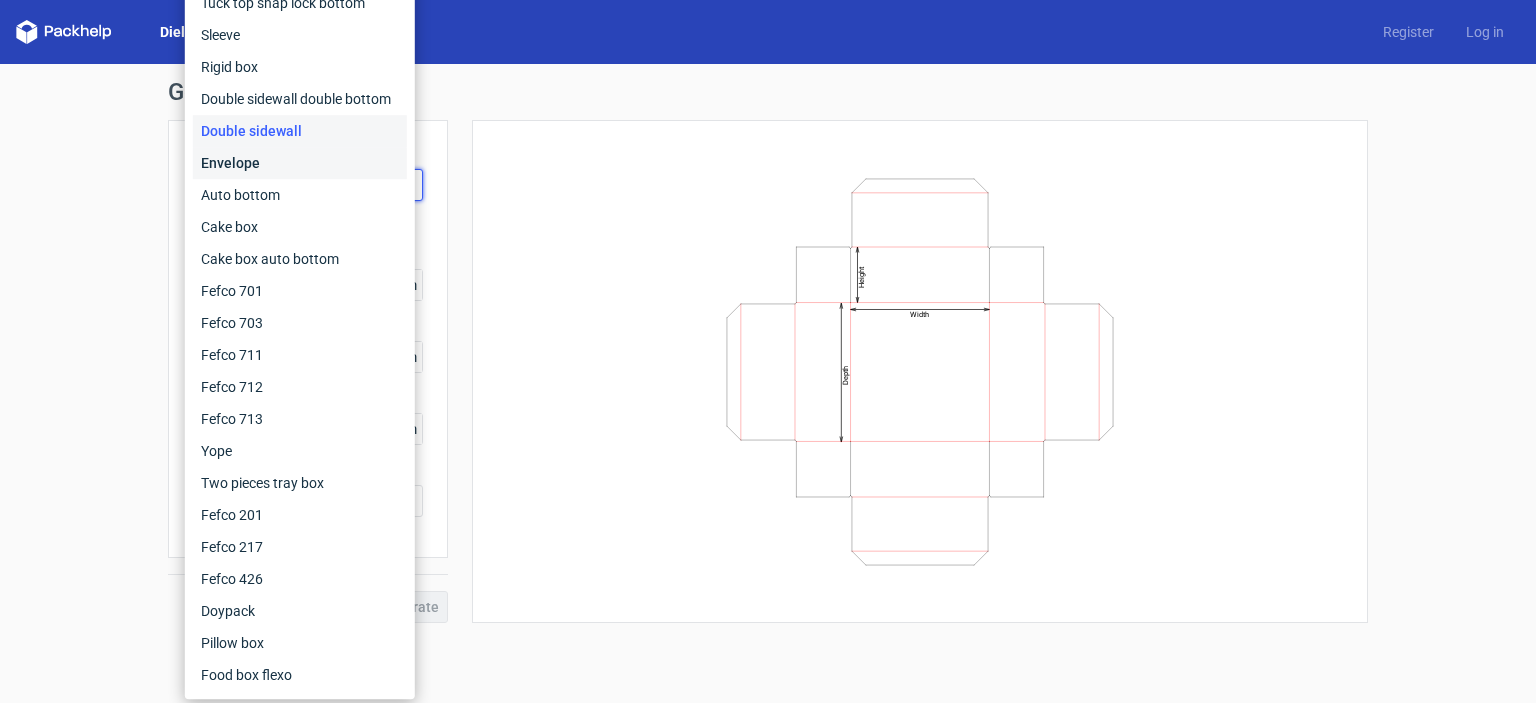 click on "Envelope" at bounding box center (300, 163) 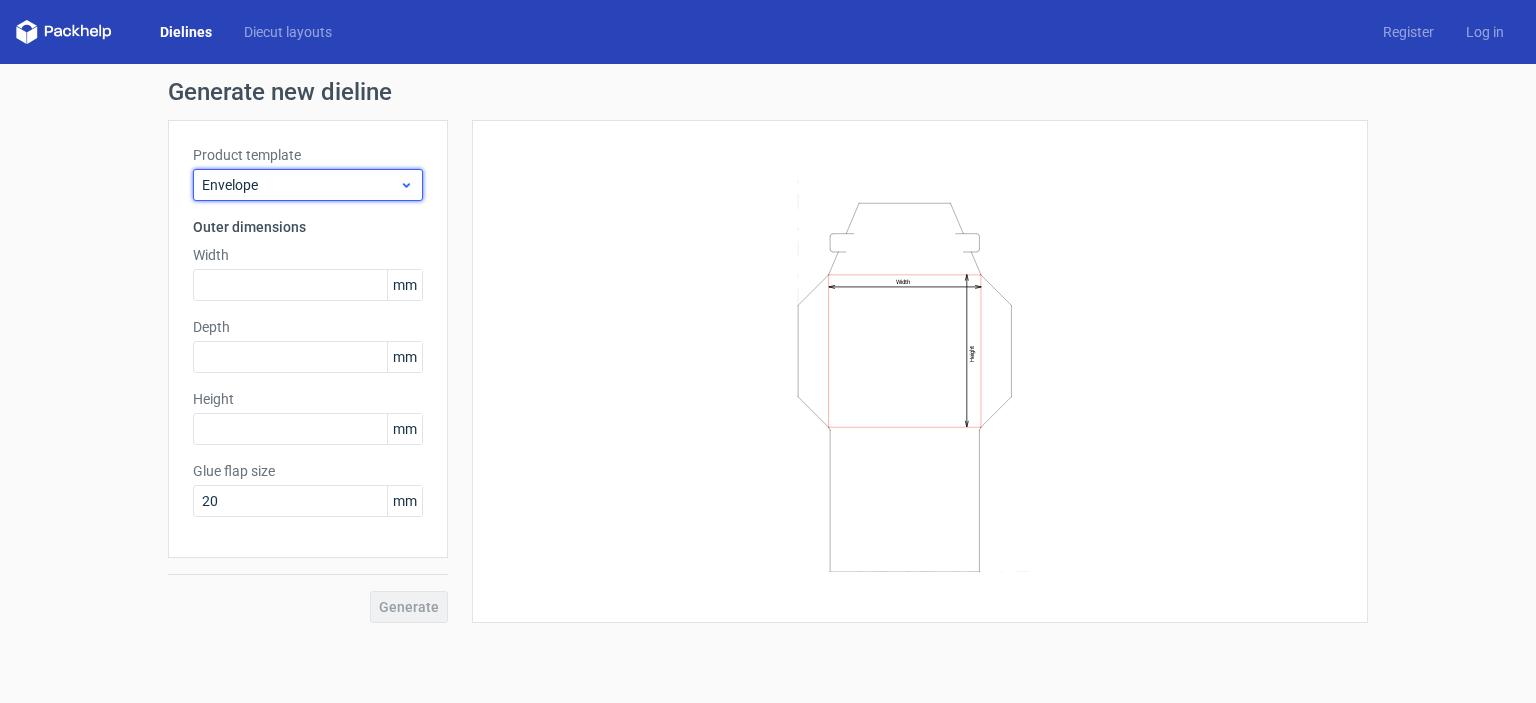 click on "Envelope" at bounding box center [300, 185] 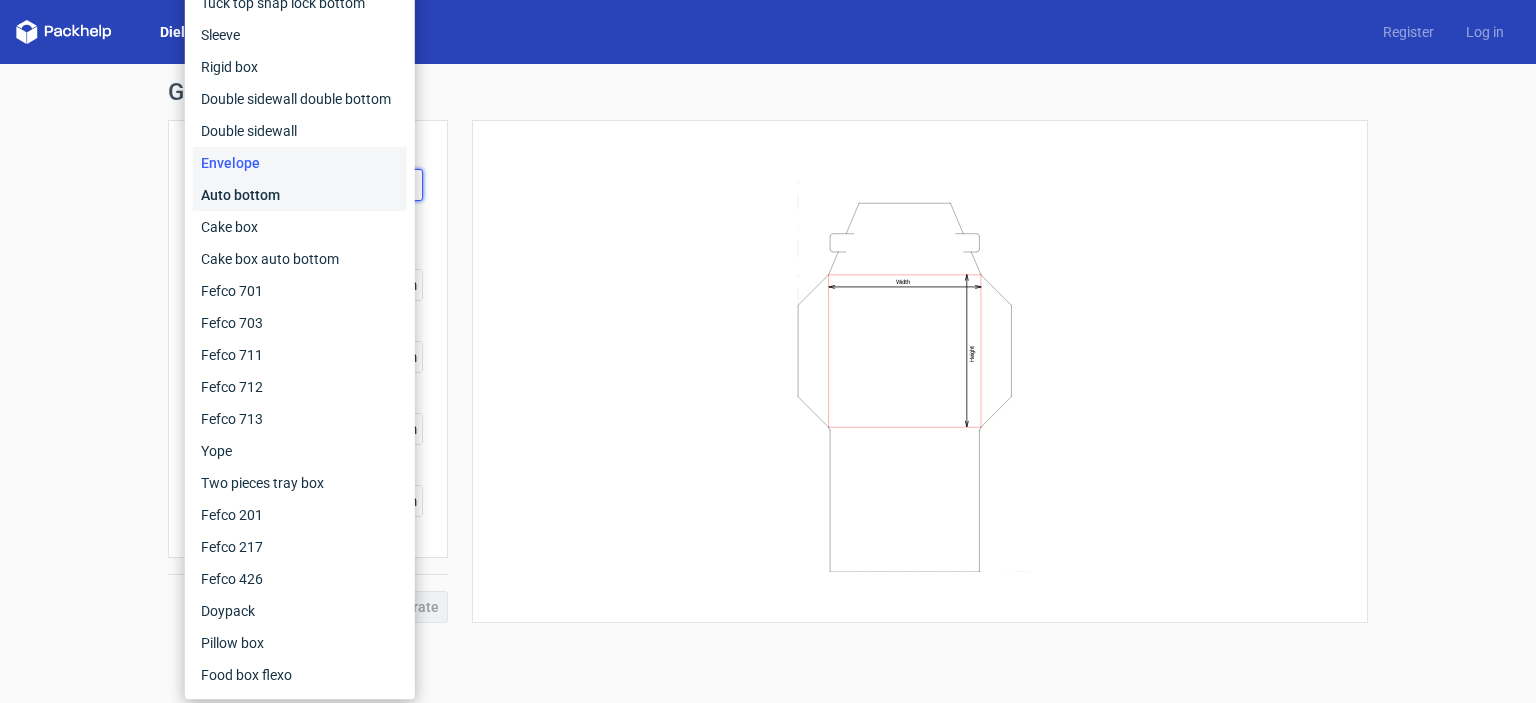 click on "Auto bottom" at bounding box center [300, 195] 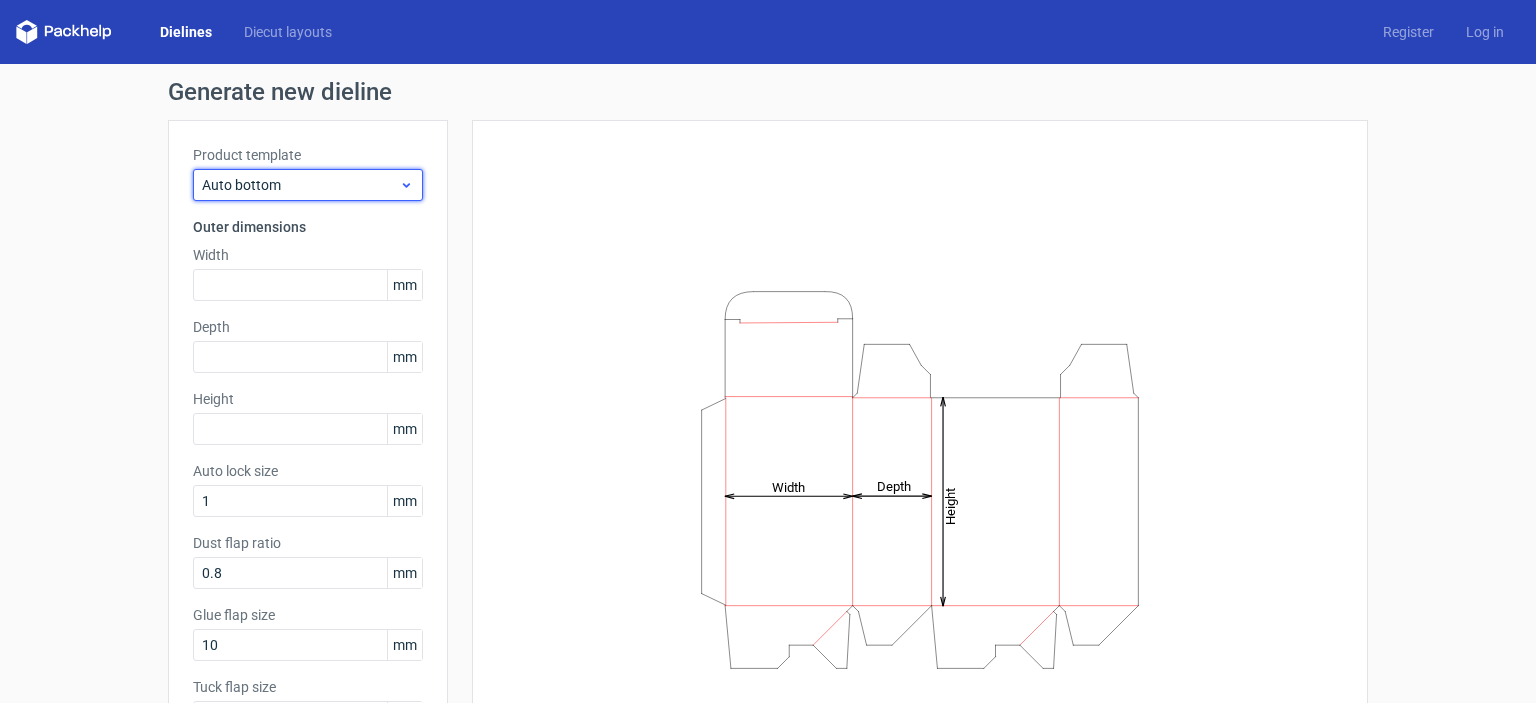 click on "Auto bottom" at bounding box center [300, 185] 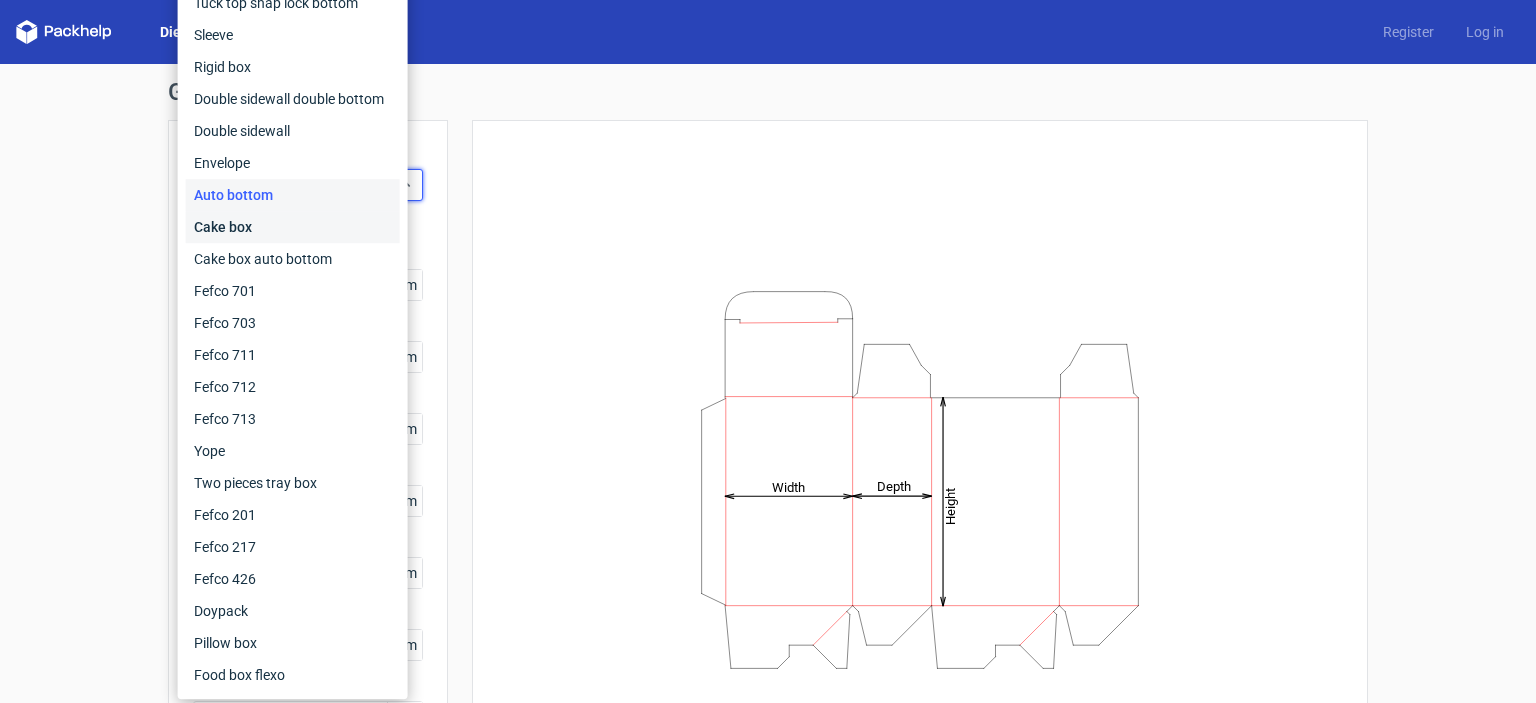 click on "Cake box" at bounding box center [293, 227] 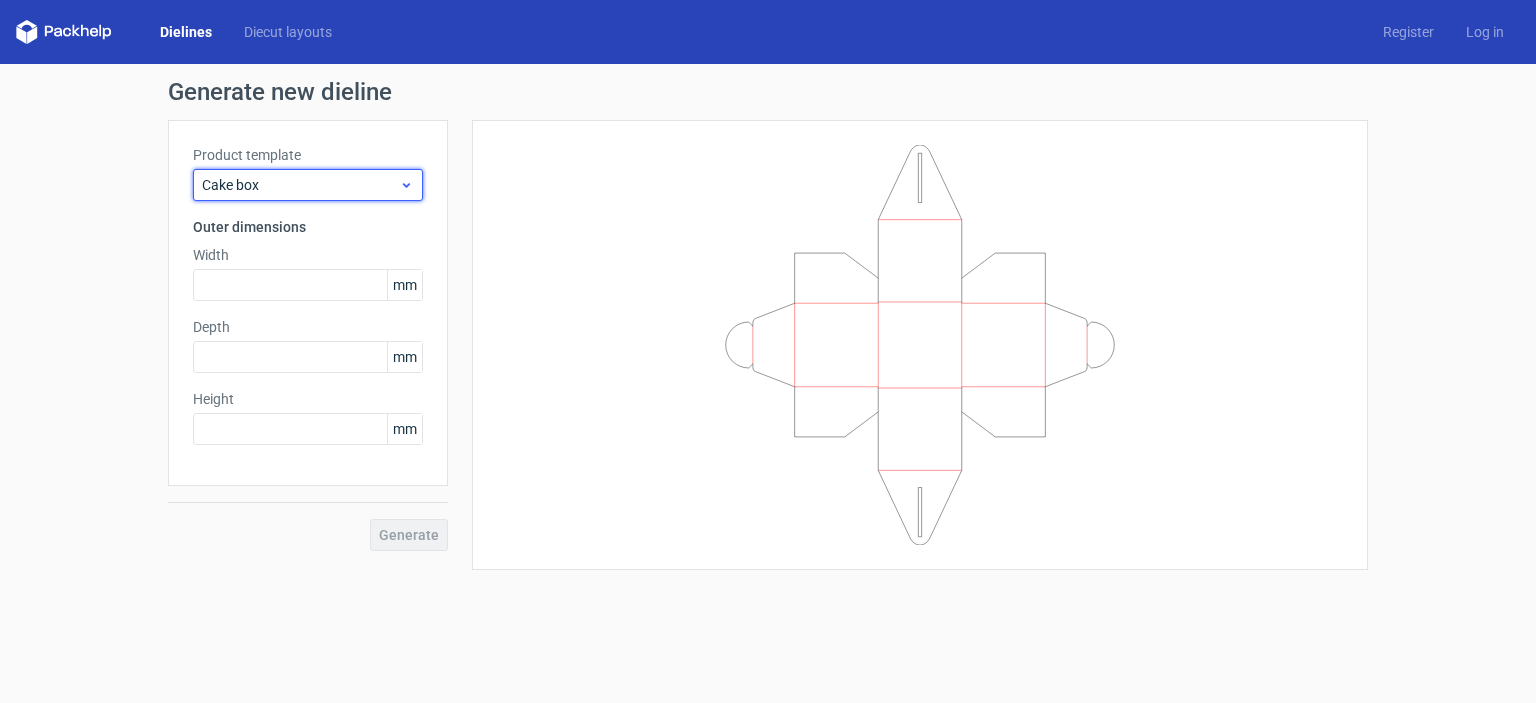 click on "Cake box" at bounding box center (300, 185) 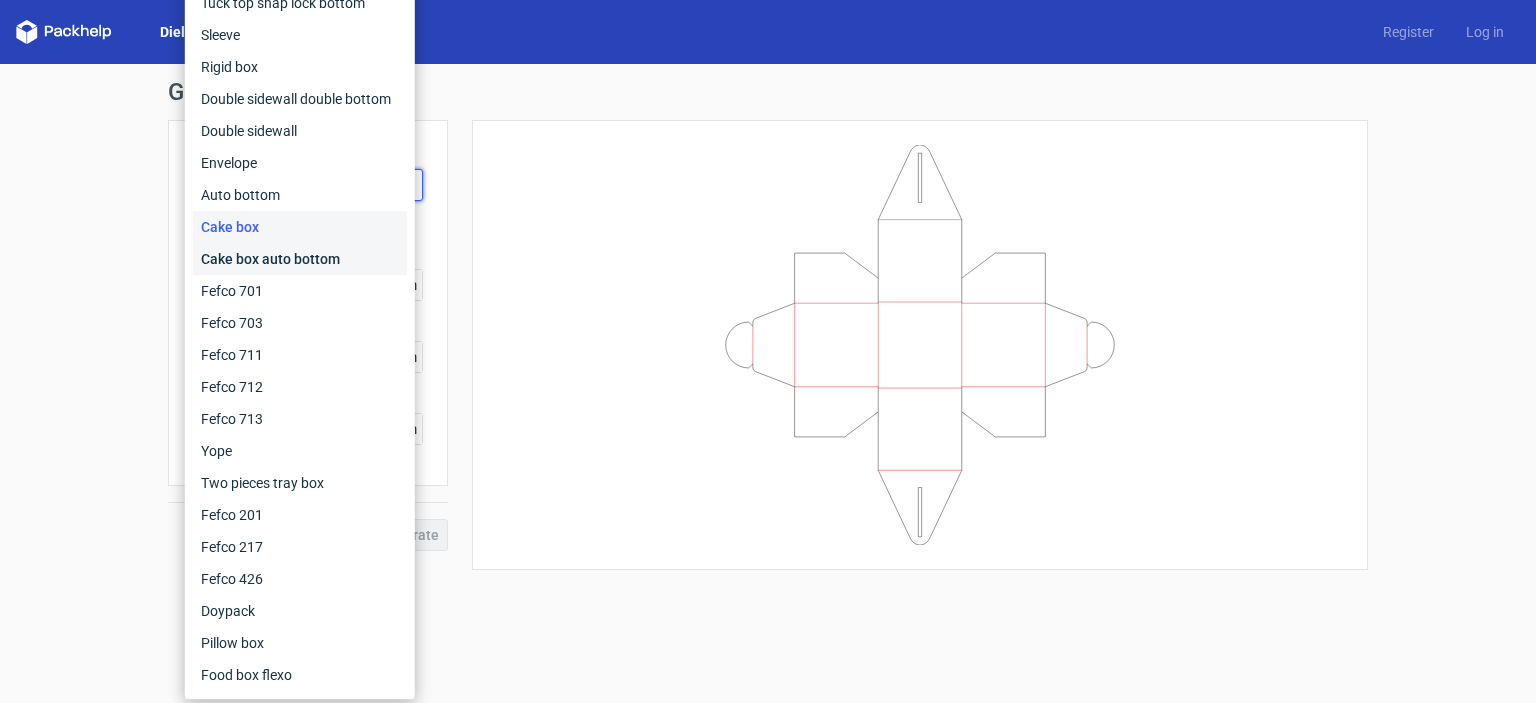 click on "Cake box auto bottom" at bounding box center [300, 259] 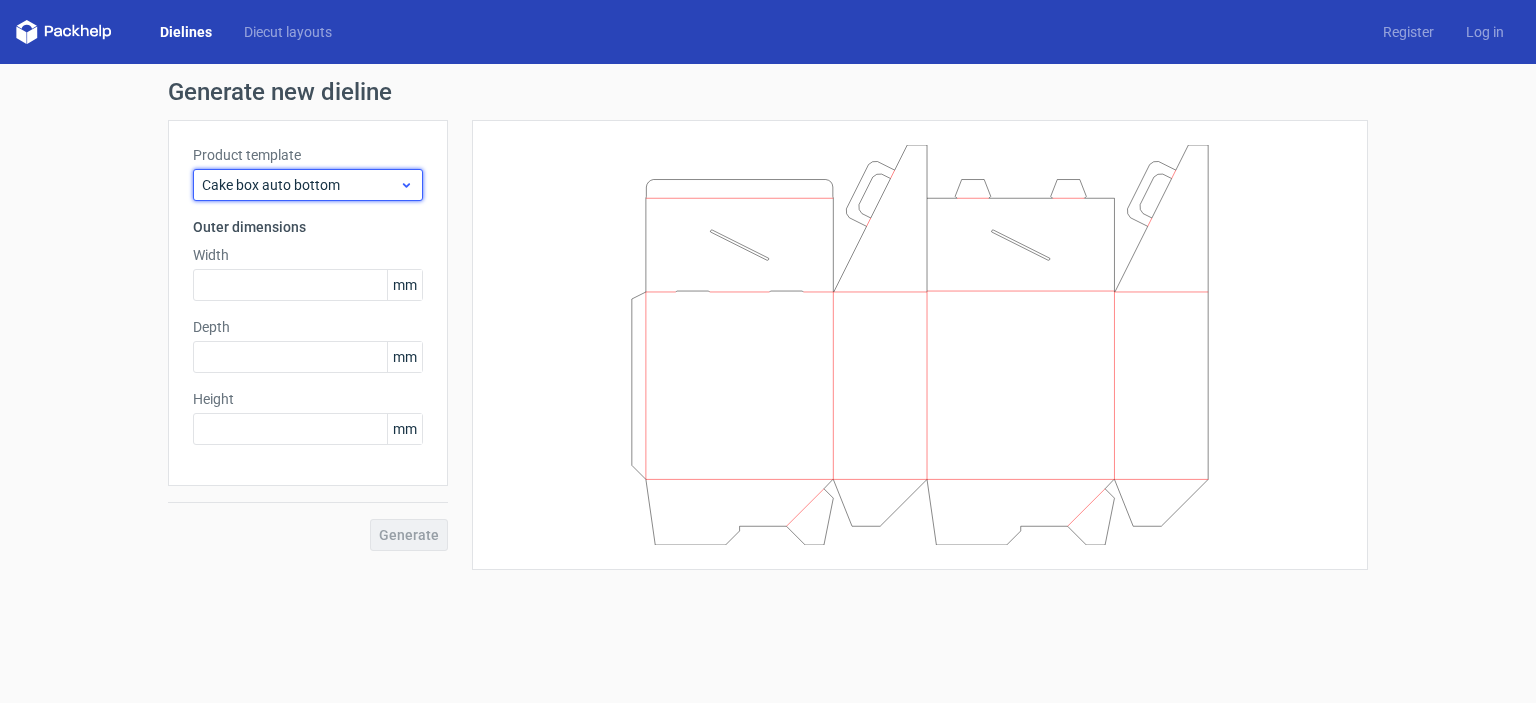 click on "Cake box auto bottom" at bounding box center (308, 185) 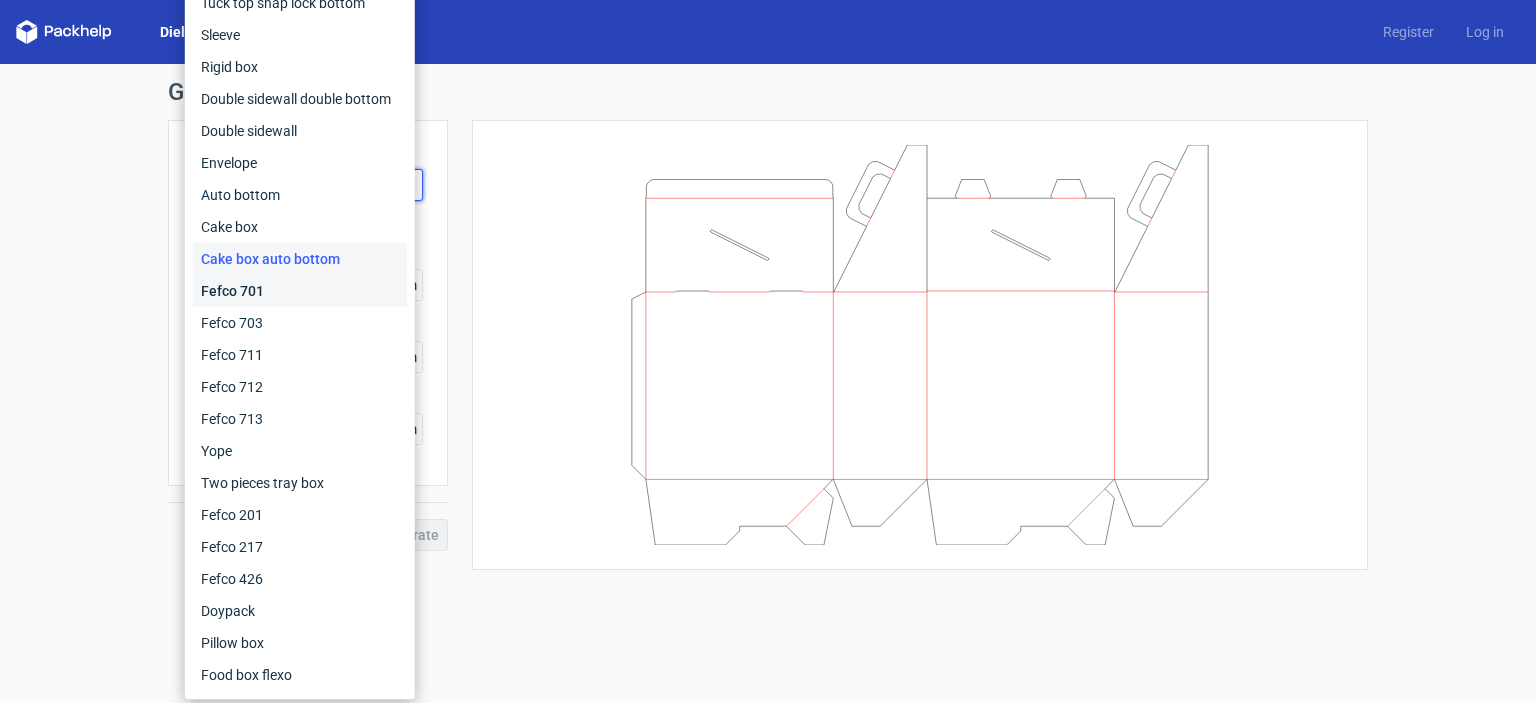 click on "Fefco 701" at bounding box center [300, 291] 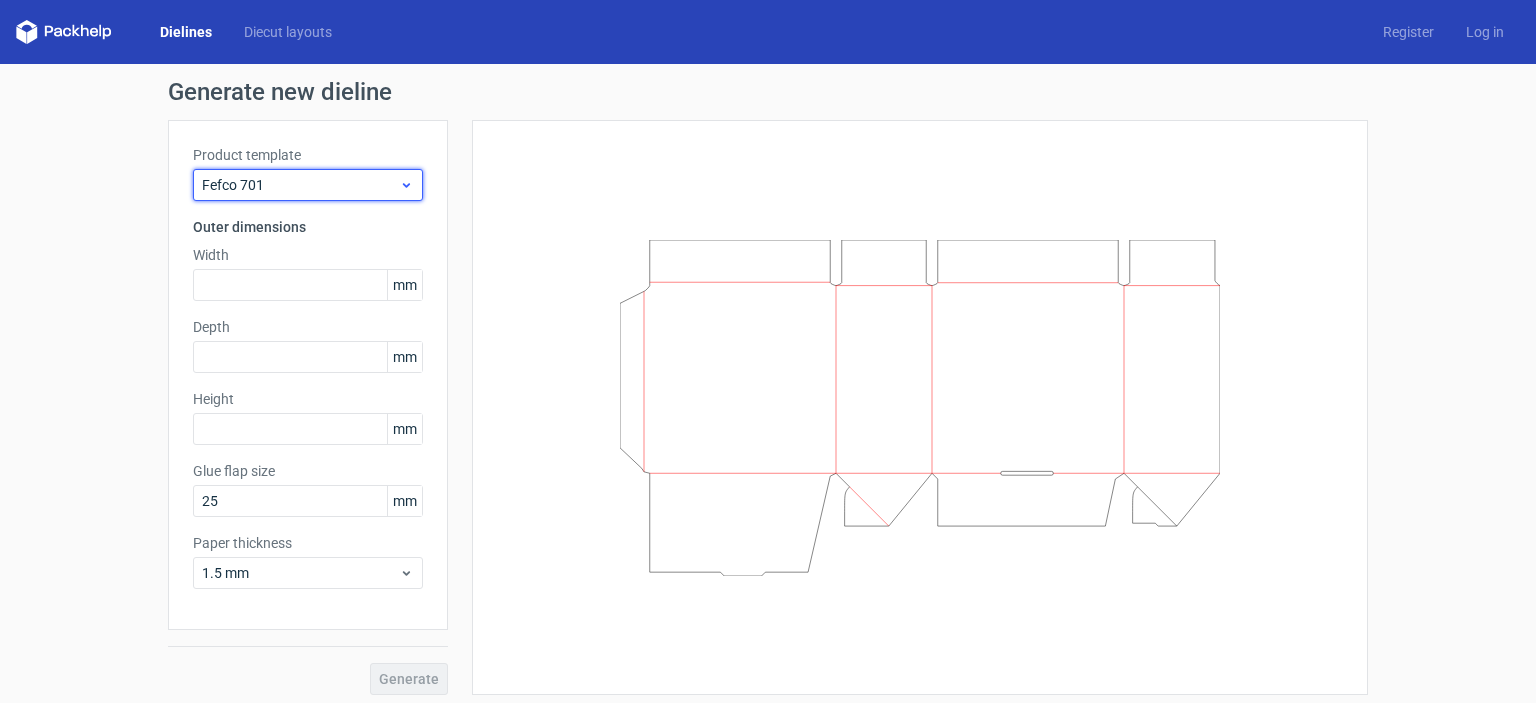 click on "Fefco 701" at bounding box center (308, 185) 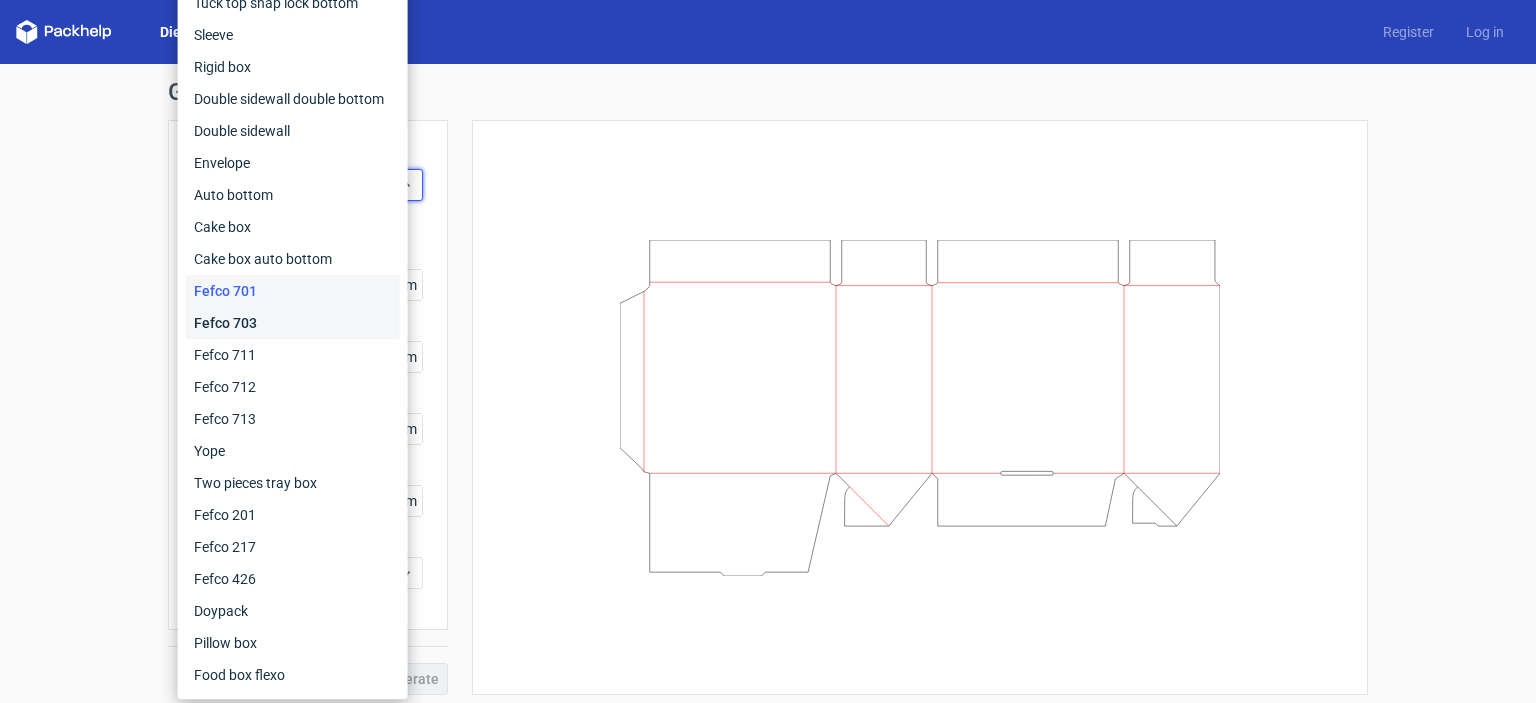 click on "Fefco 703" at bounding box center [293, 323] 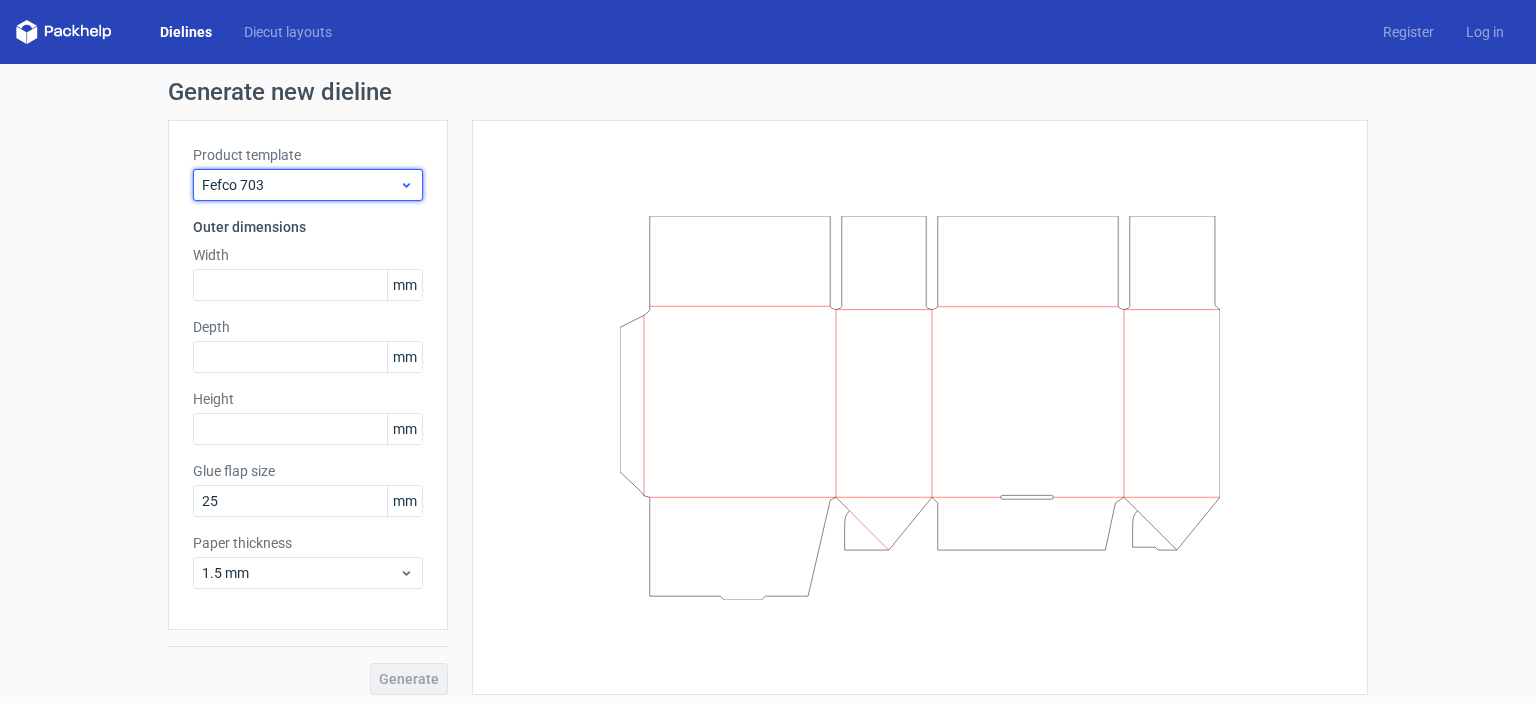 click on "Fefco 703" at bounding box center [300, 185] 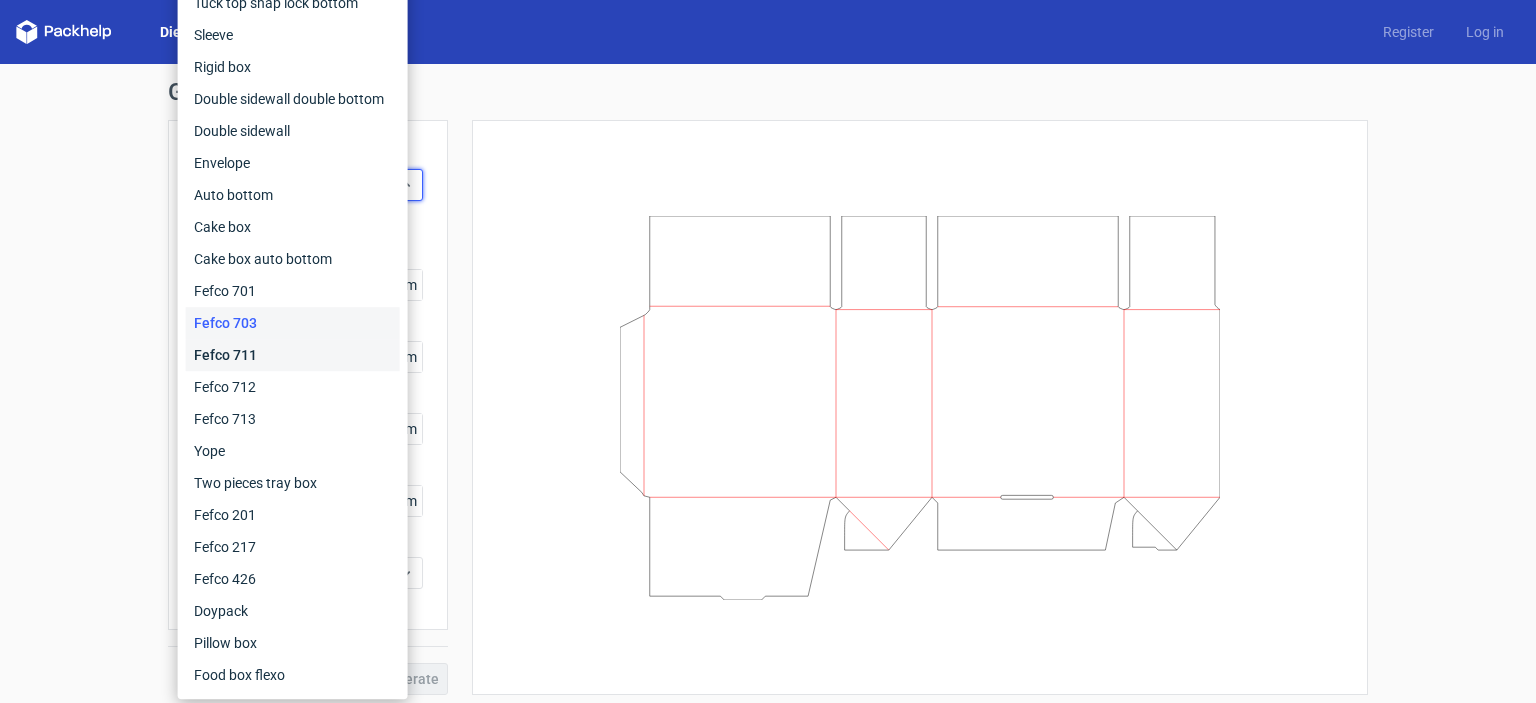 click on "Fefco 711" at bounding box center (293, 355) 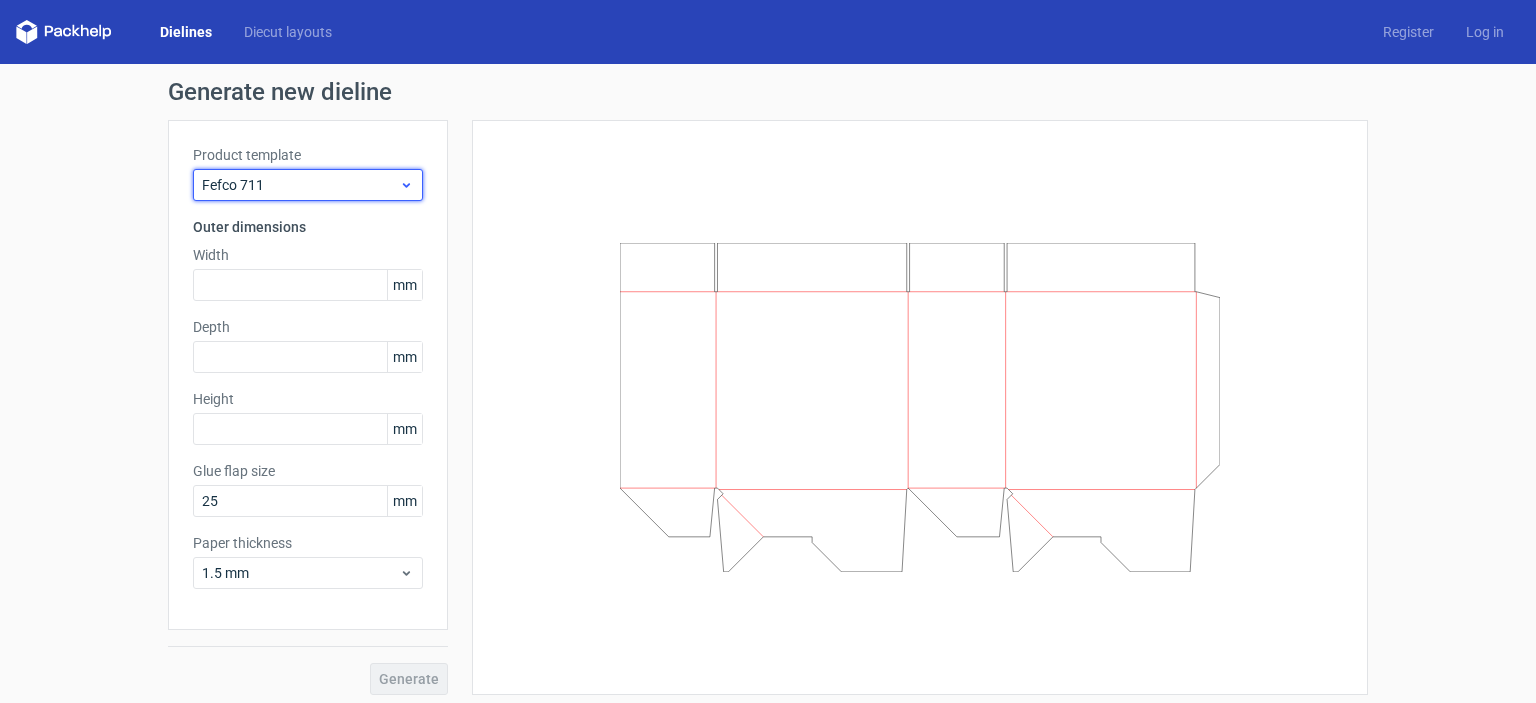 click on "Fefco 711" at bounding box center [300, 185] 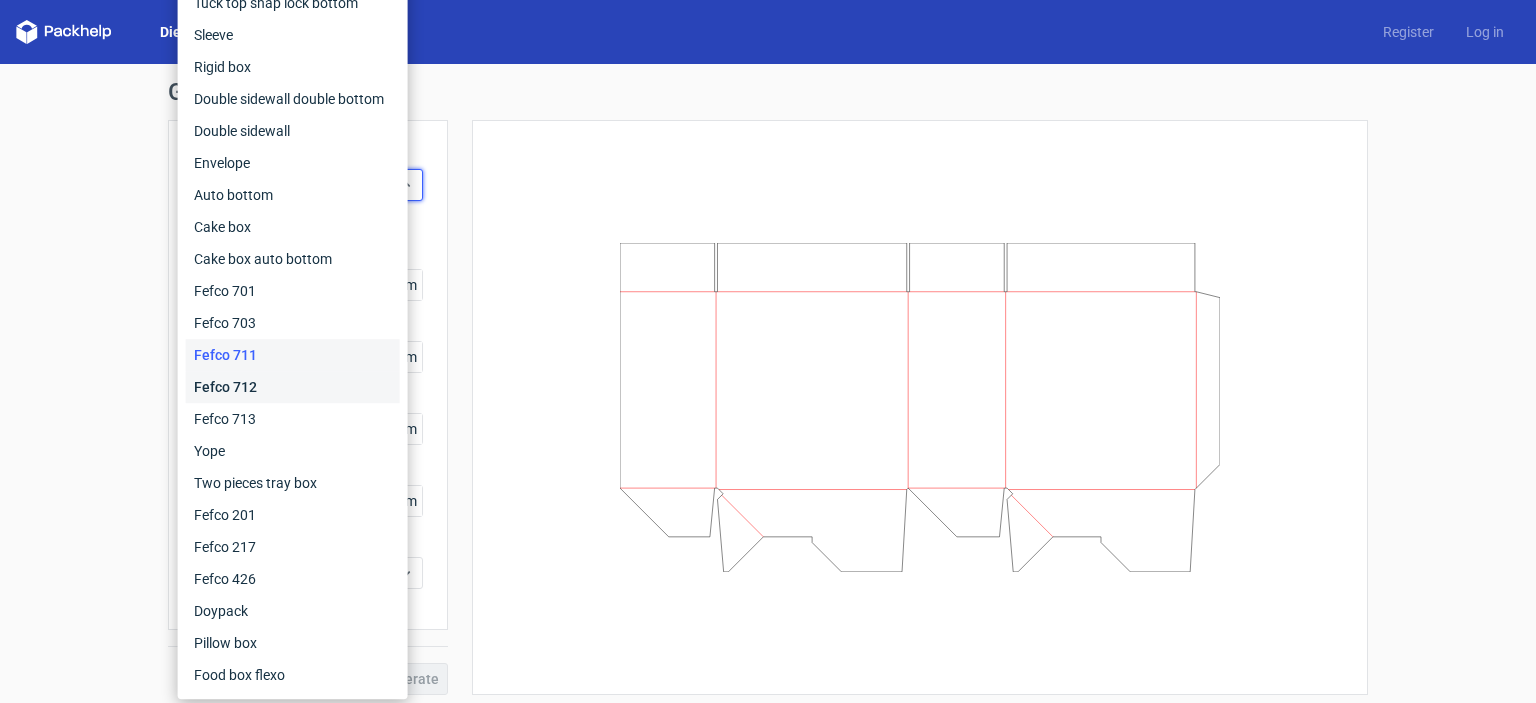 click on "Fefco 712" at bounding box center [293, 387] 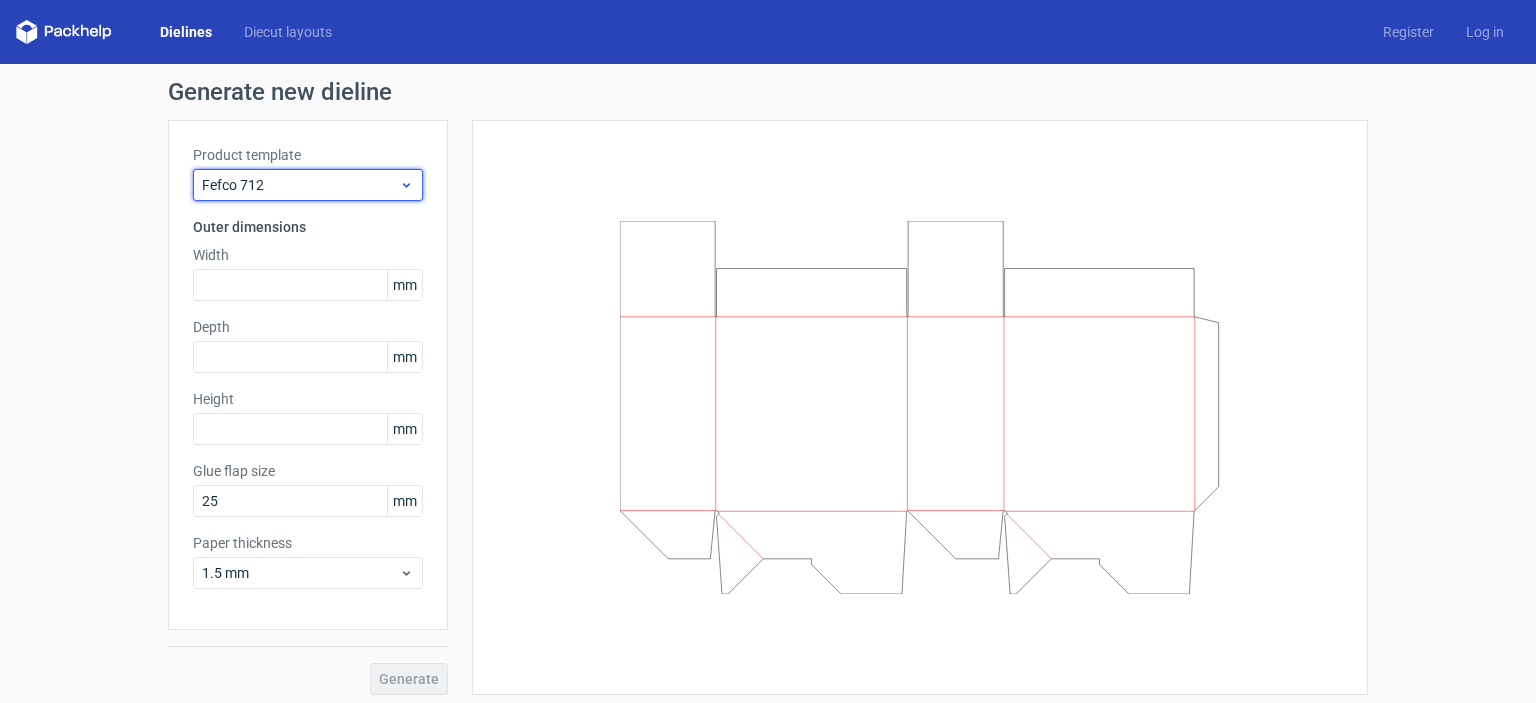 click on "Fefco 712" at bounding box center [300, 185] 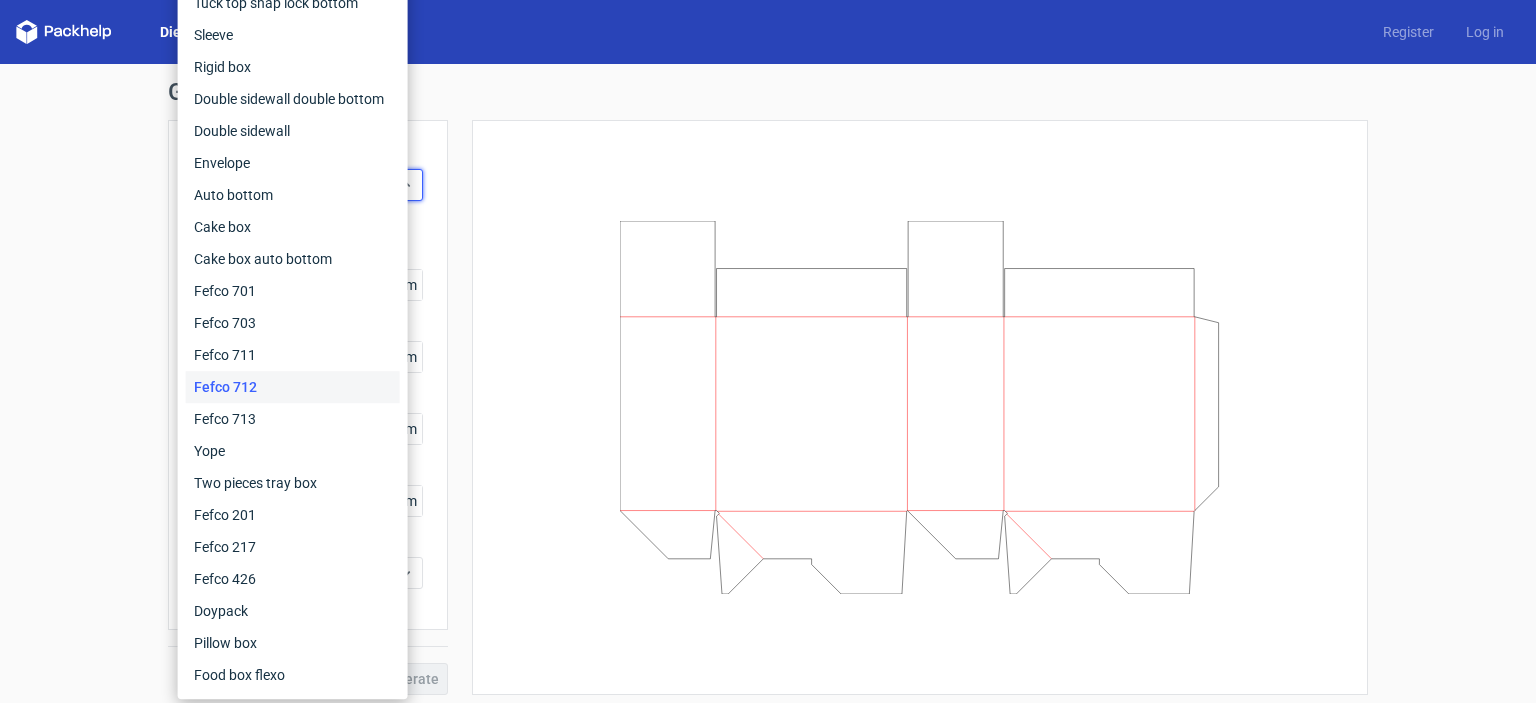 click on "Fefco 712" at bounding box center [293, 387] 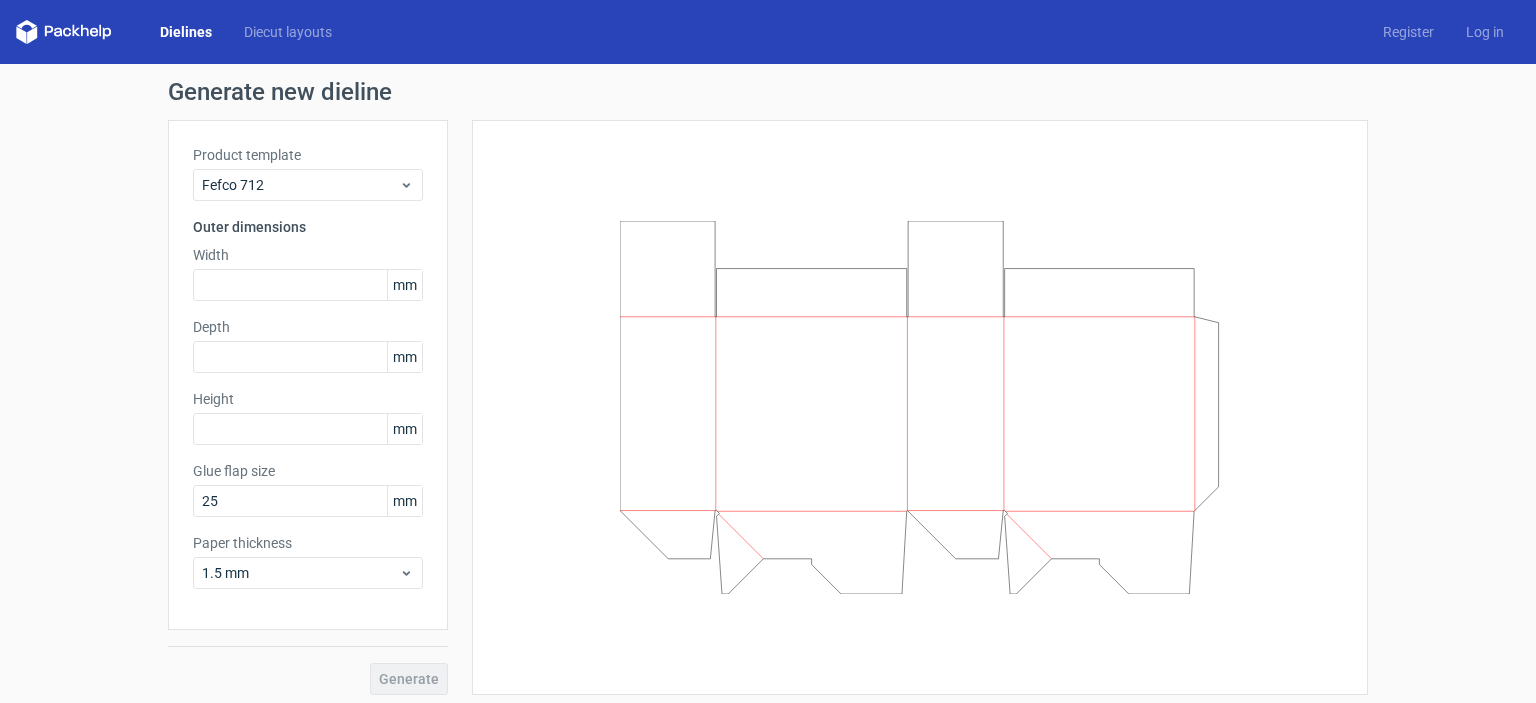 click on "Product template" at bounding box center (308, 155) 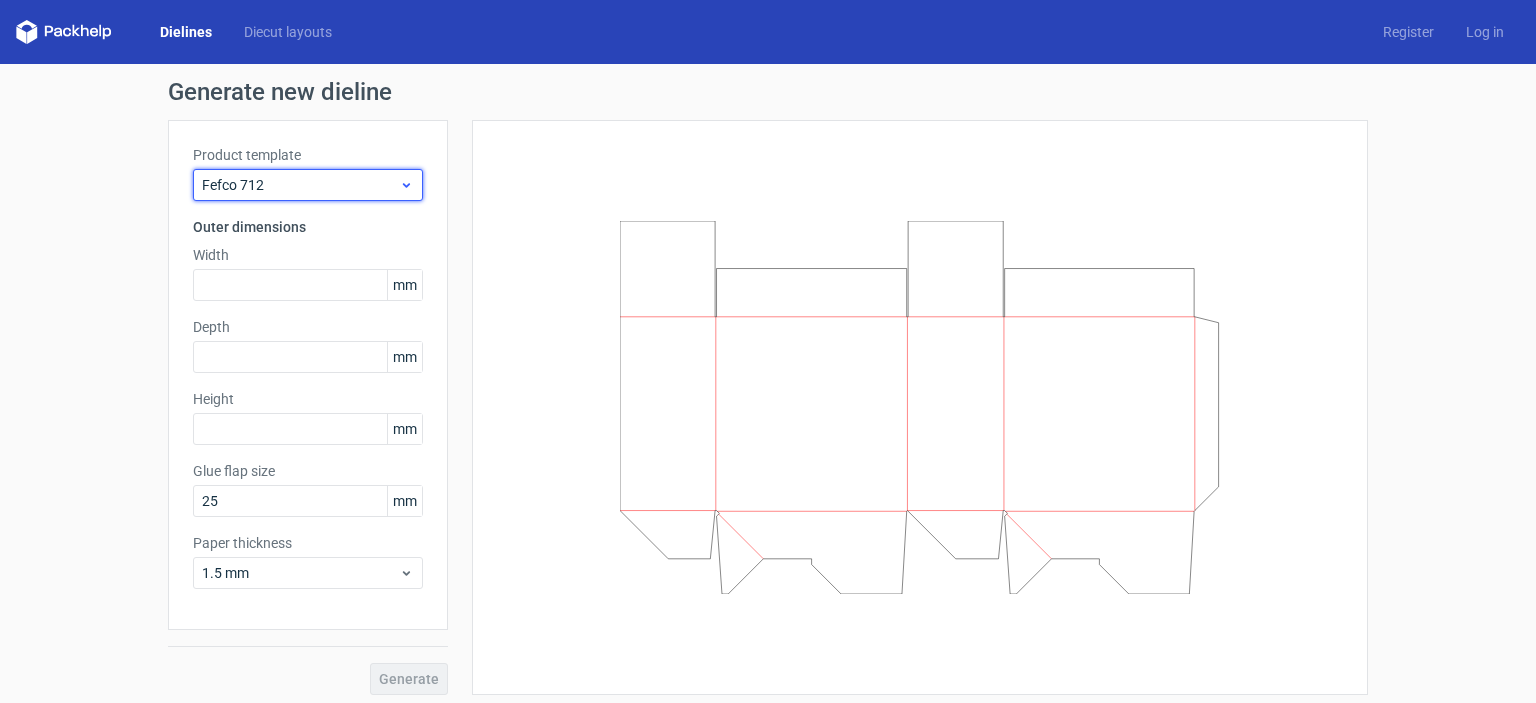 click on "Fefco 712" at bounding box center [300, 185] 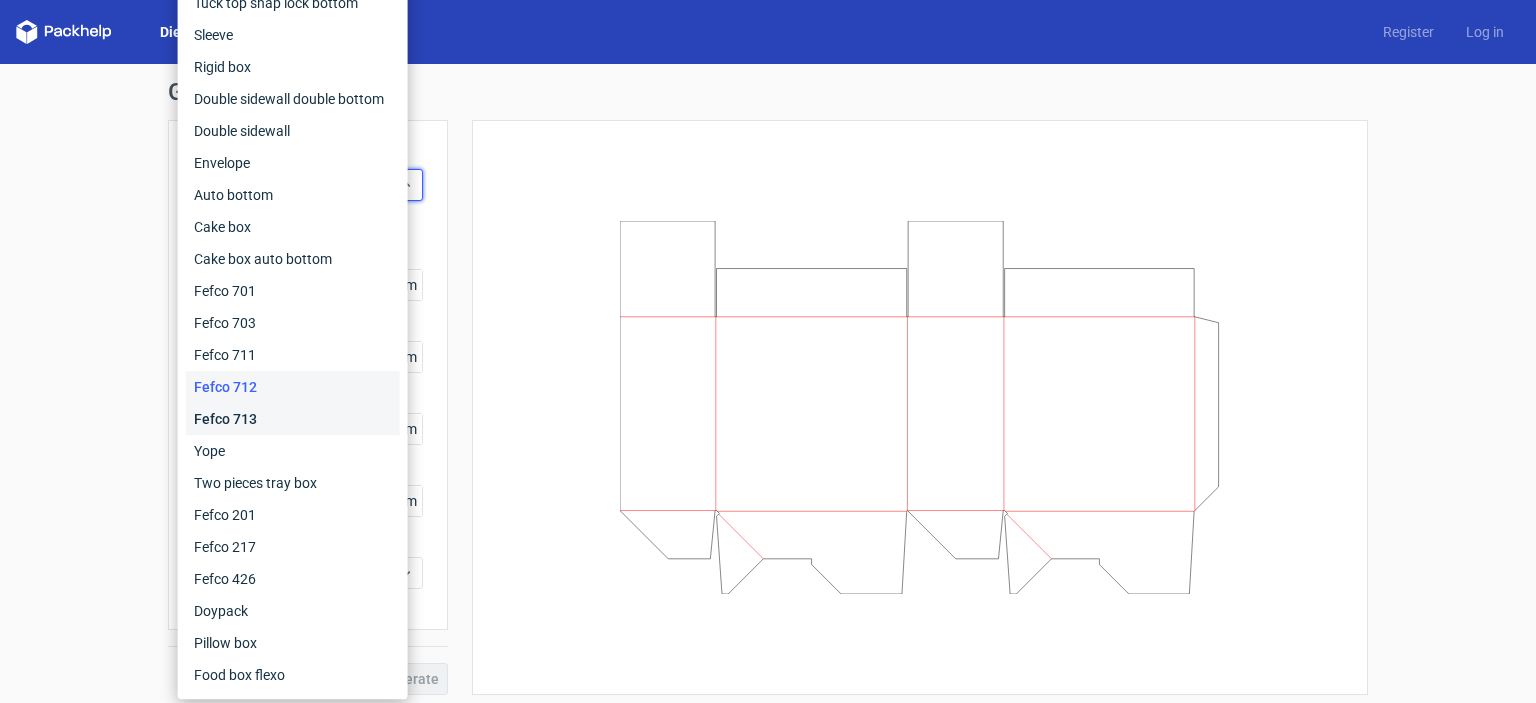 click on "Fefco 713" at bounding box center [293, 419] 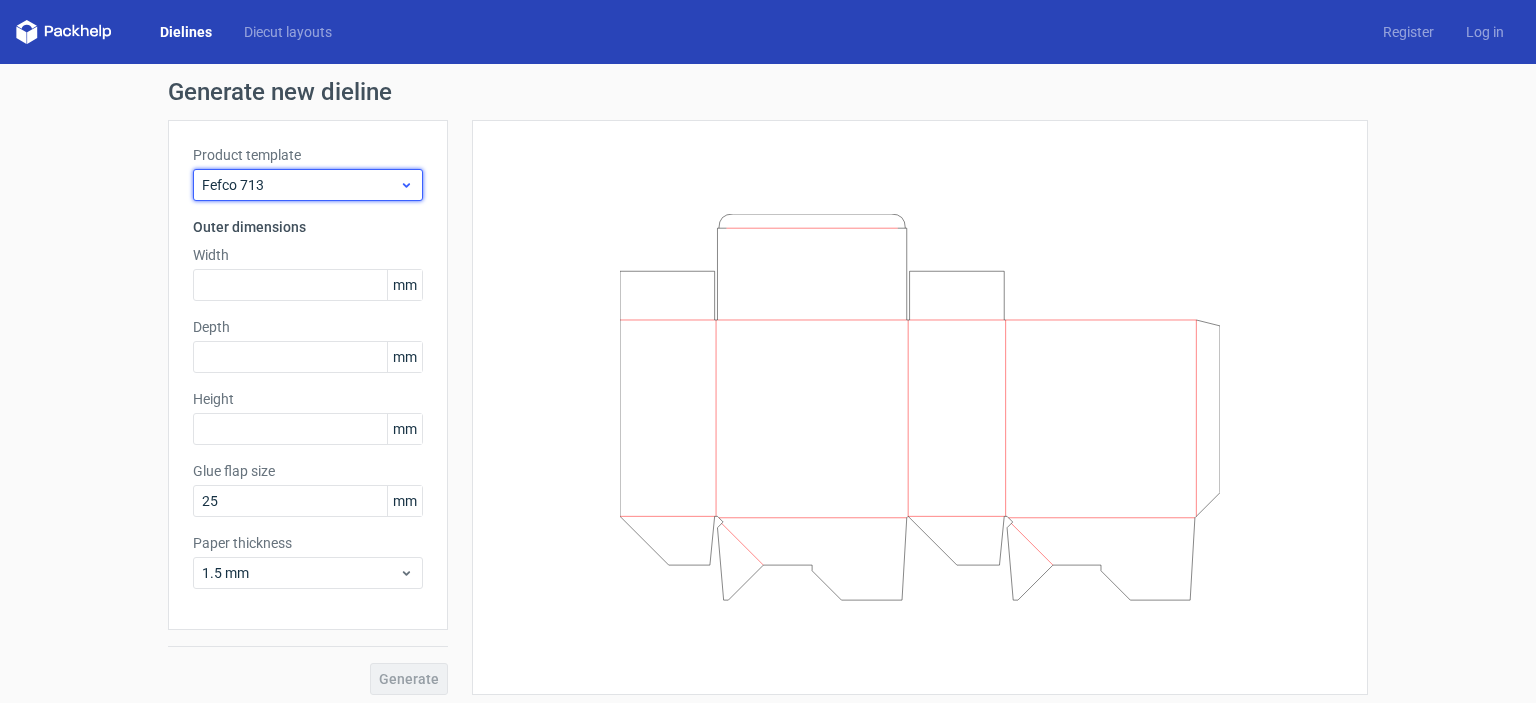 click on "Fefco 713" at bounding box center (308, 185) 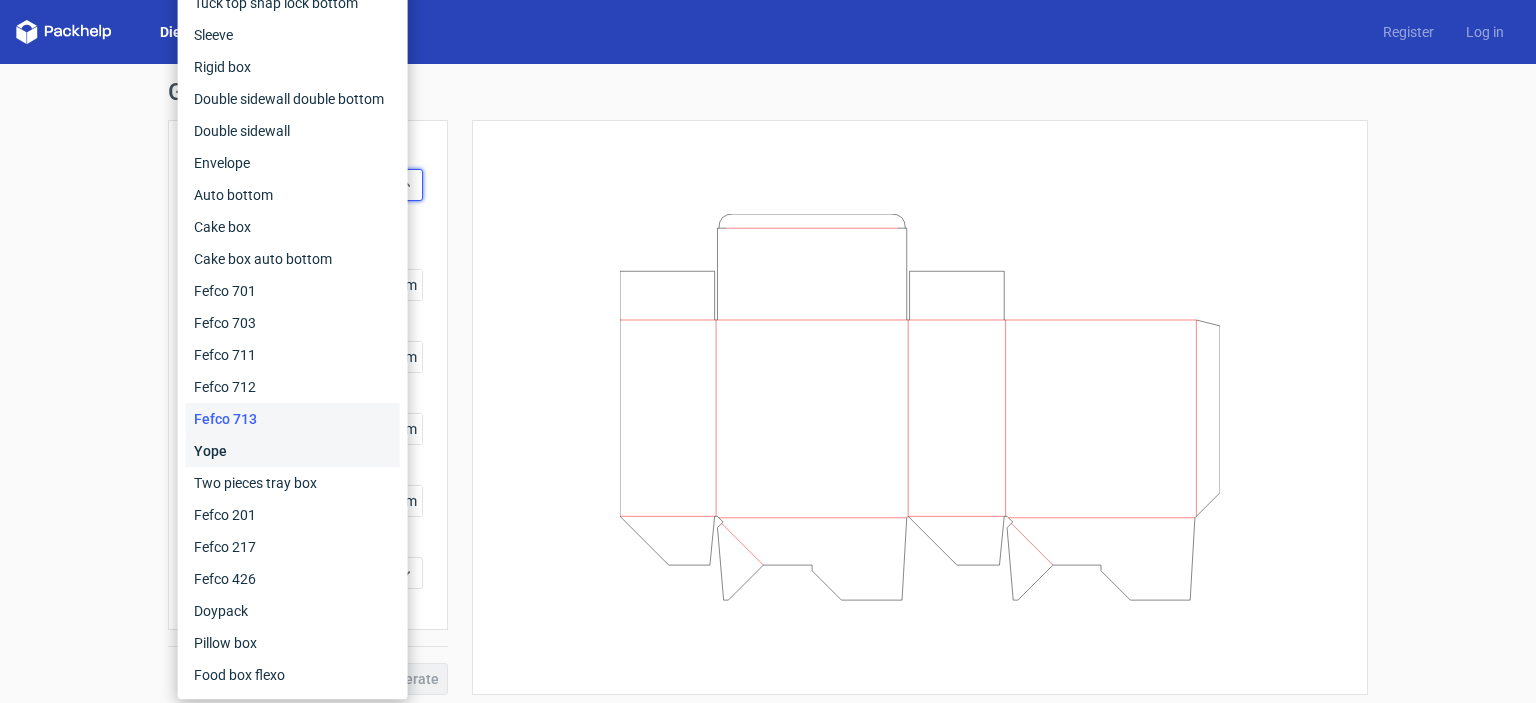 click on "Yope" at bounding box center (293, 451) 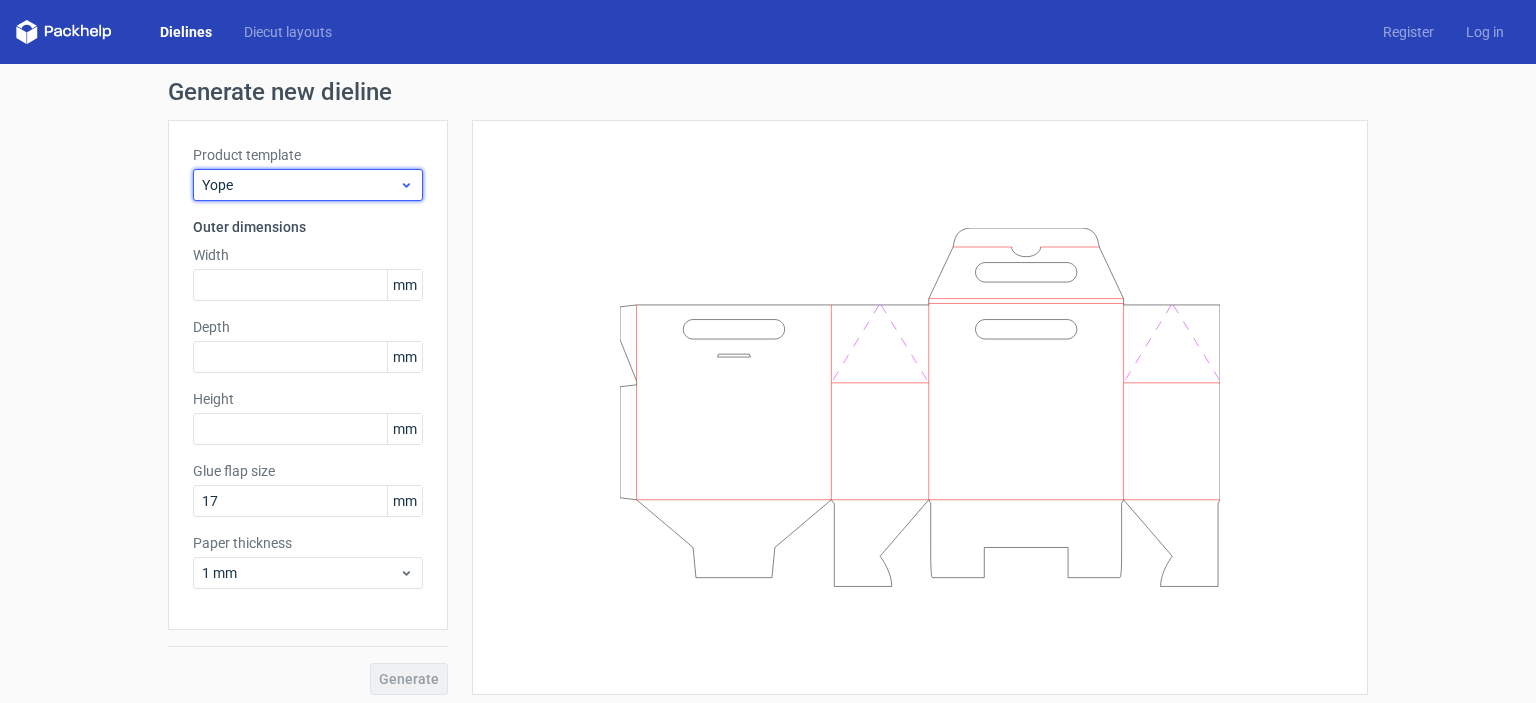 click on "Yope" at bounding box center (300, 185) 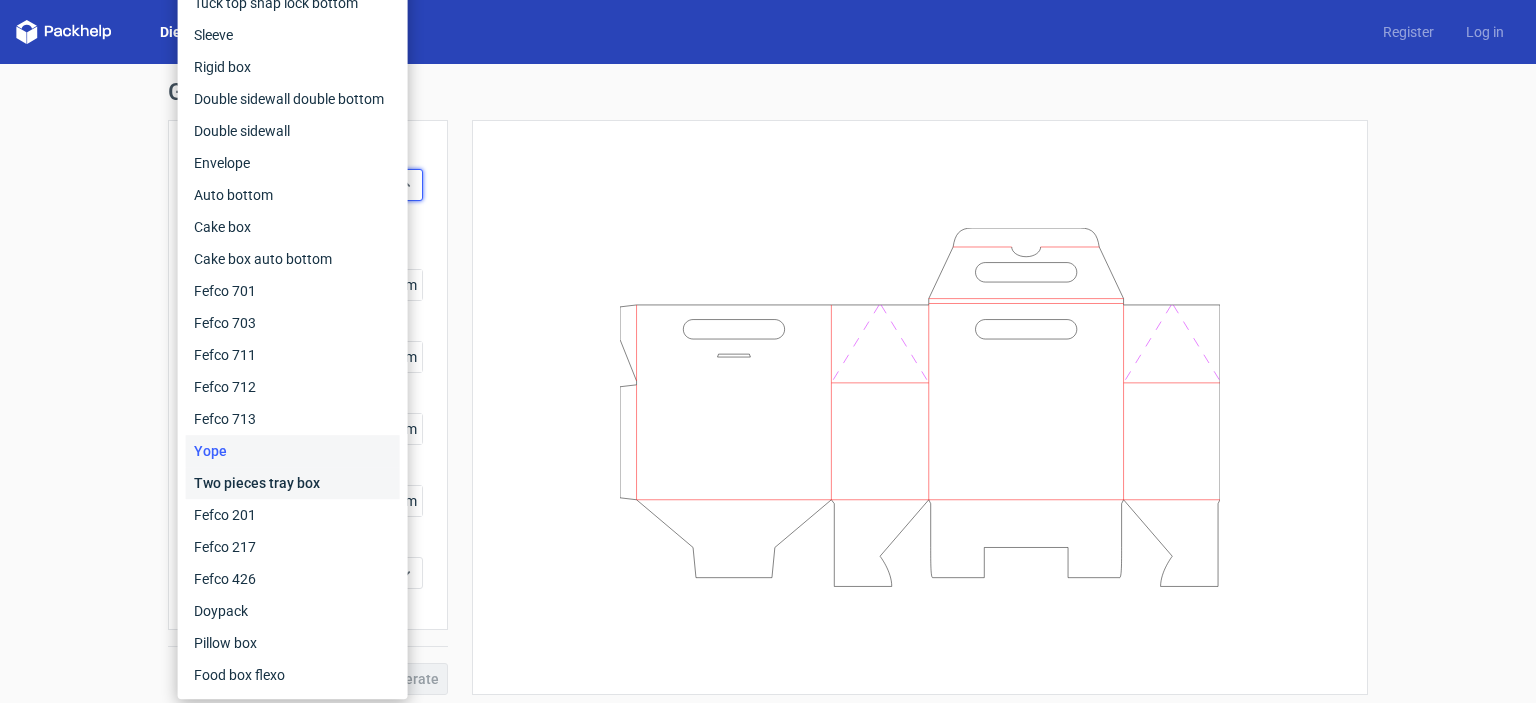 click on "Two pieces tray box" at bounding box center [293, 483] 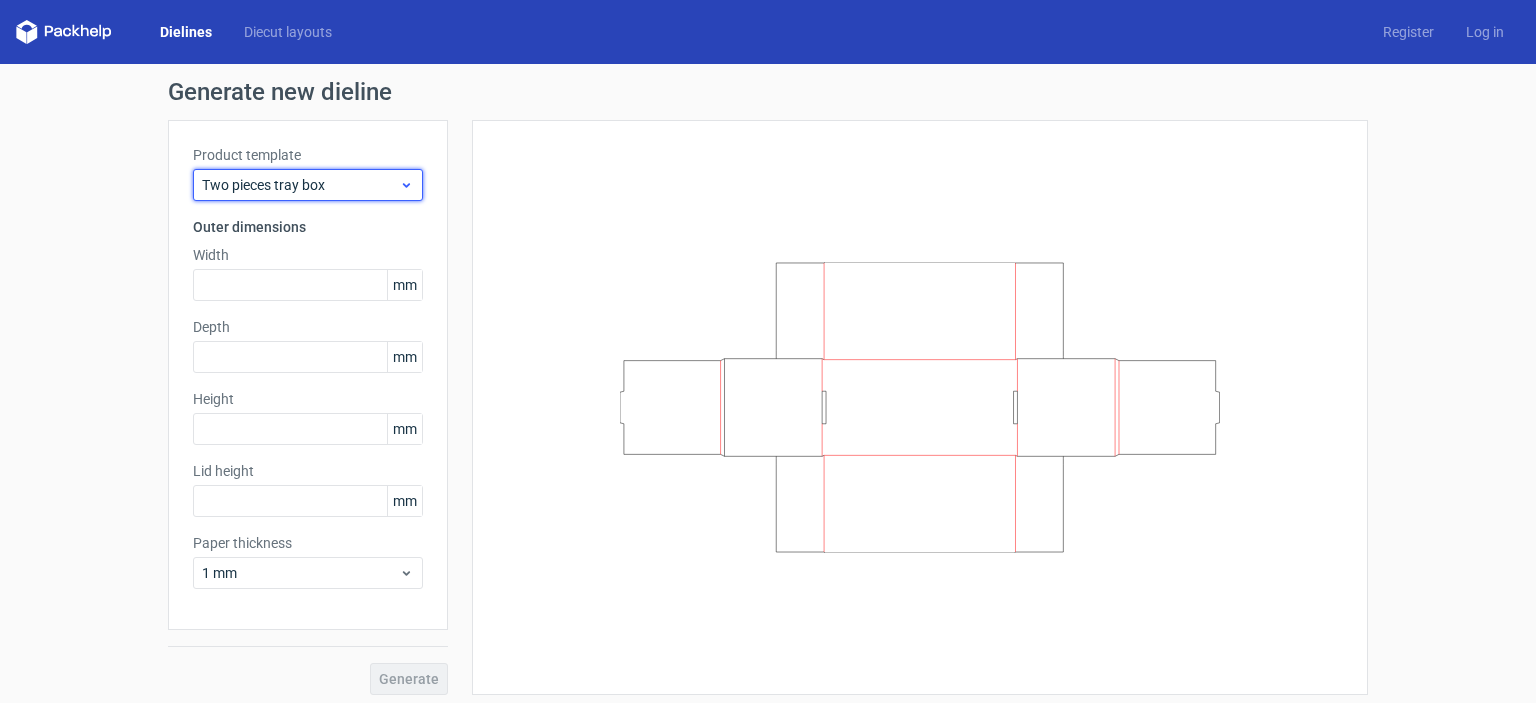 click on "Two pieces tray box" at bounding box center [300, 185] 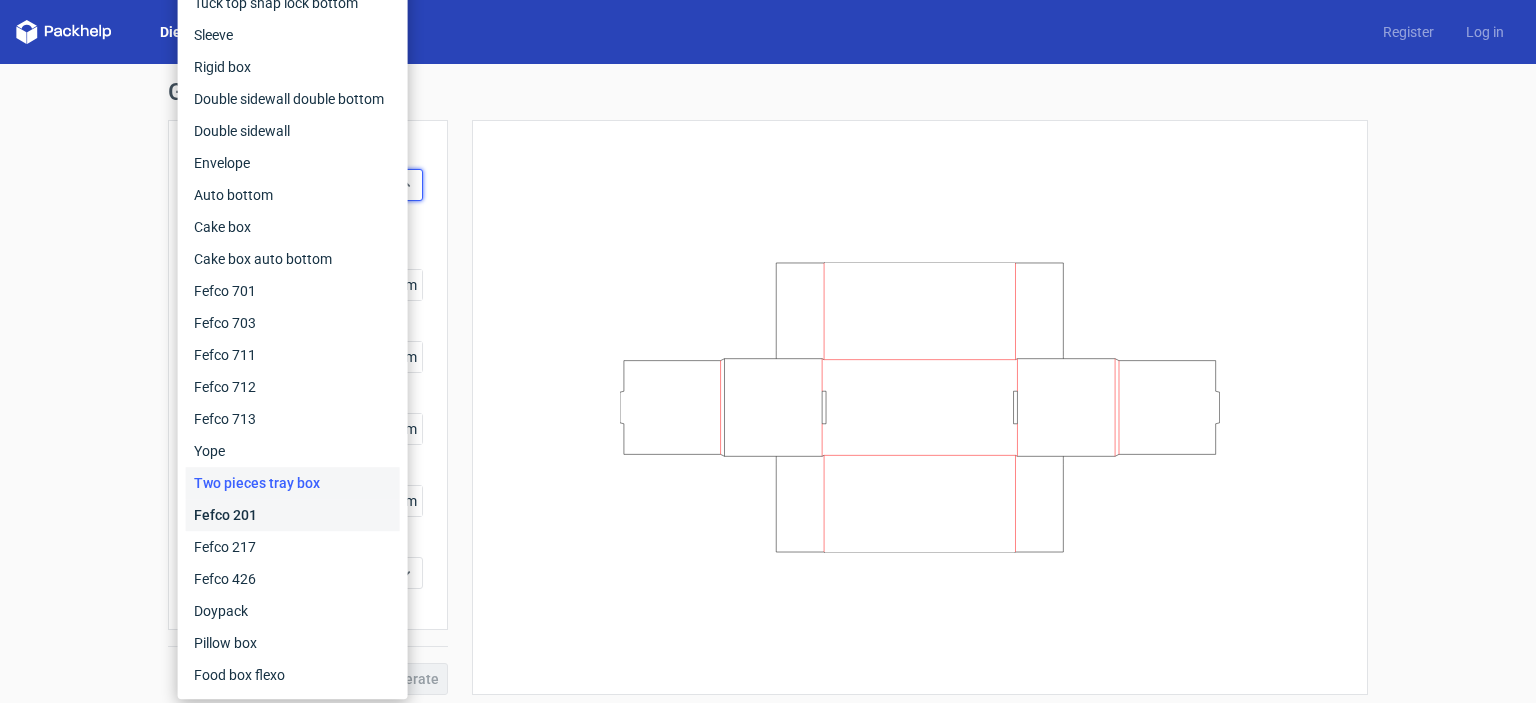click on "Fefco 201" at bounding box center [293, 515] 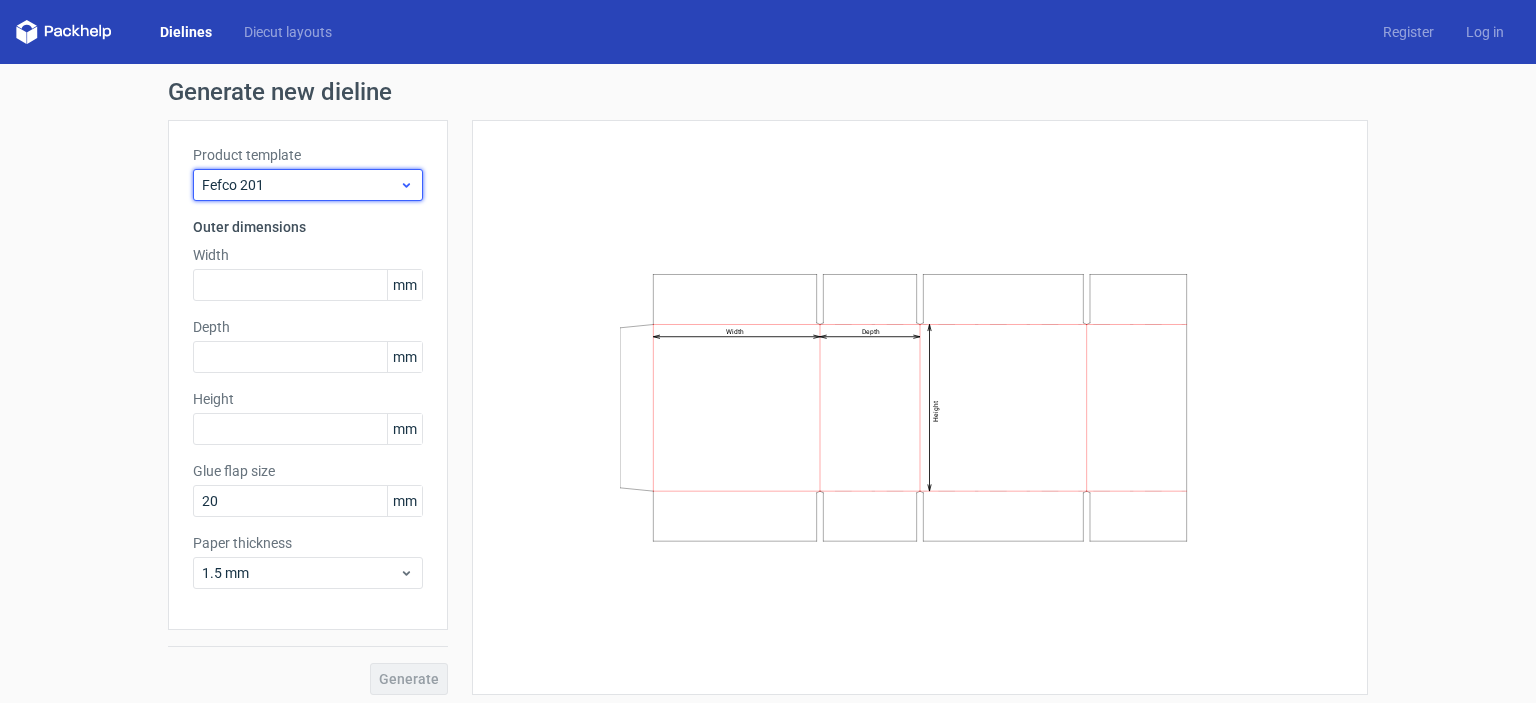 click on "Fefco 201" at bounding box center (300, 185) 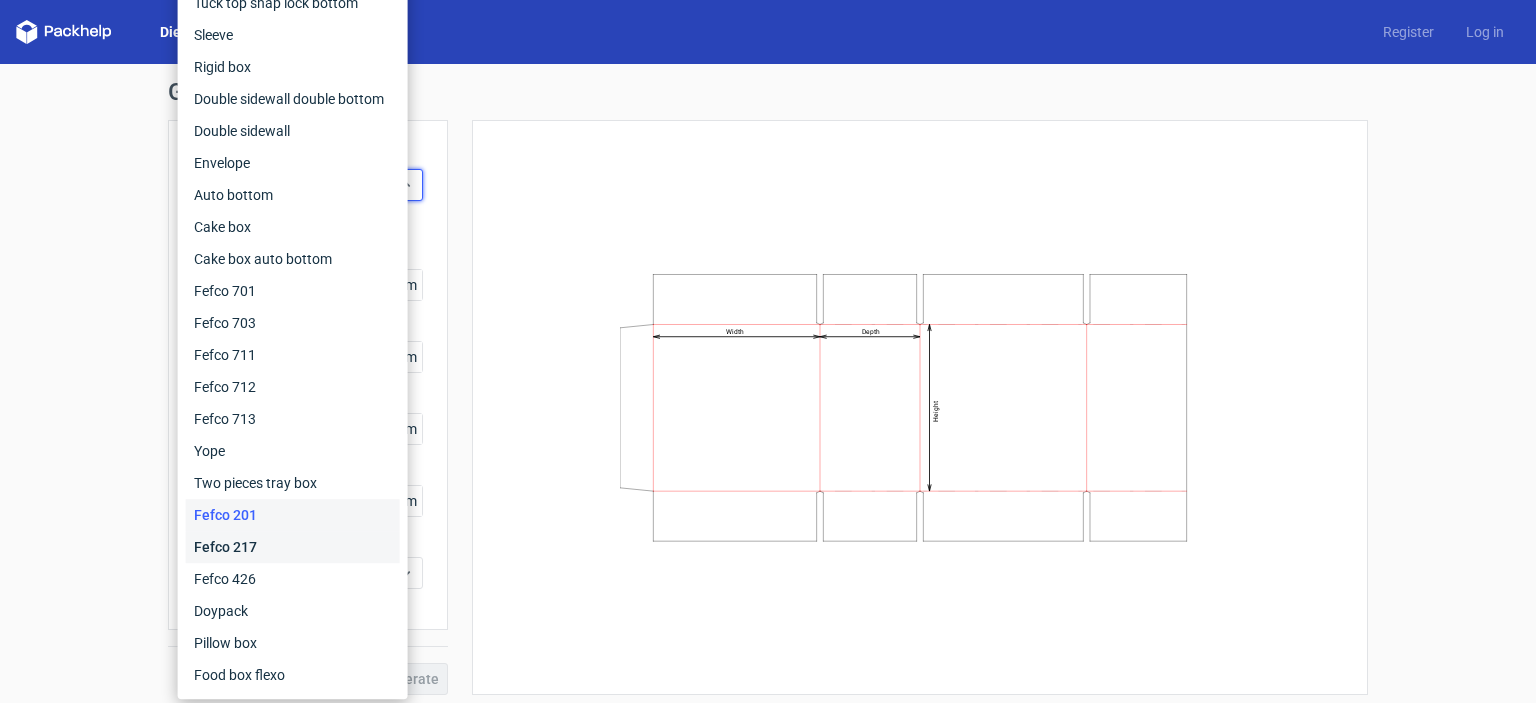 click on "Fefco 217" at bounding box center (293, 547) 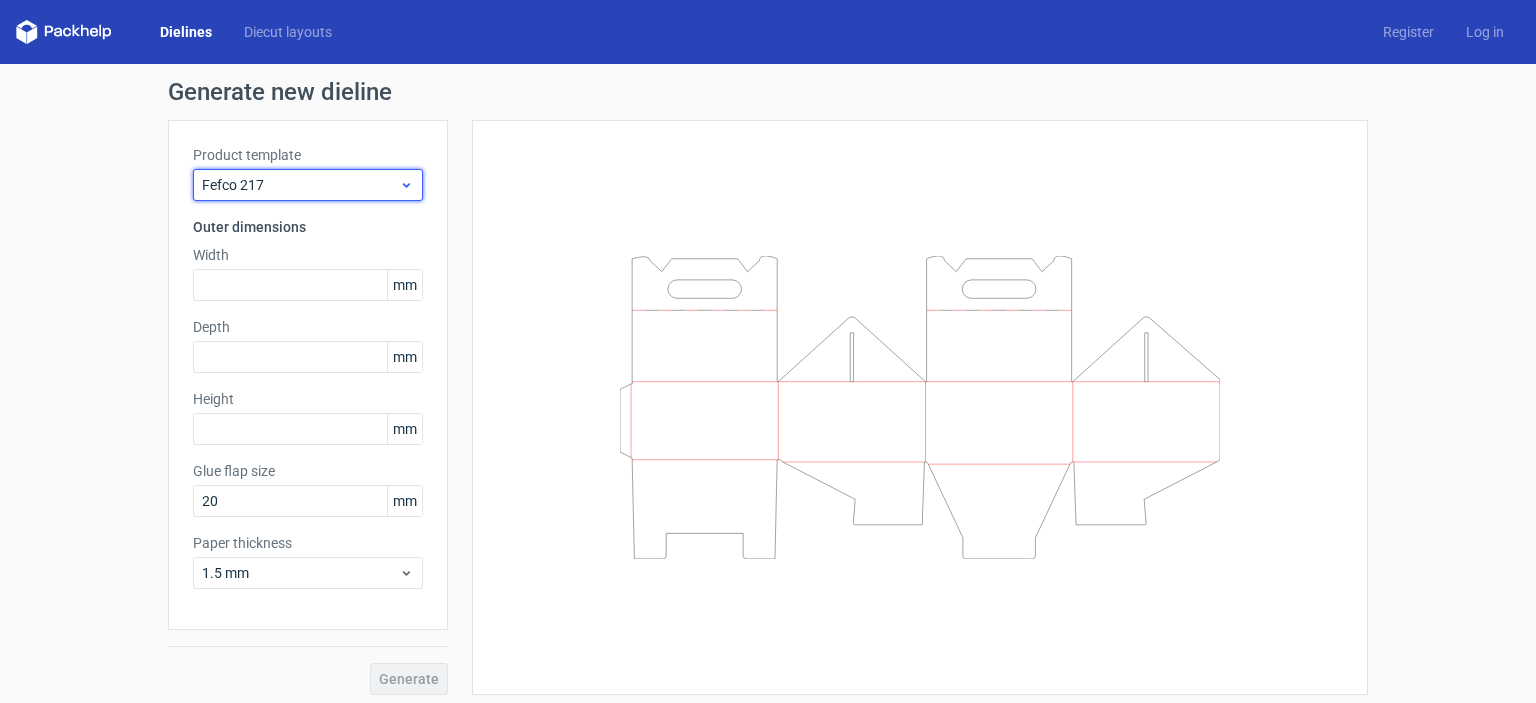 click on "Fefco 217" at bounding box center [300, 185] 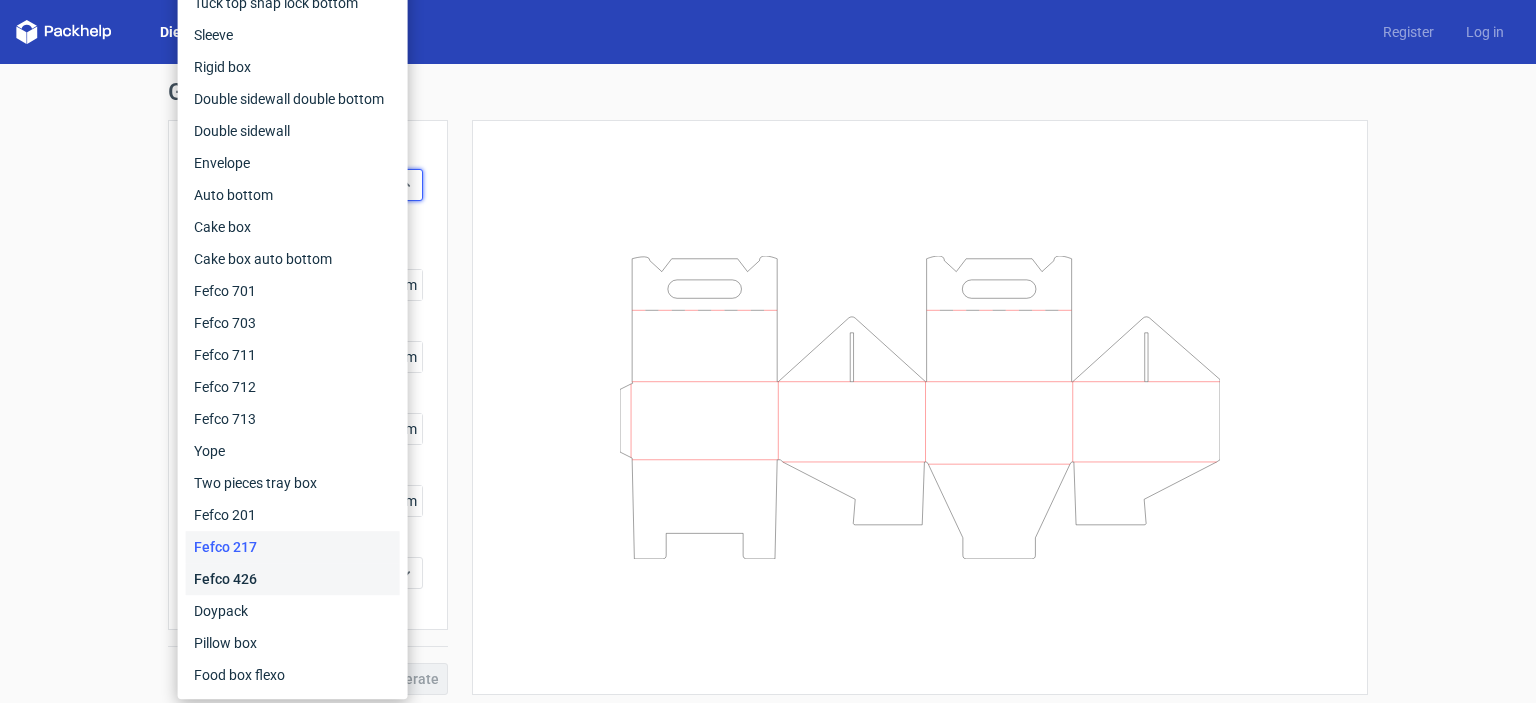 click on "Fefco 426" at bounding box center [293, 579] 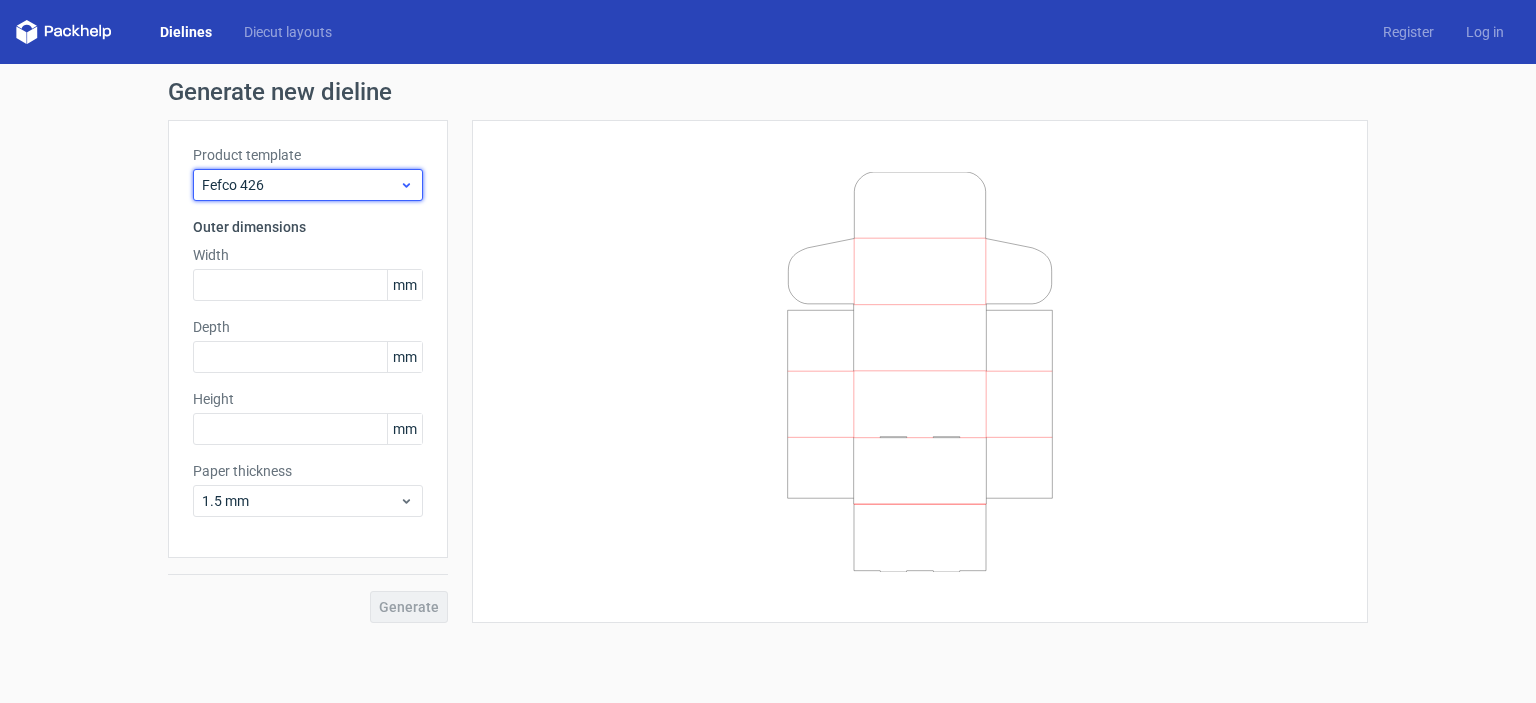 click on "Fefco 426" at bounding box center [300, 185] 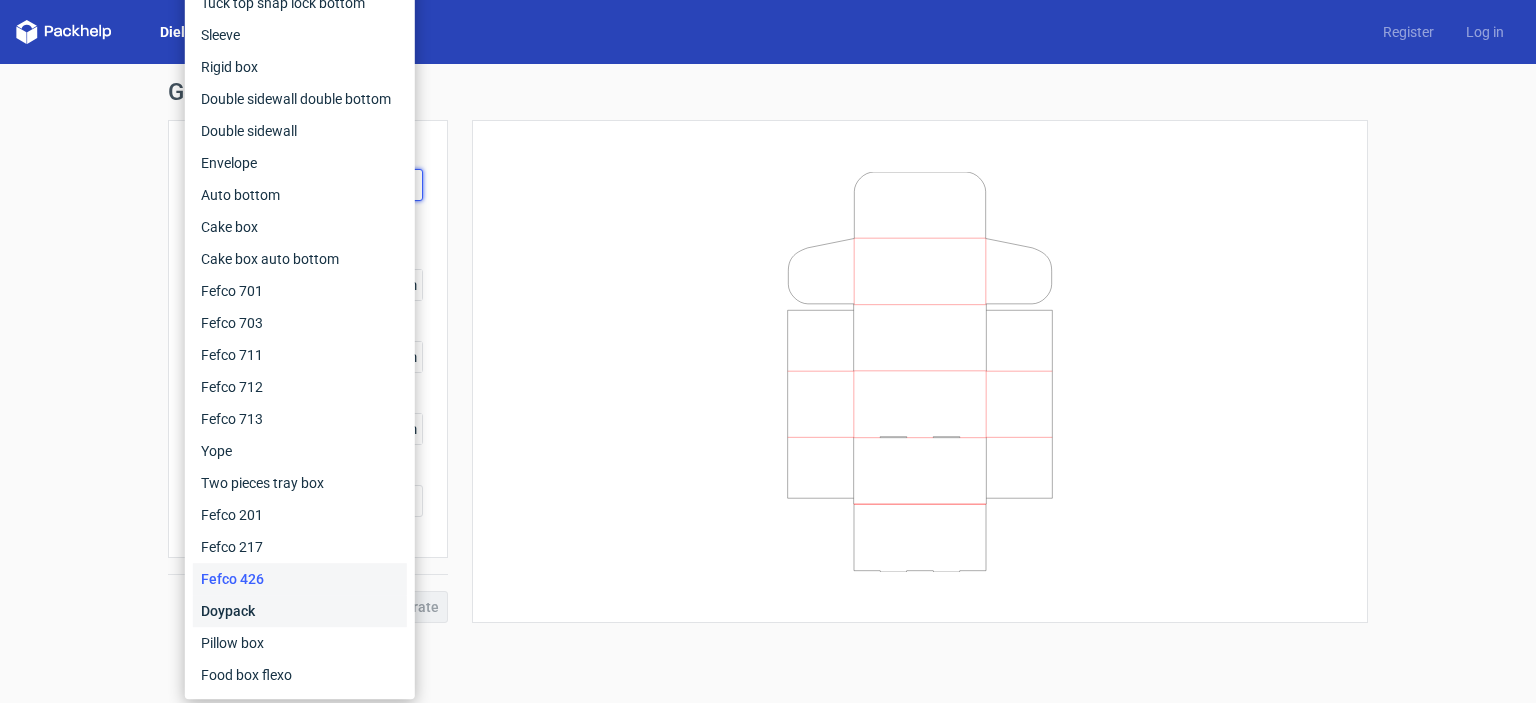 click on "Doypack" at bounding box center [300, 611] 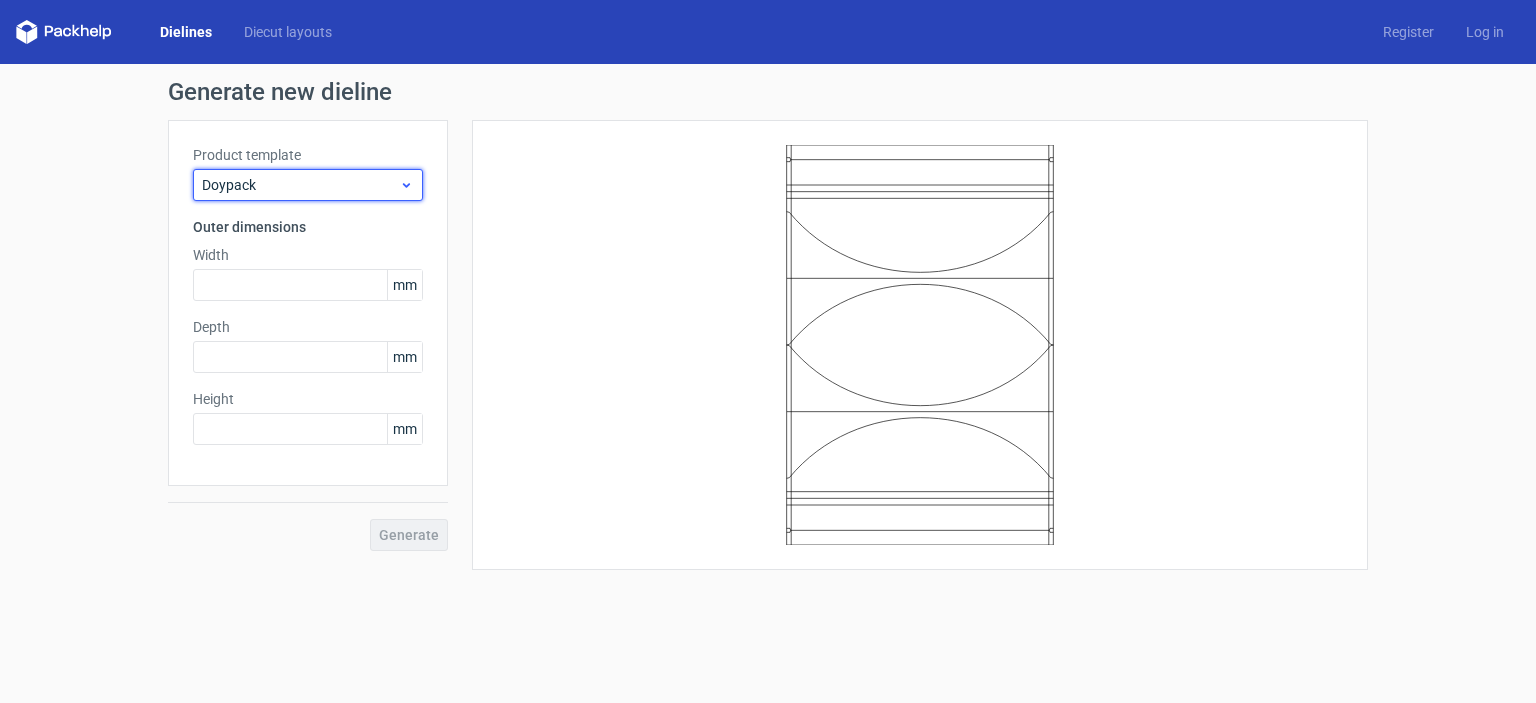 click on "Doypack" at bounding box center (300, 185) 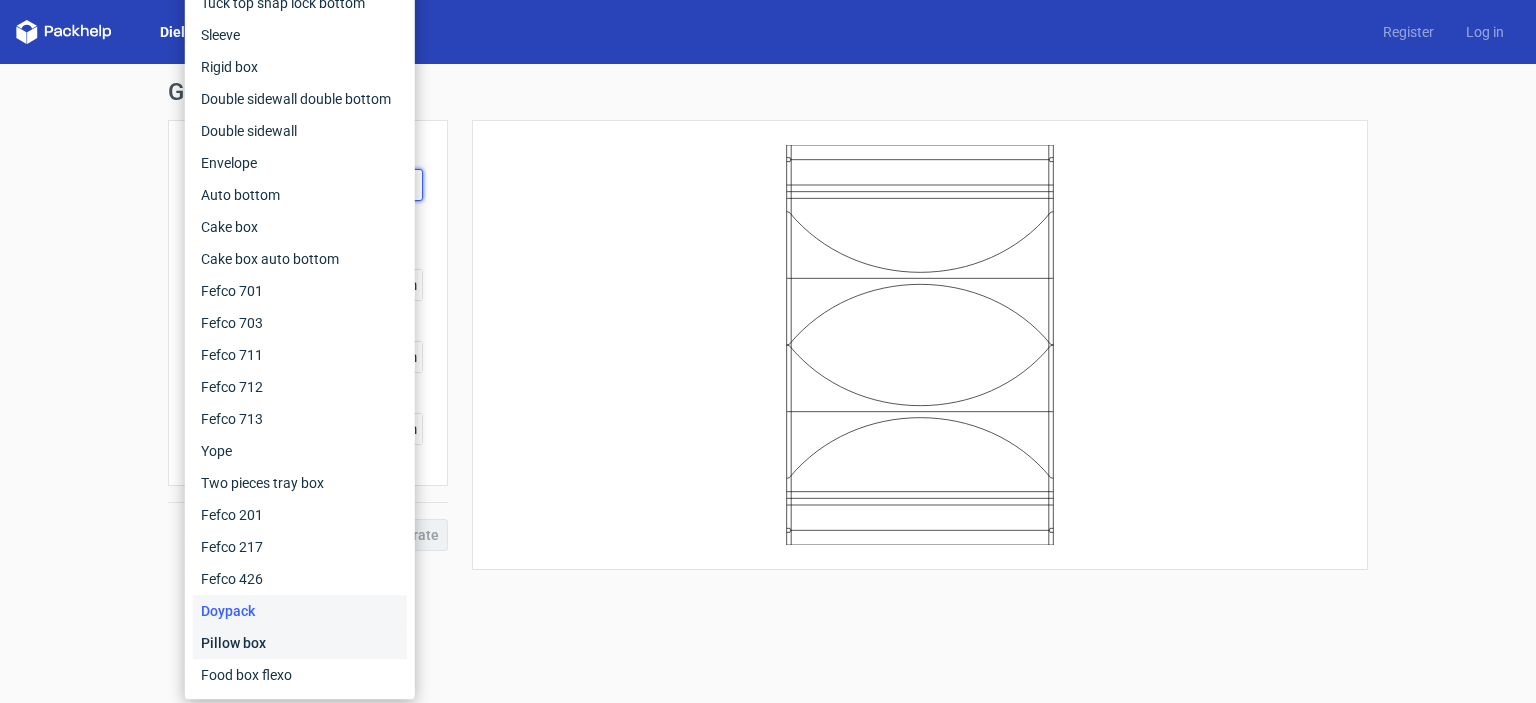 click on "Pillow box" at bounding box center [300, 643] 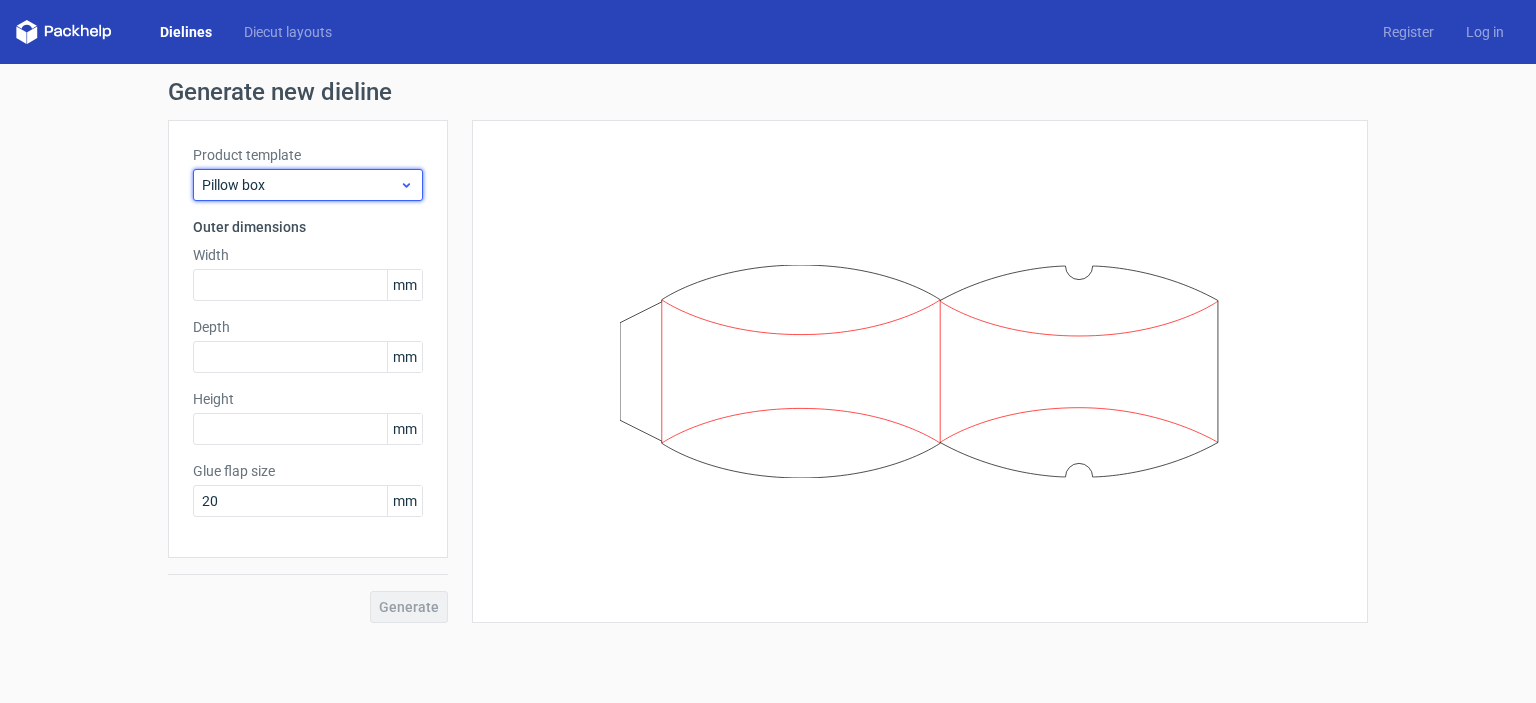 click on "Pillow box" at bounding box center [308, 185] 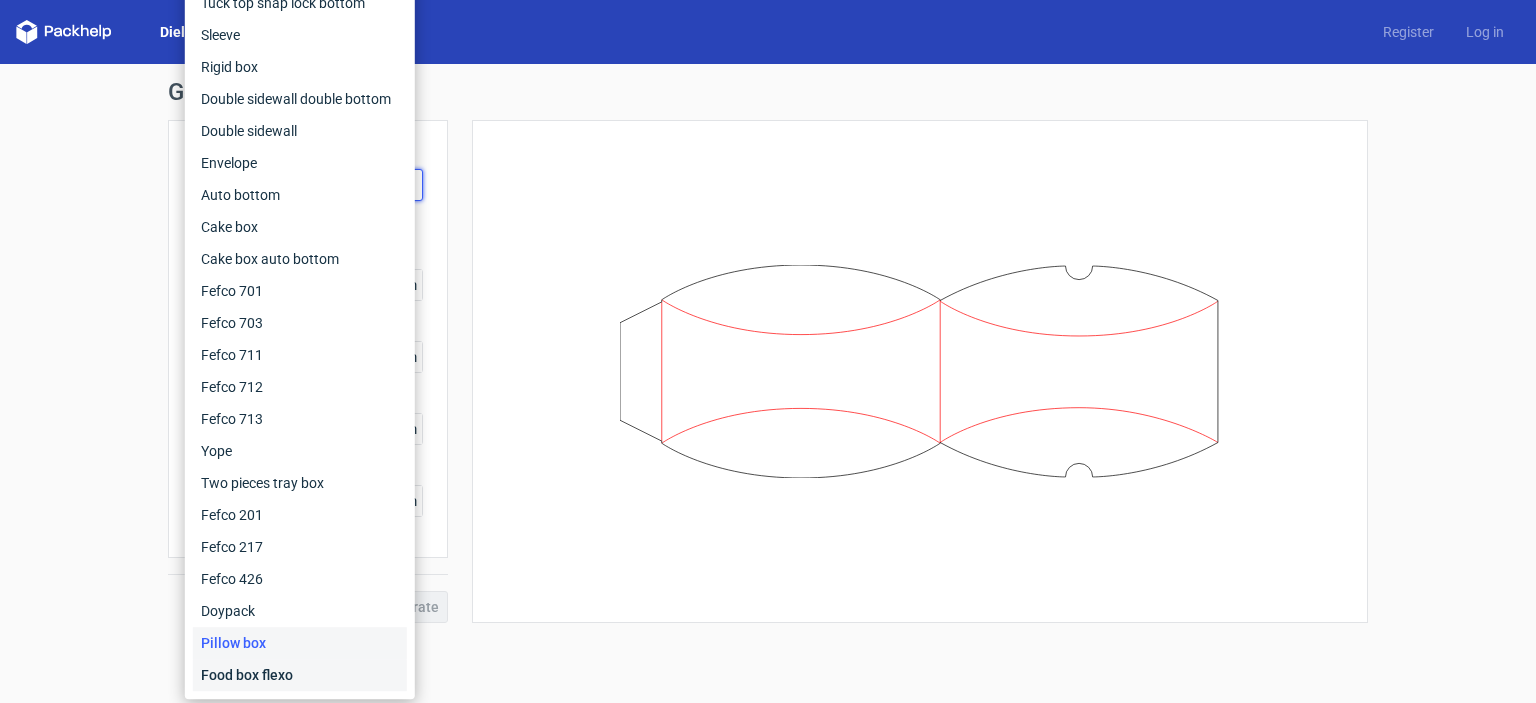 click on "Food box flexo" at bounding box center (300, 675) 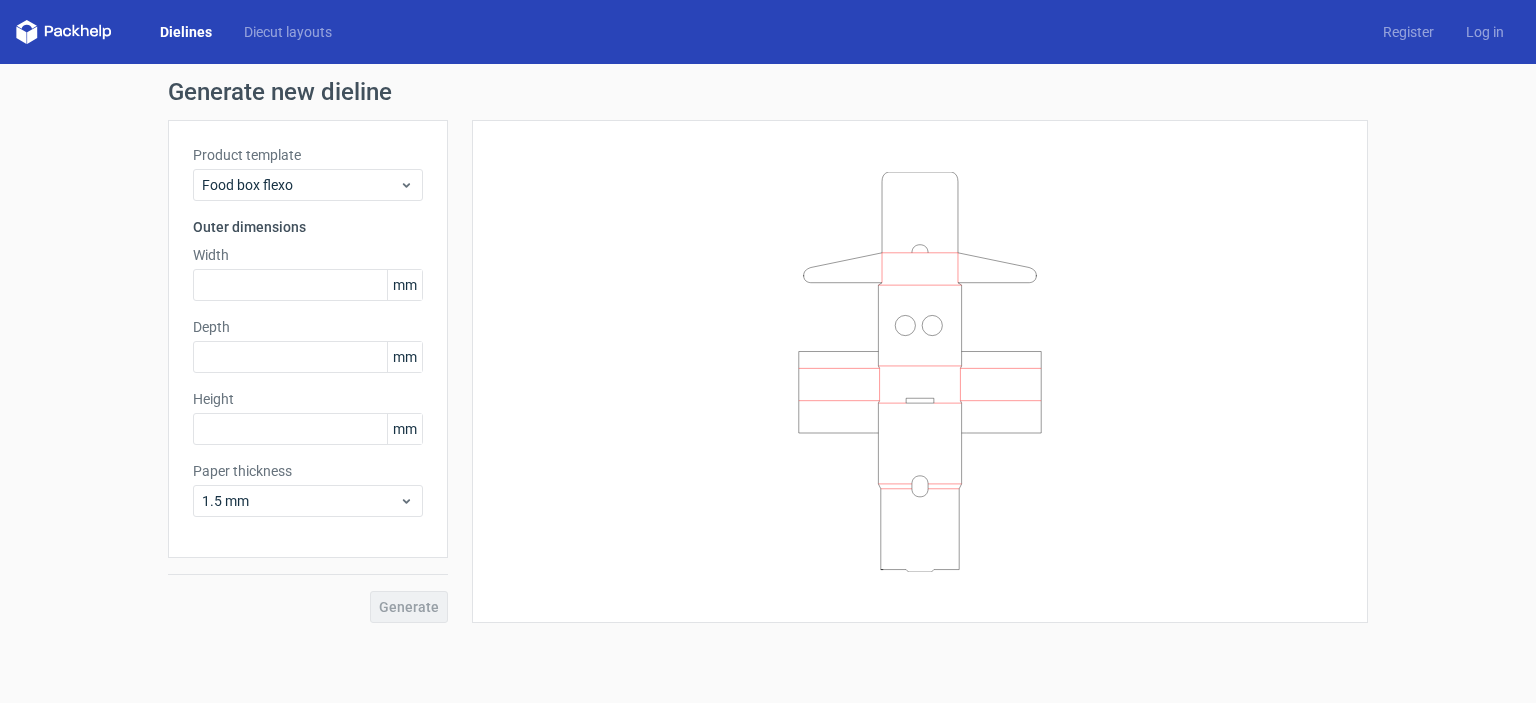 click on "Product template Food box flexo" at bounding box center (308, 173) 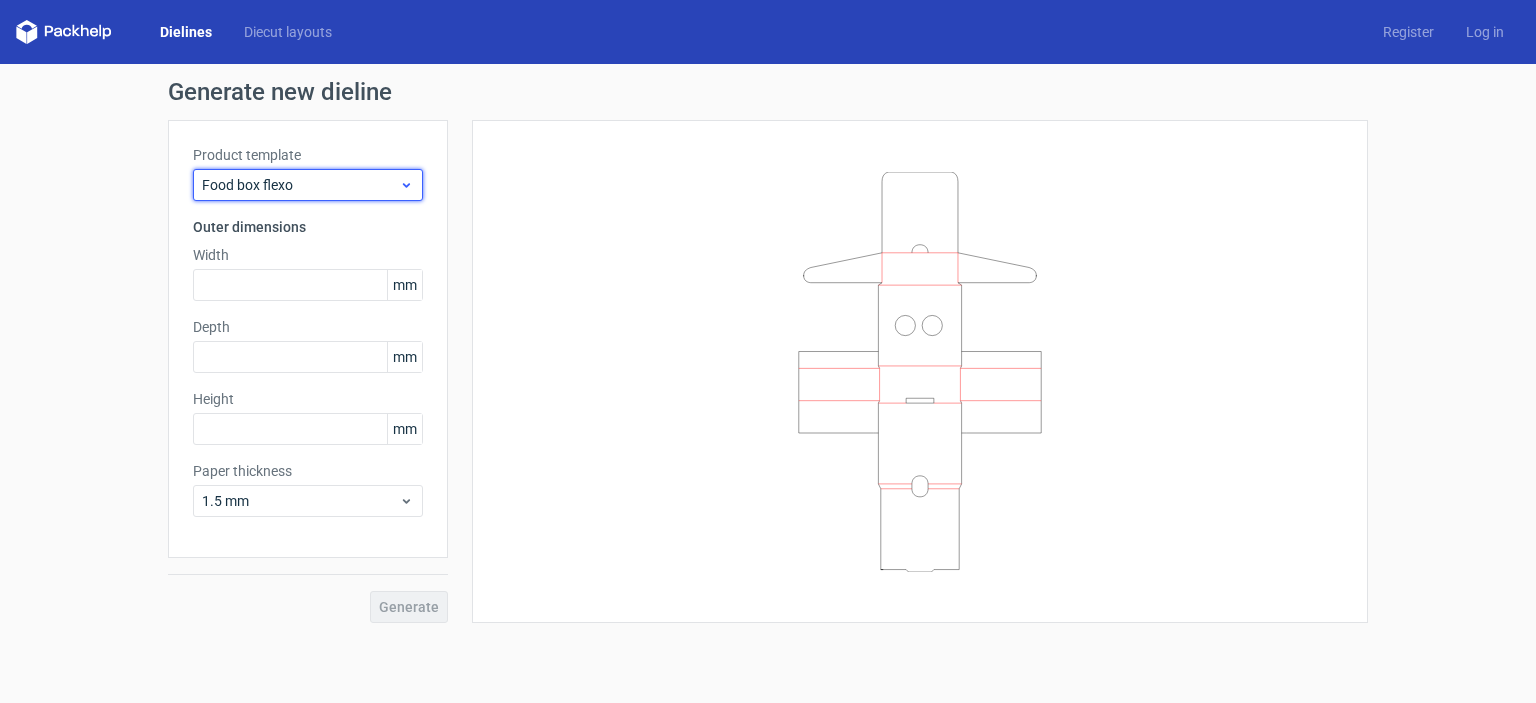 click on "Food box flexo" at bounding box center [300, 185] 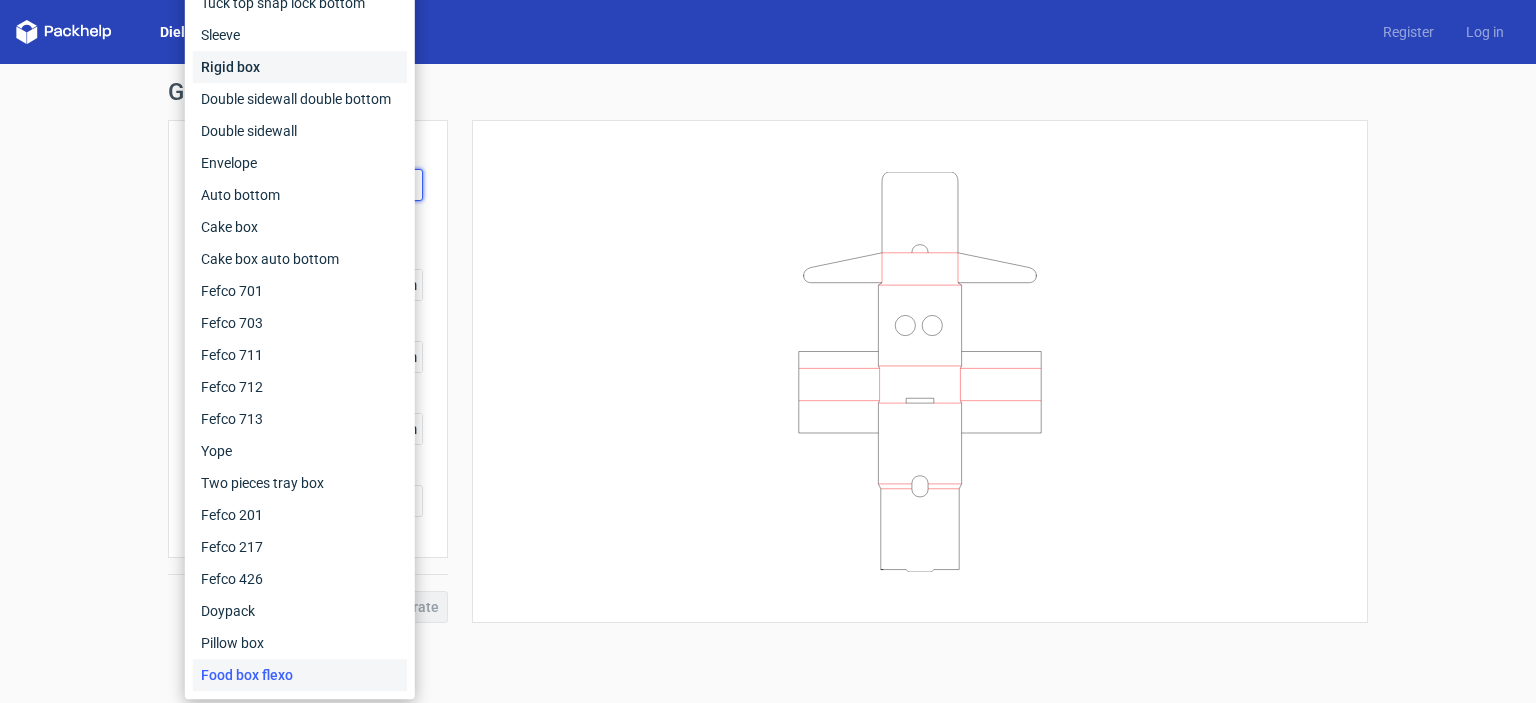 click on "Rigid box" at bounding box center [300, 67] 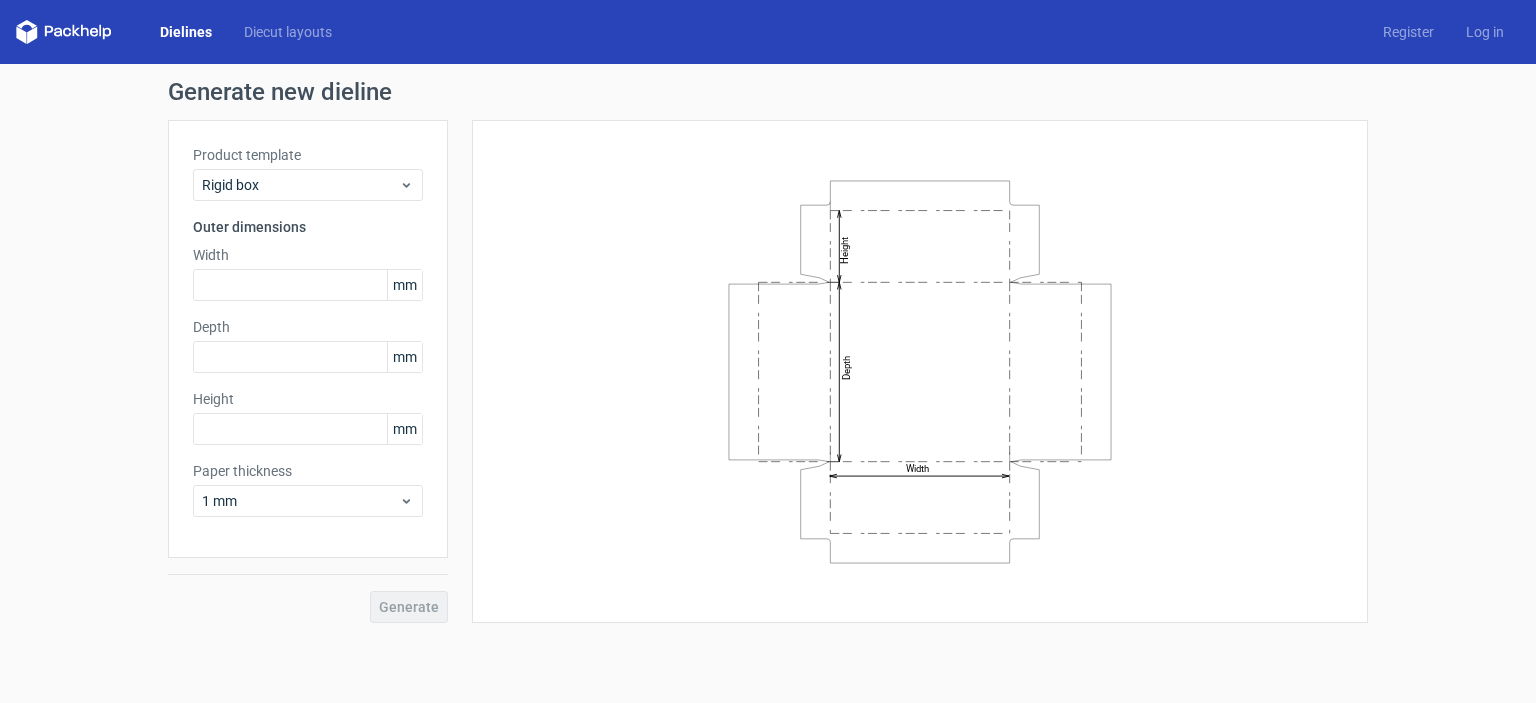 click on "Product template Rigid box" at bounding box center [308, 173] 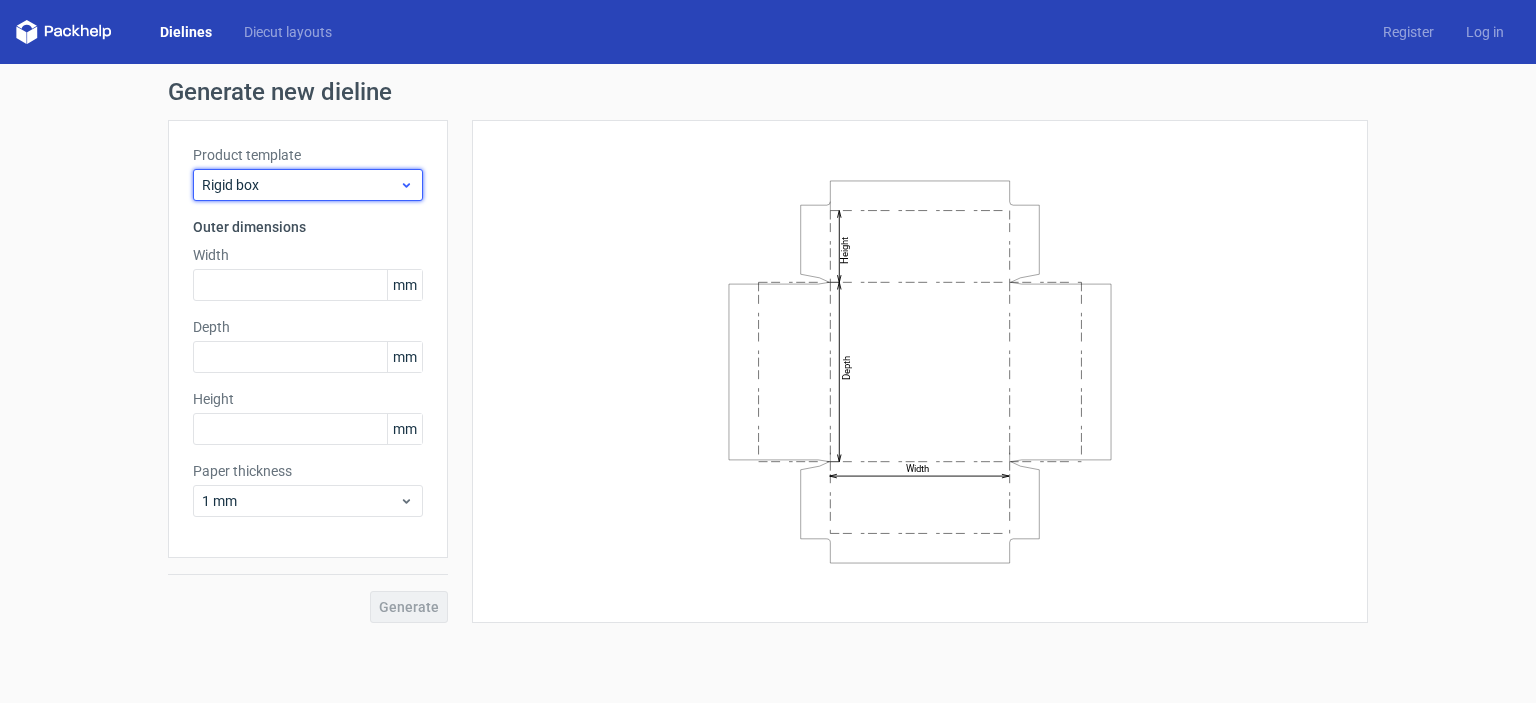click on "Rigid box" at bounding box center [300, 185] 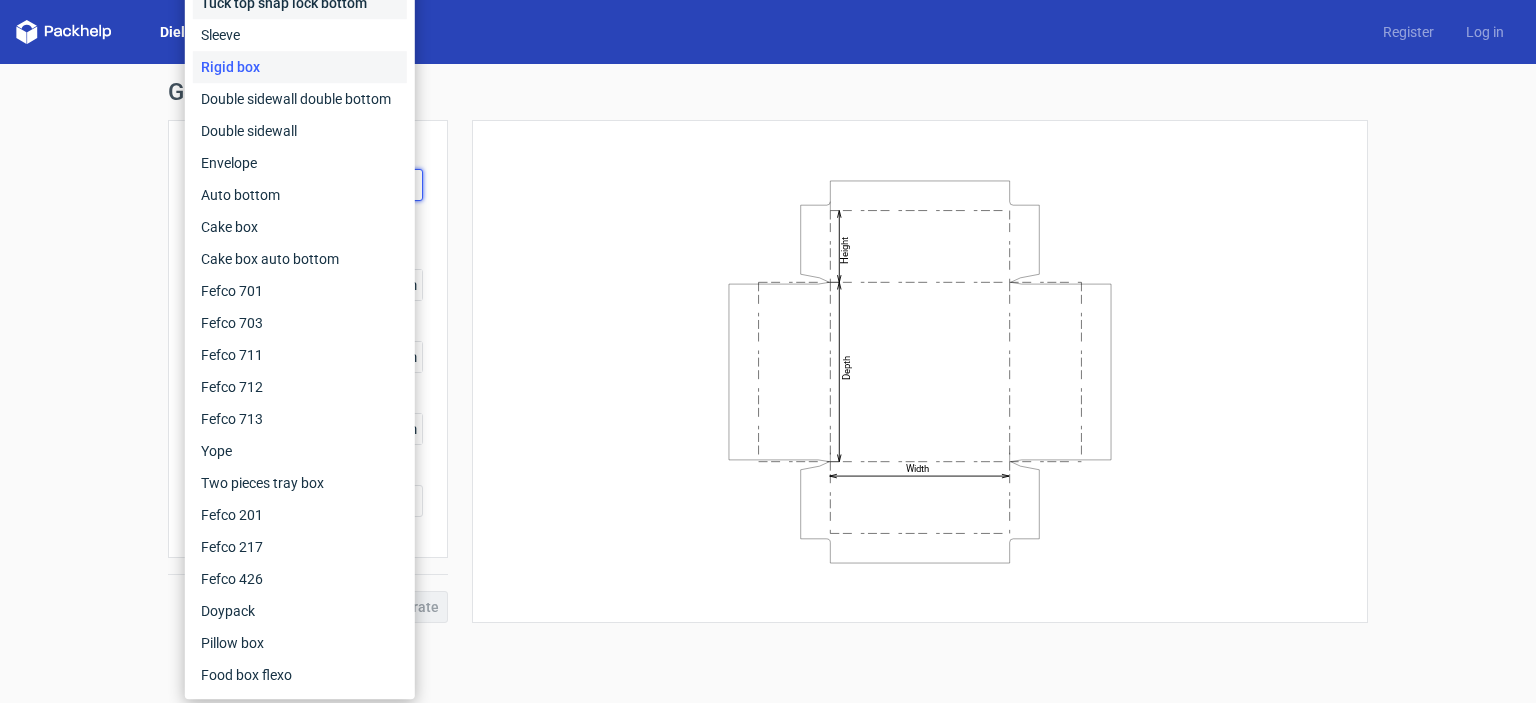 click on "Tuck top snap lock bottom" at bounding box center (300, 3) 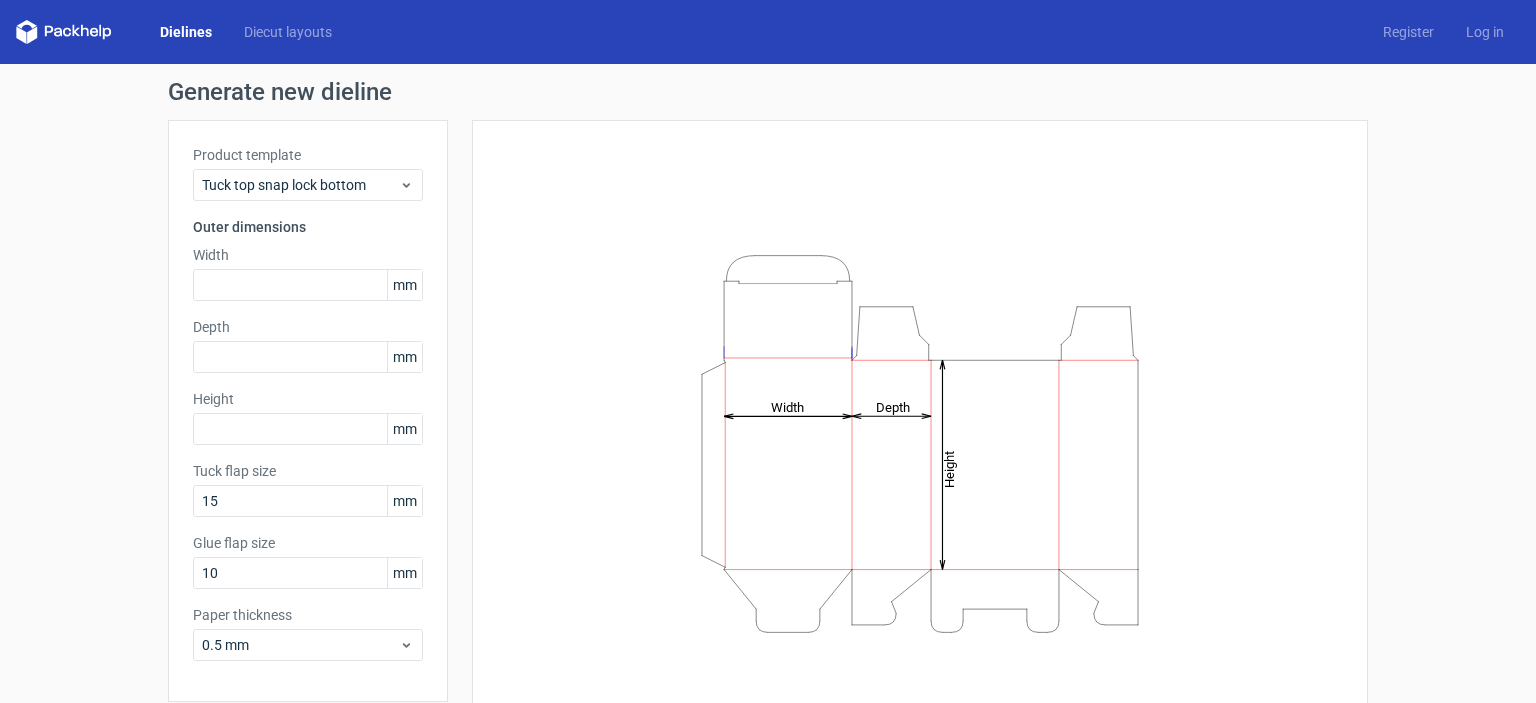 click on "Height   Depth   Width" at bounding box center [920, 443] 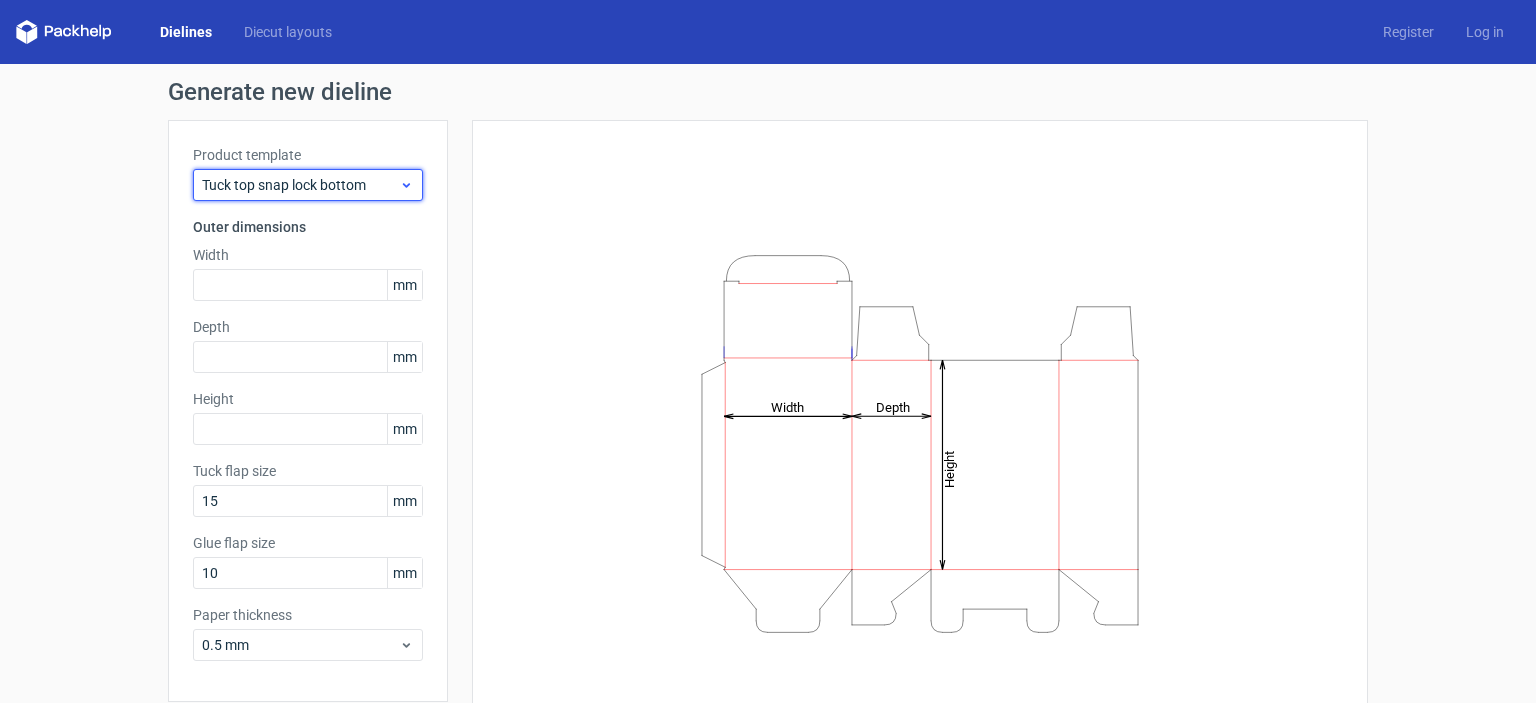 click on "Tuck top snap lock bottom" at bounding box center (300, 185) 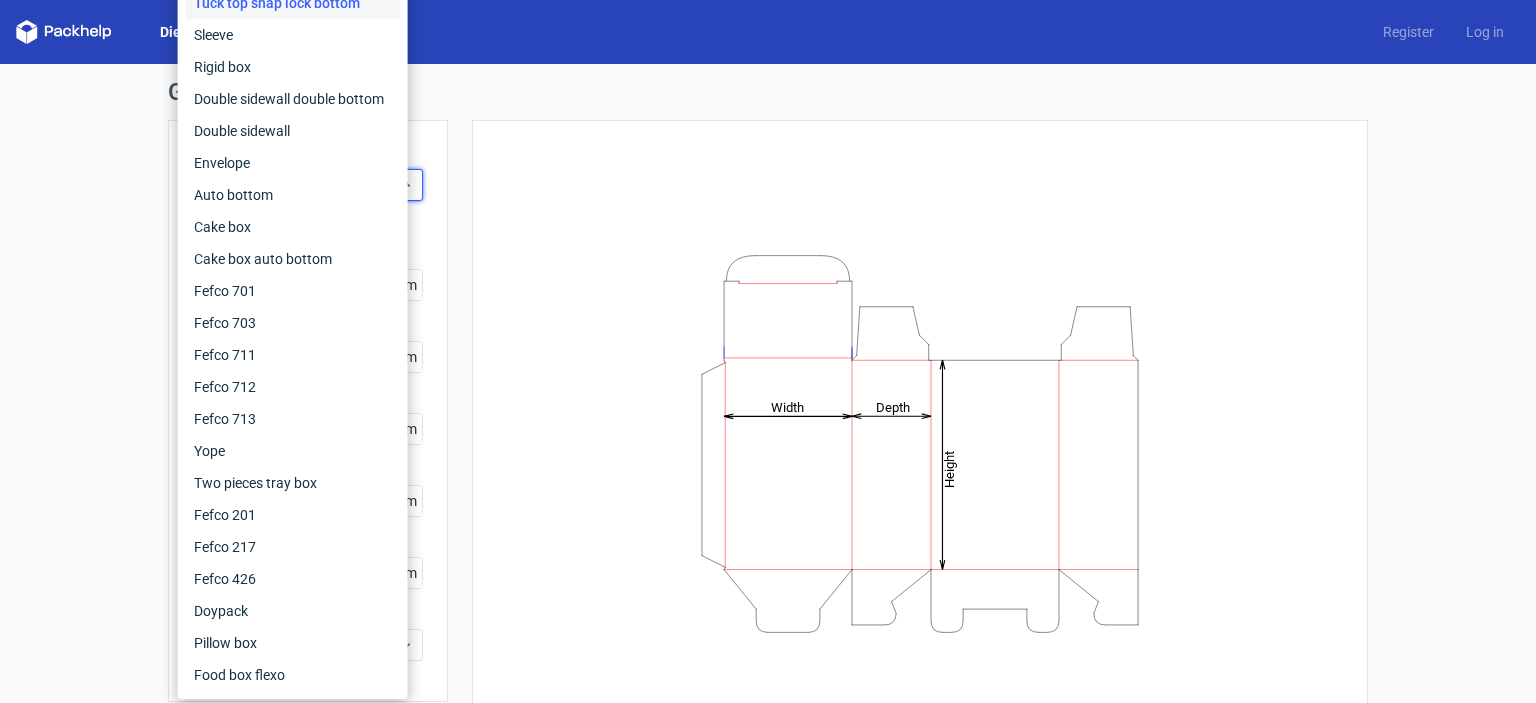 click on "Generate new dieline Product template Tuck top snap lock bottom Outer dimensions Width mm Depth mm Height mm Tuck flap size 15 mm Glue flap size 10 mm Paper thickness 0.5 mm Generate  Height   Depth   Width" at bounding box center [768, 423] 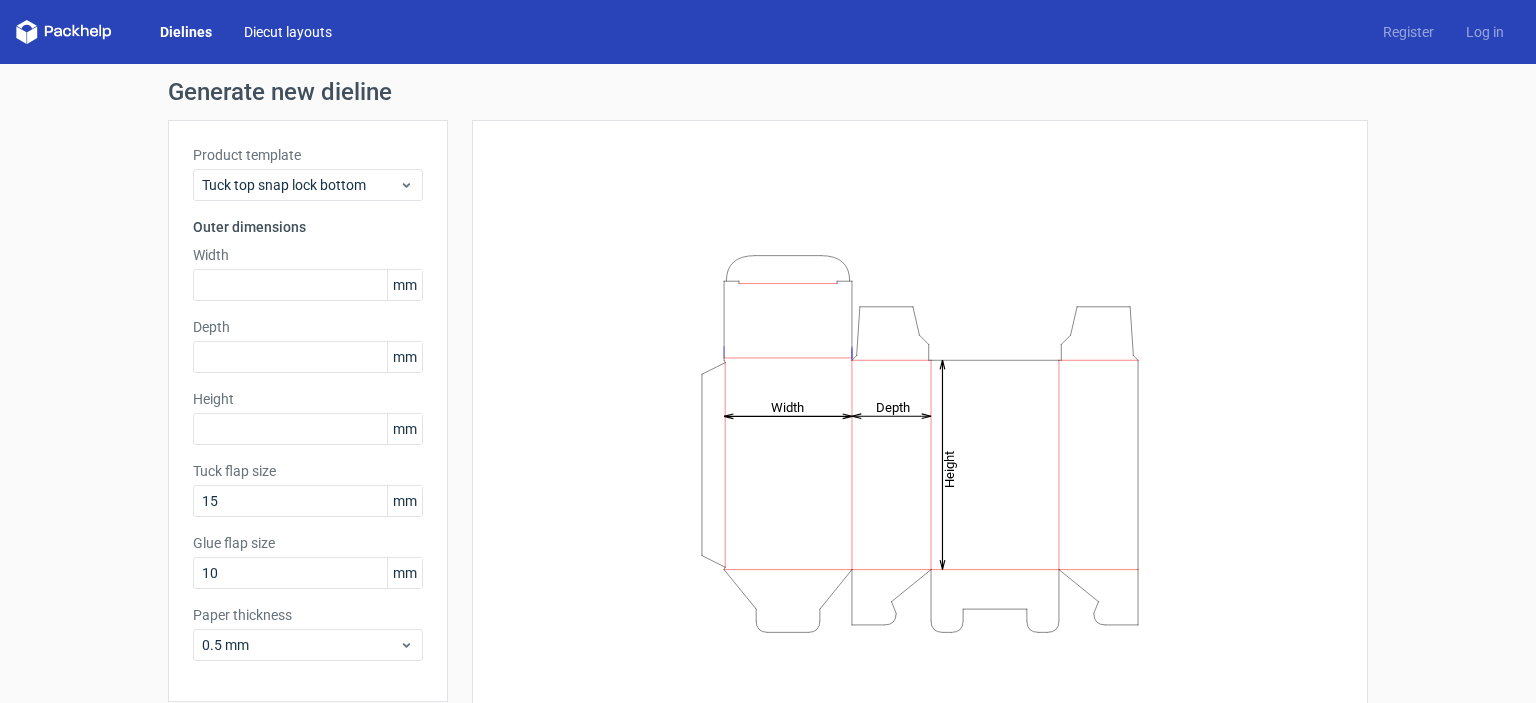 click on "Diecut layouts" at bounding box center [288, 32] 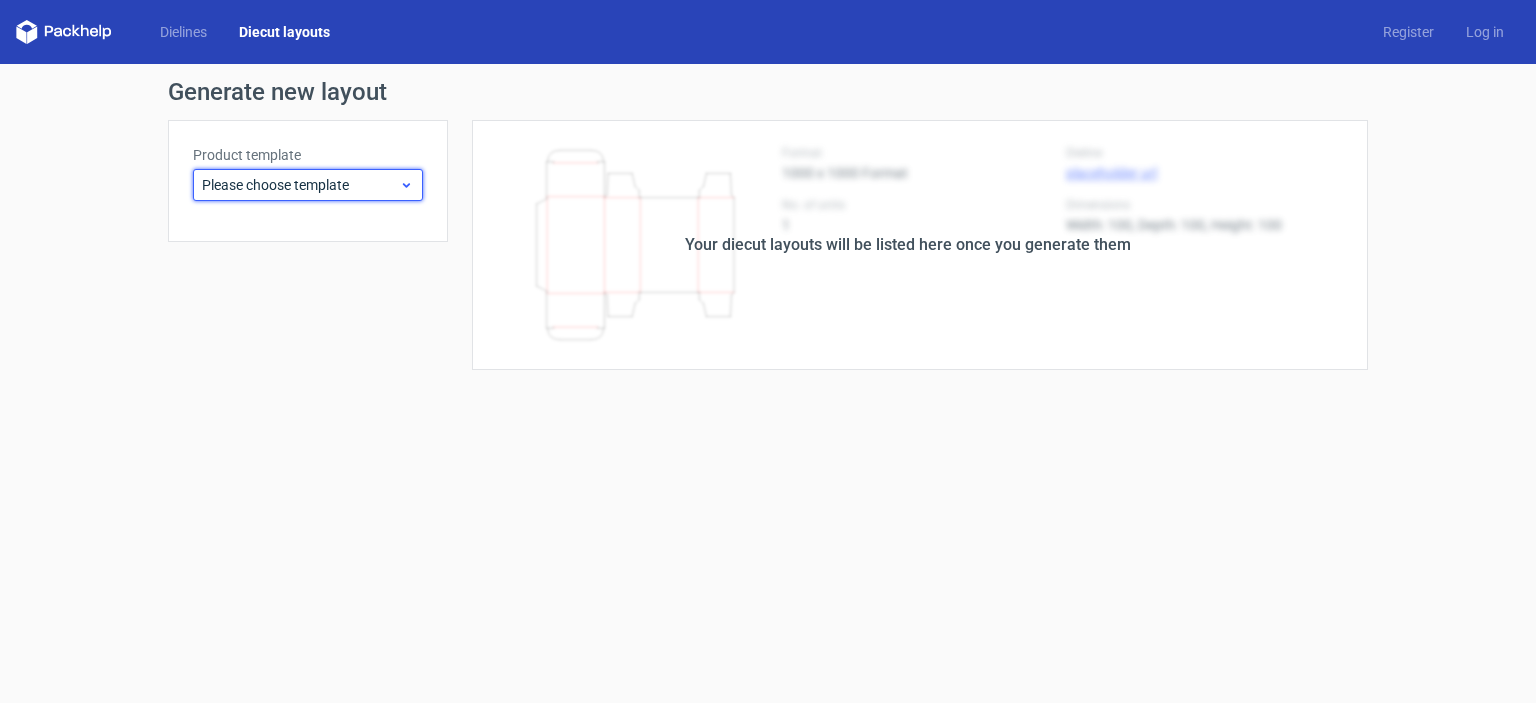click on "Please choose template" at bounding box center [300, 185] 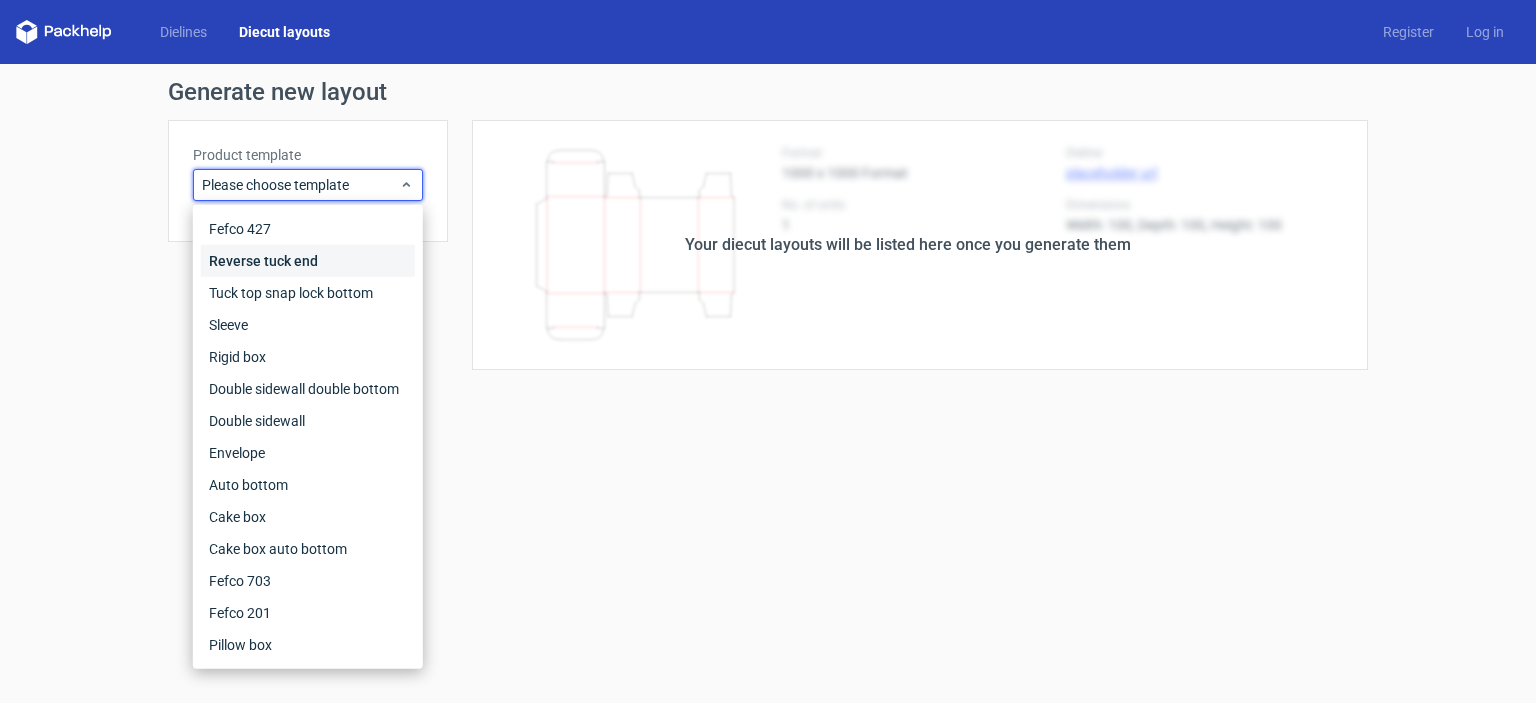 click on "Reverse tuck end" at bounding box center (308, 261) 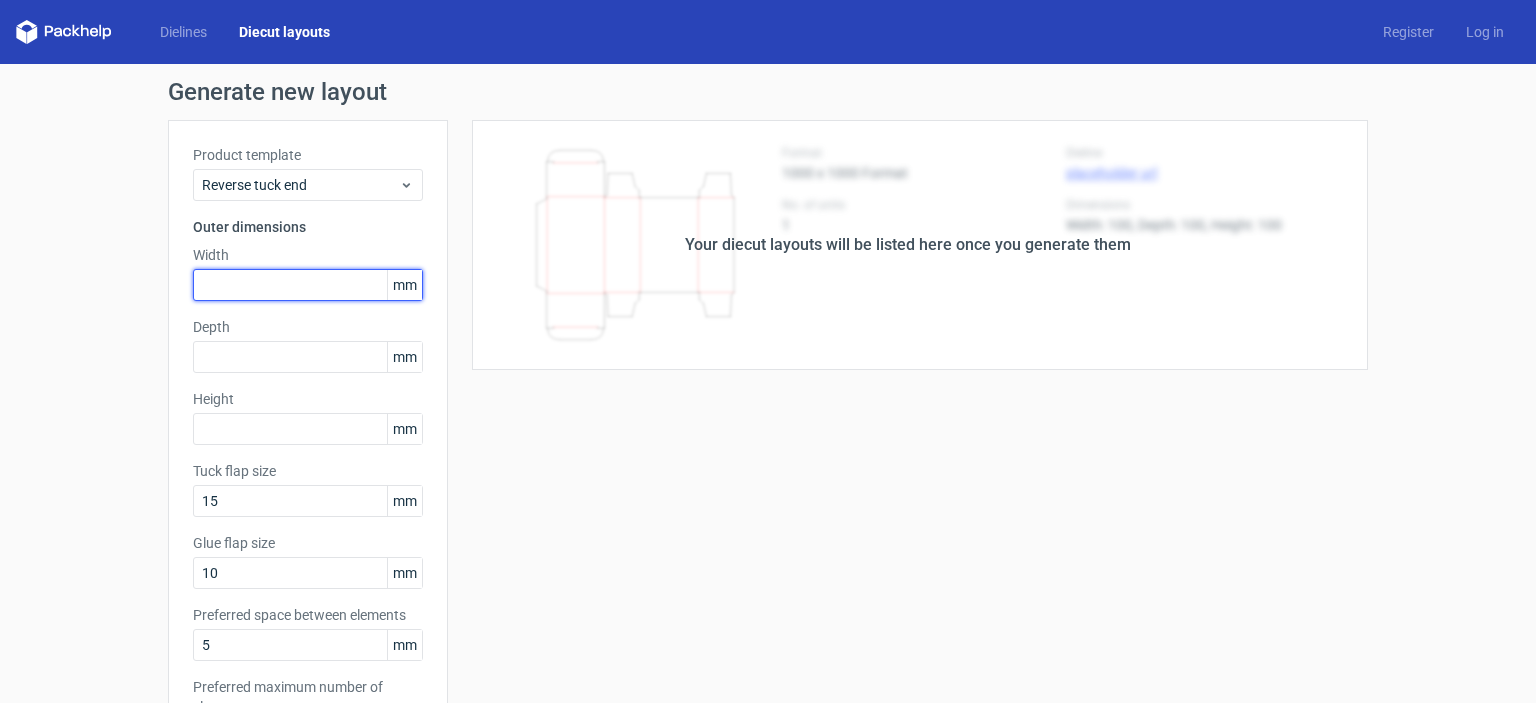 click at bounding box center (308, 285) 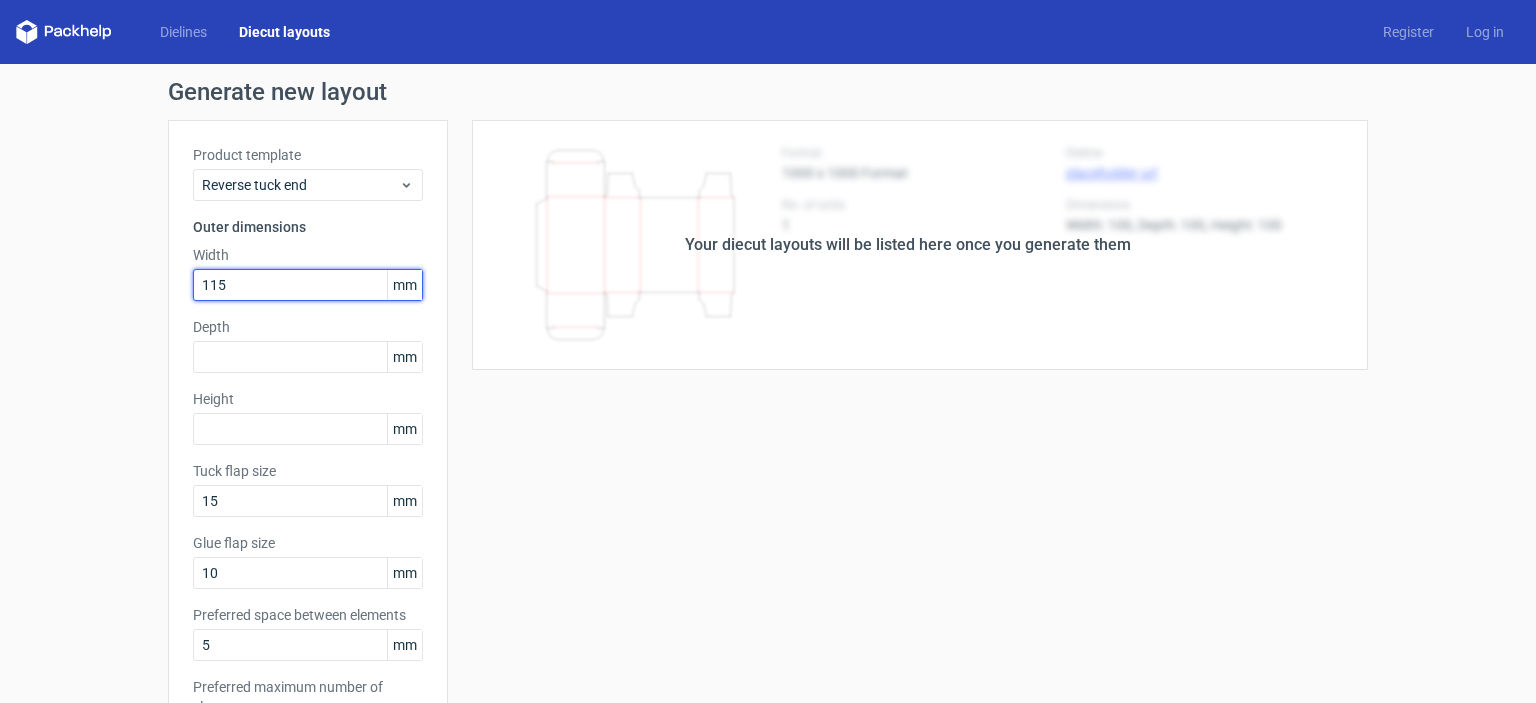 type on "115" 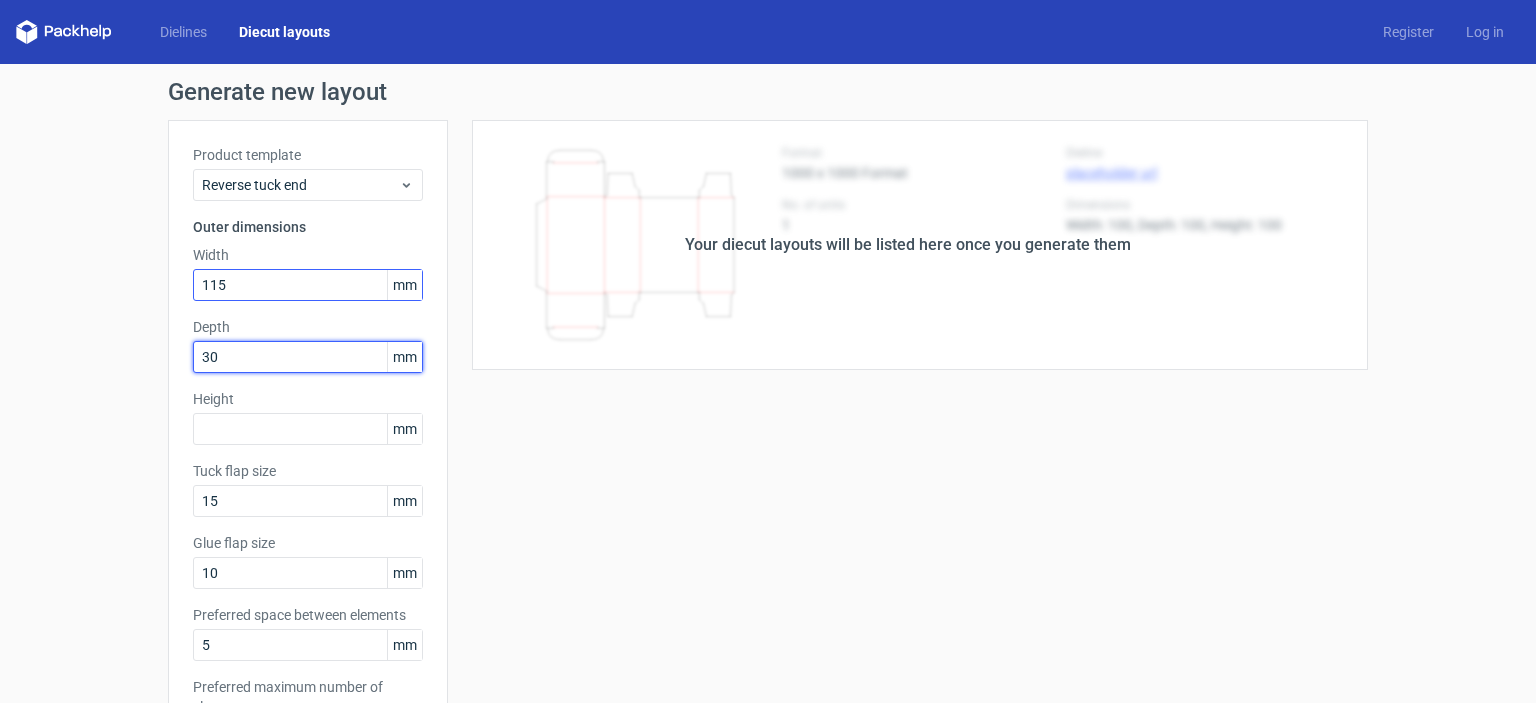 type on "30" 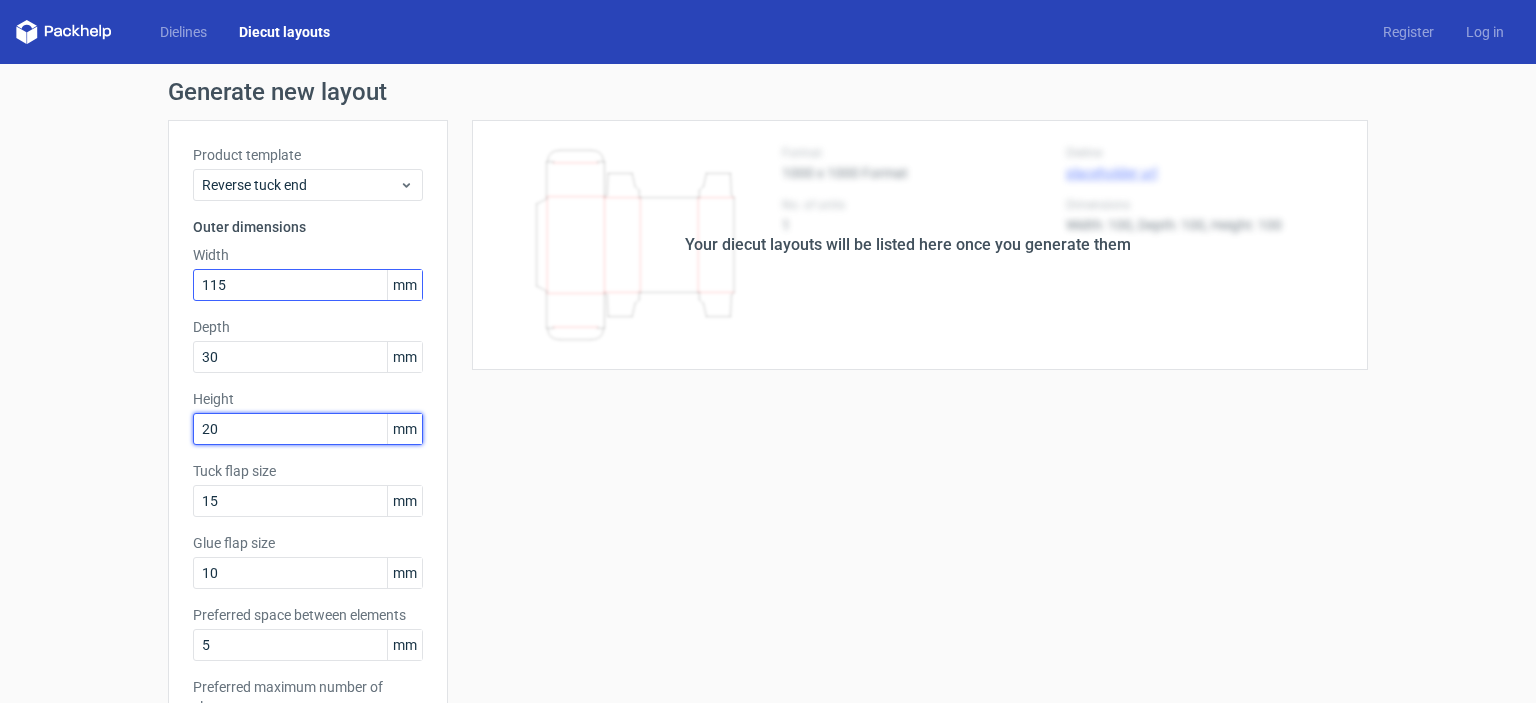 type on "20" 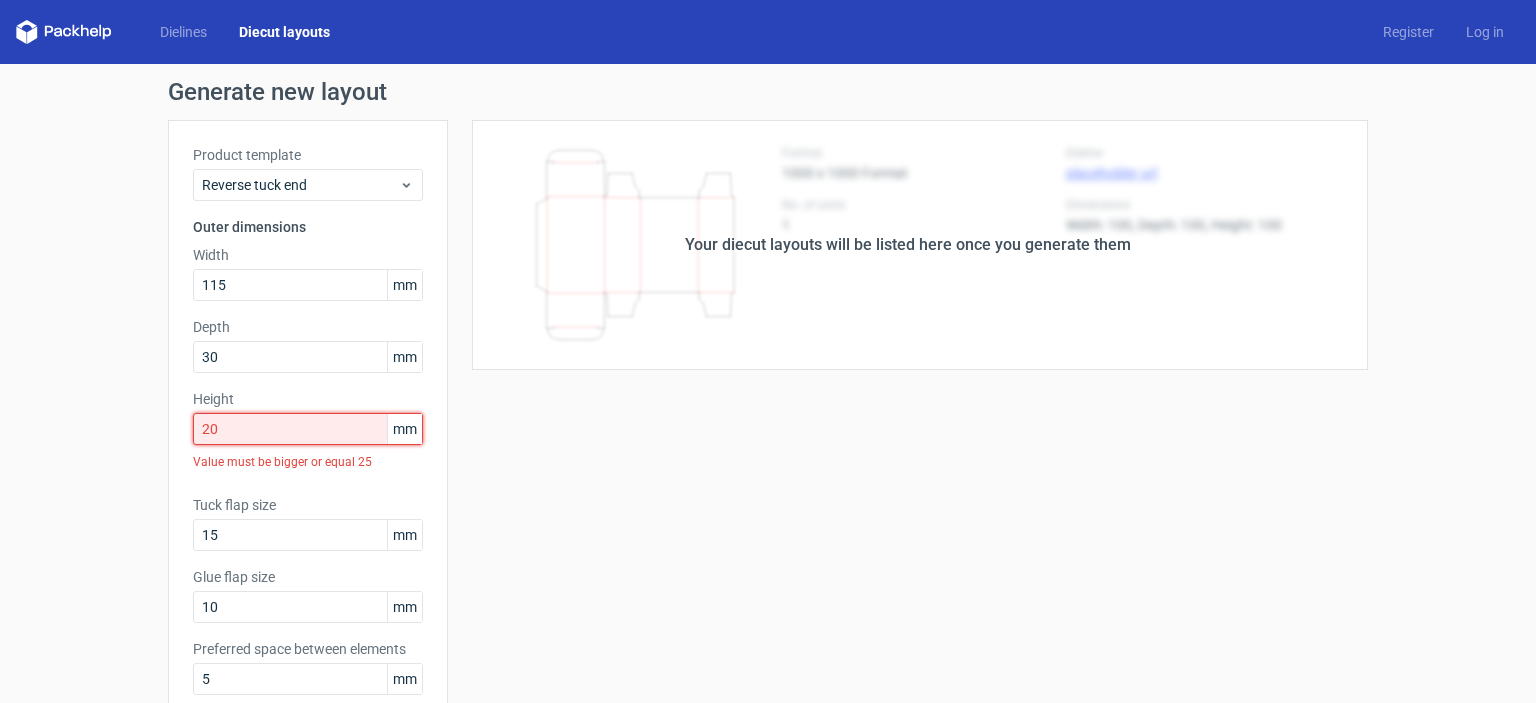 click on "20" at bounding box center (308, 429) 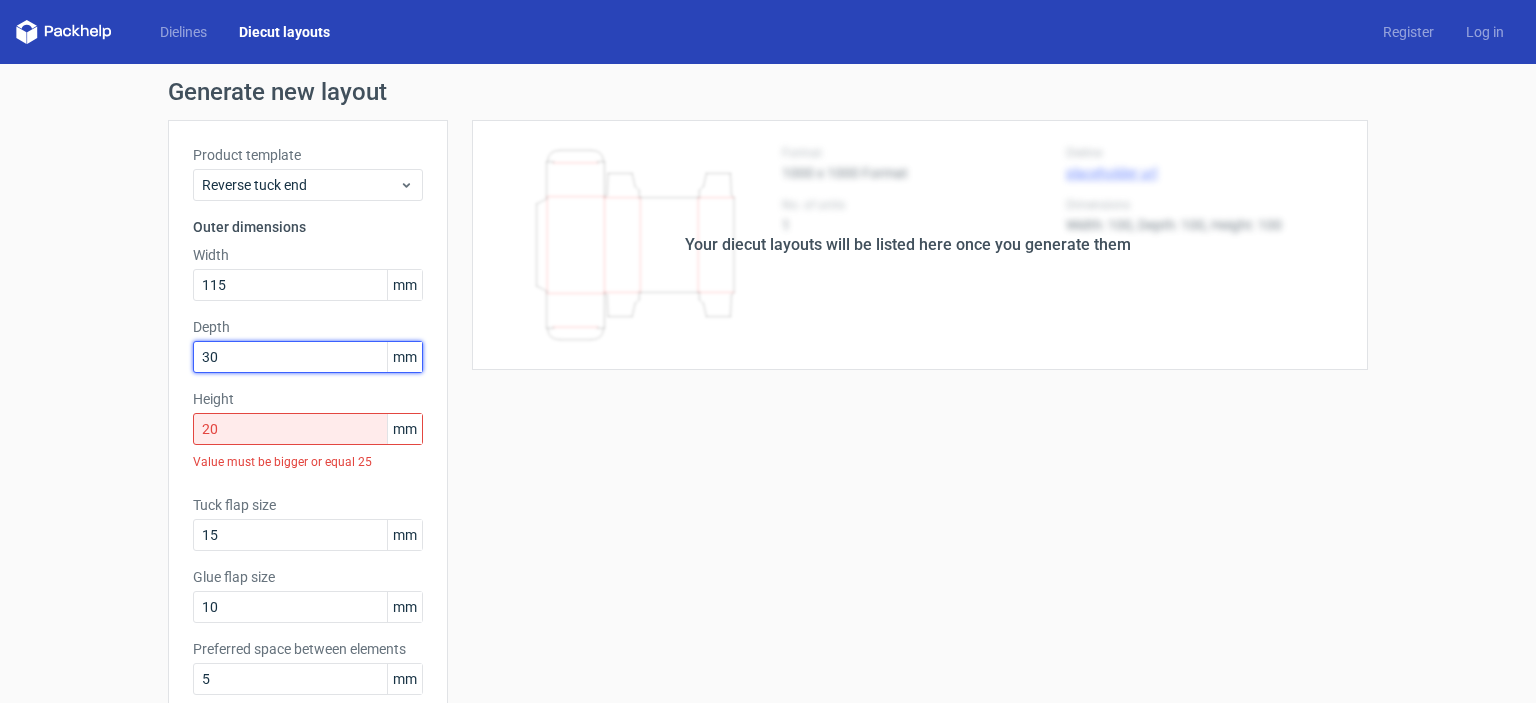 drag, startPoint x: 292, startPoint y: 352, endPoint x: 87, endPoint y: 351, distance: 205.00244 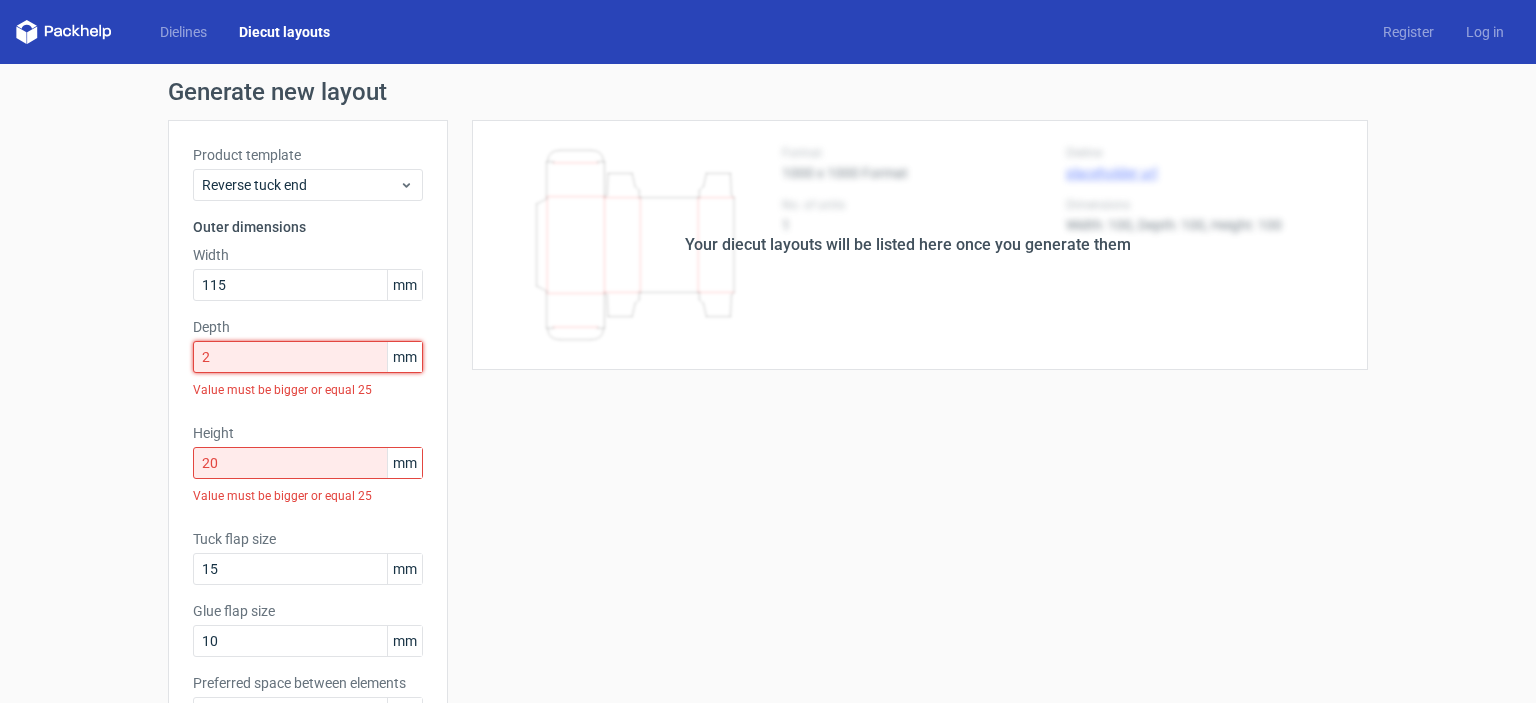 drag, startPoint x: 230, startPoint y: 357, endPoint x: 126, endPoint y: 372, distance: 105.076164 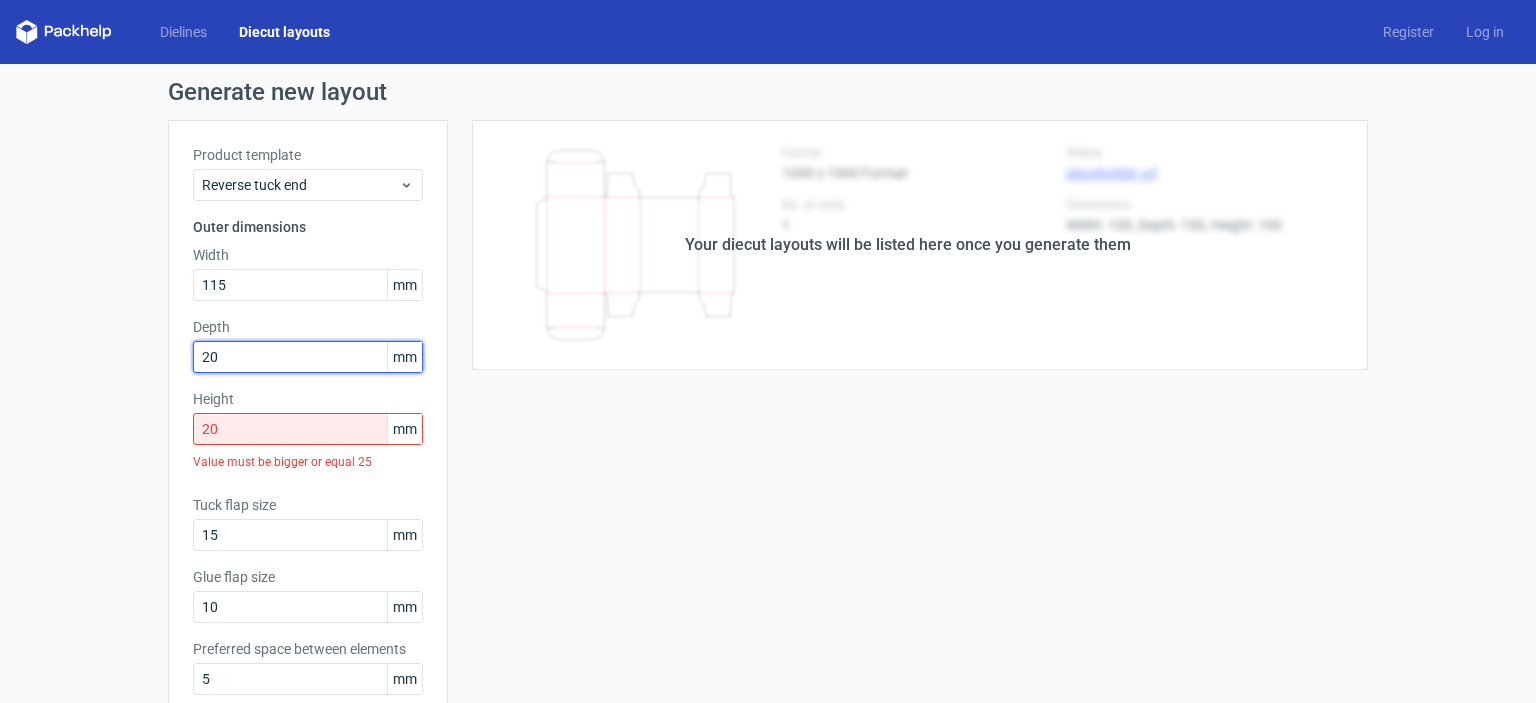 type on "20" 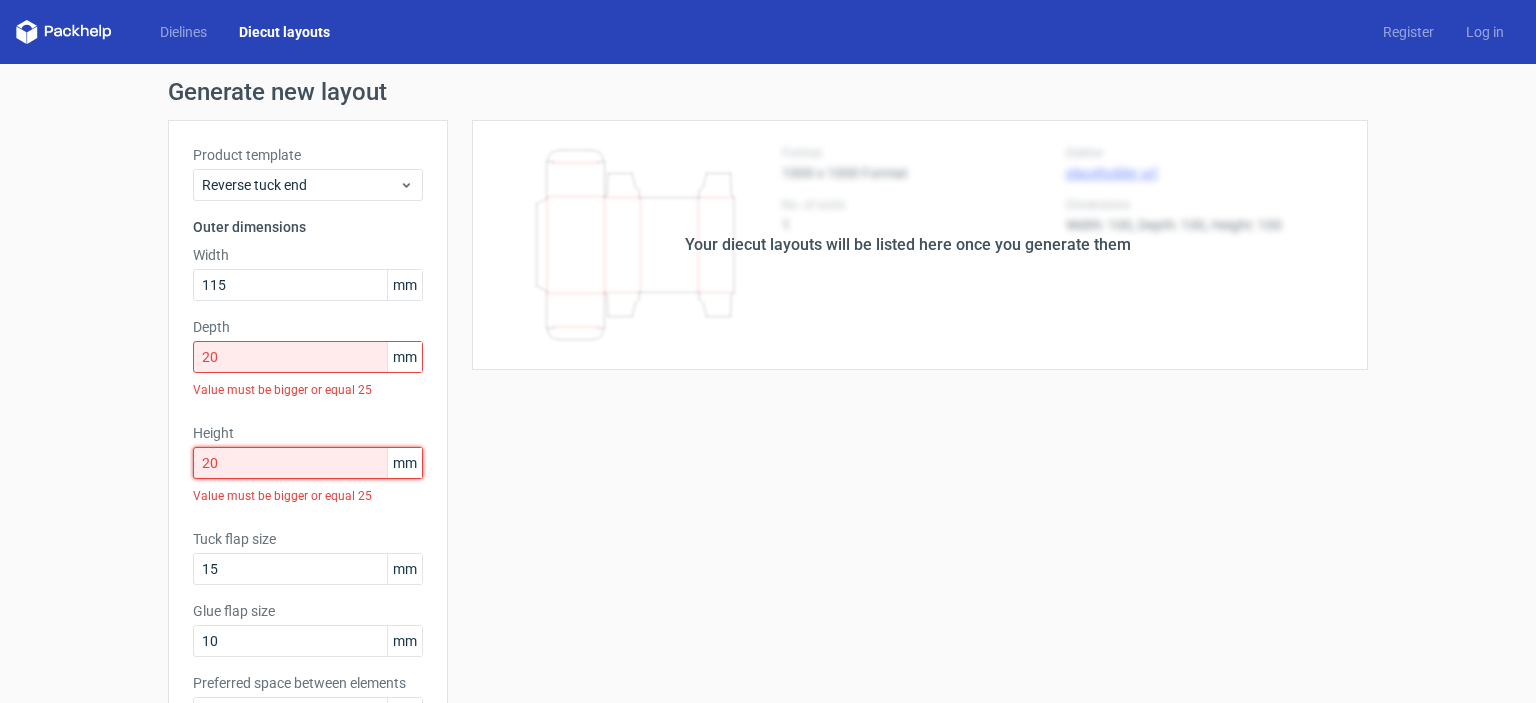 drag, startPoint x: 222, startPoint y: 436, endPoint x: 8, endPoint y: 439, distance: 214.02103 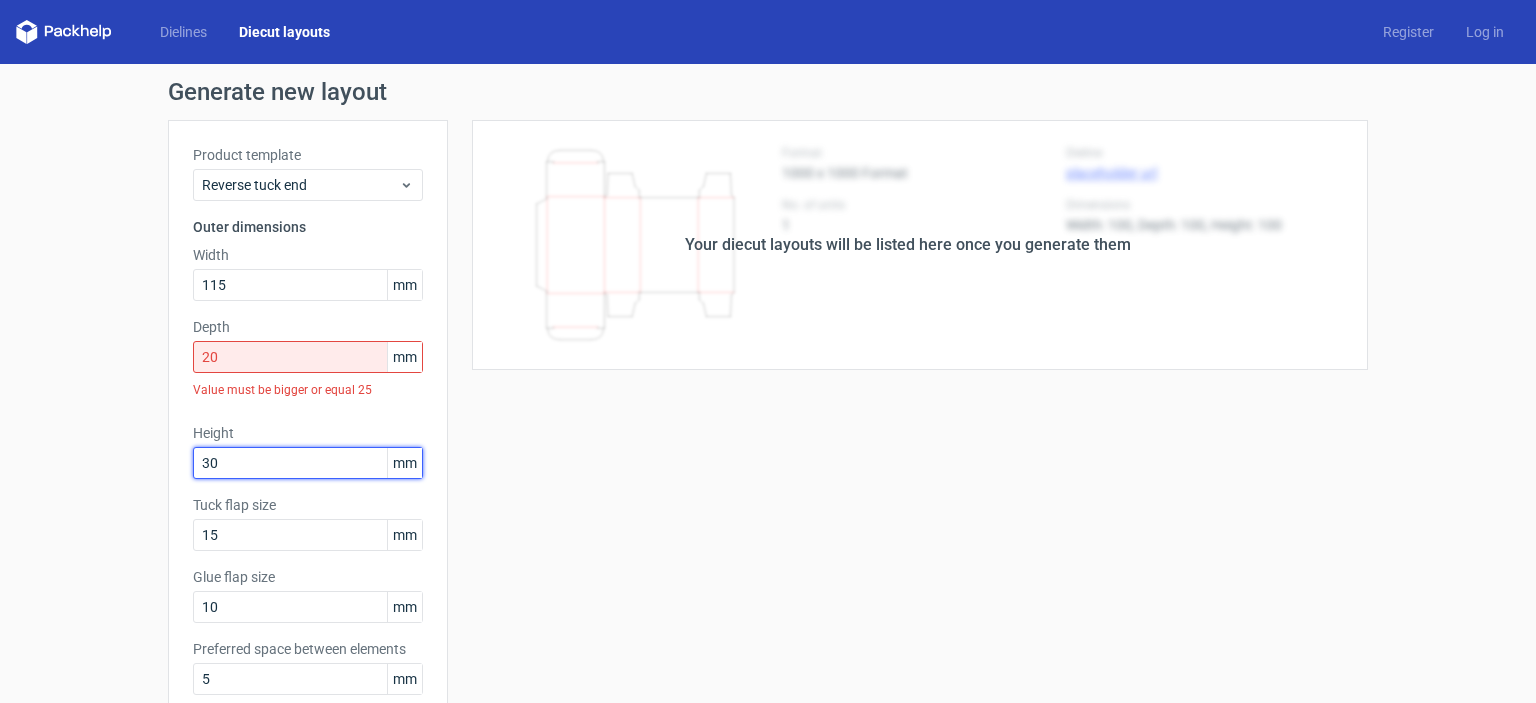 scroll, scrollTop: 551, scrollLeft: 0, axis: vertical 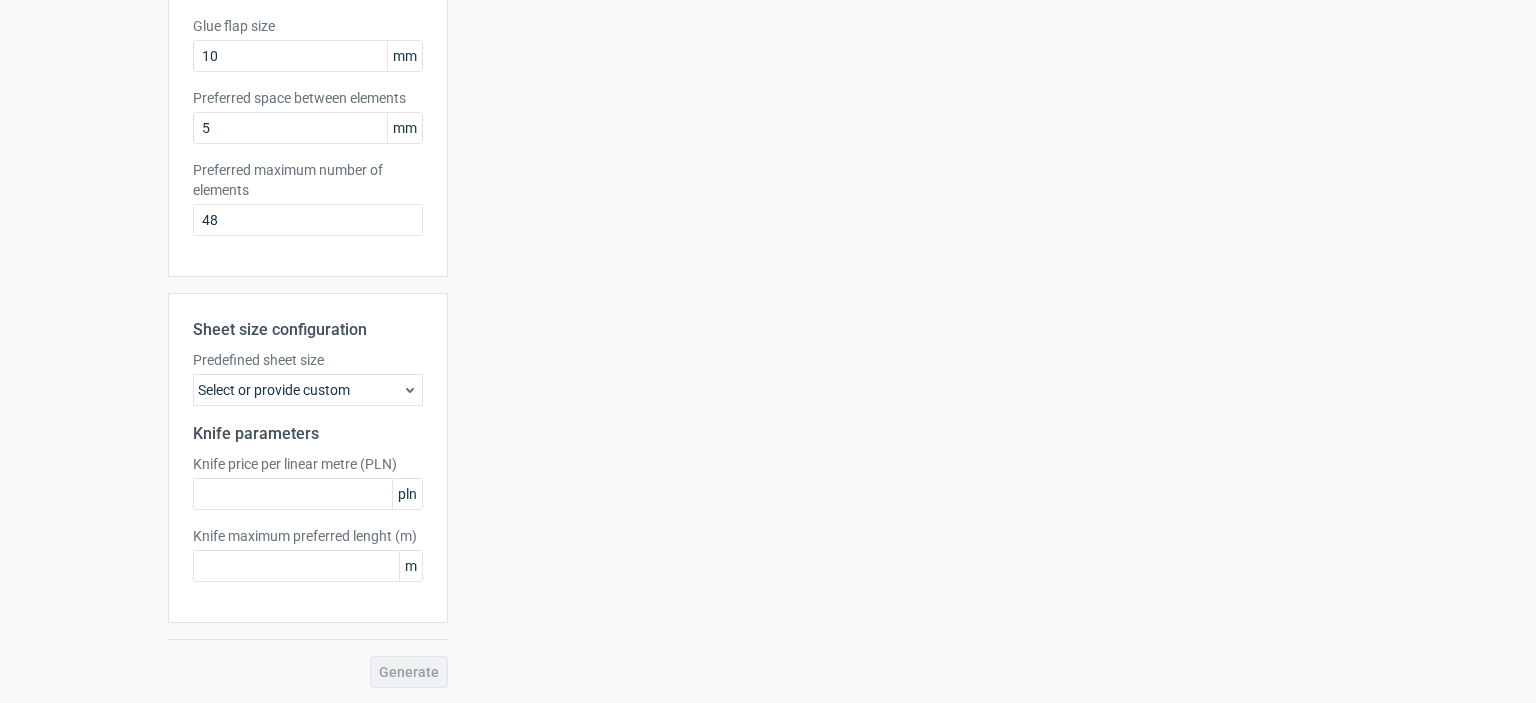 type on "30" 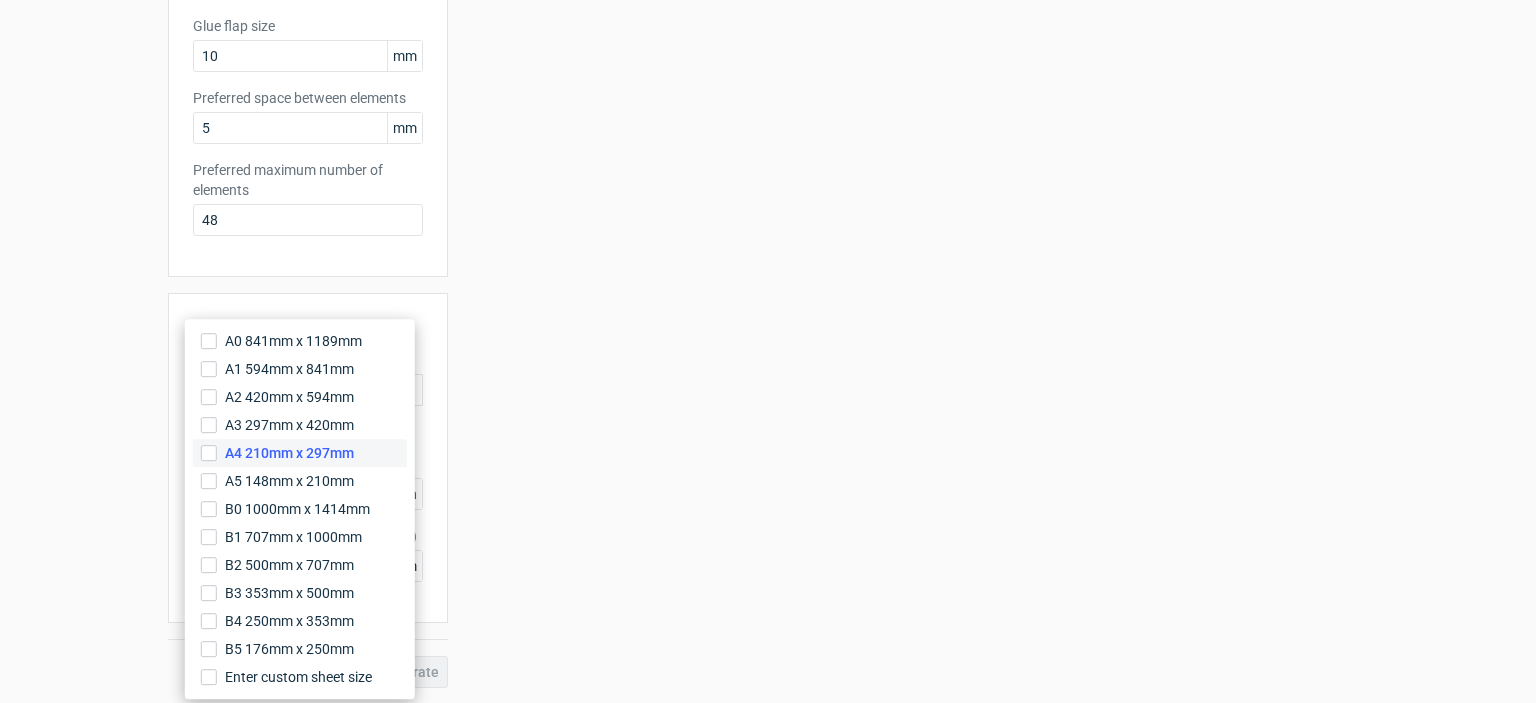 click on "A4 210mm x 297mm" at bounding box center (300, 453) 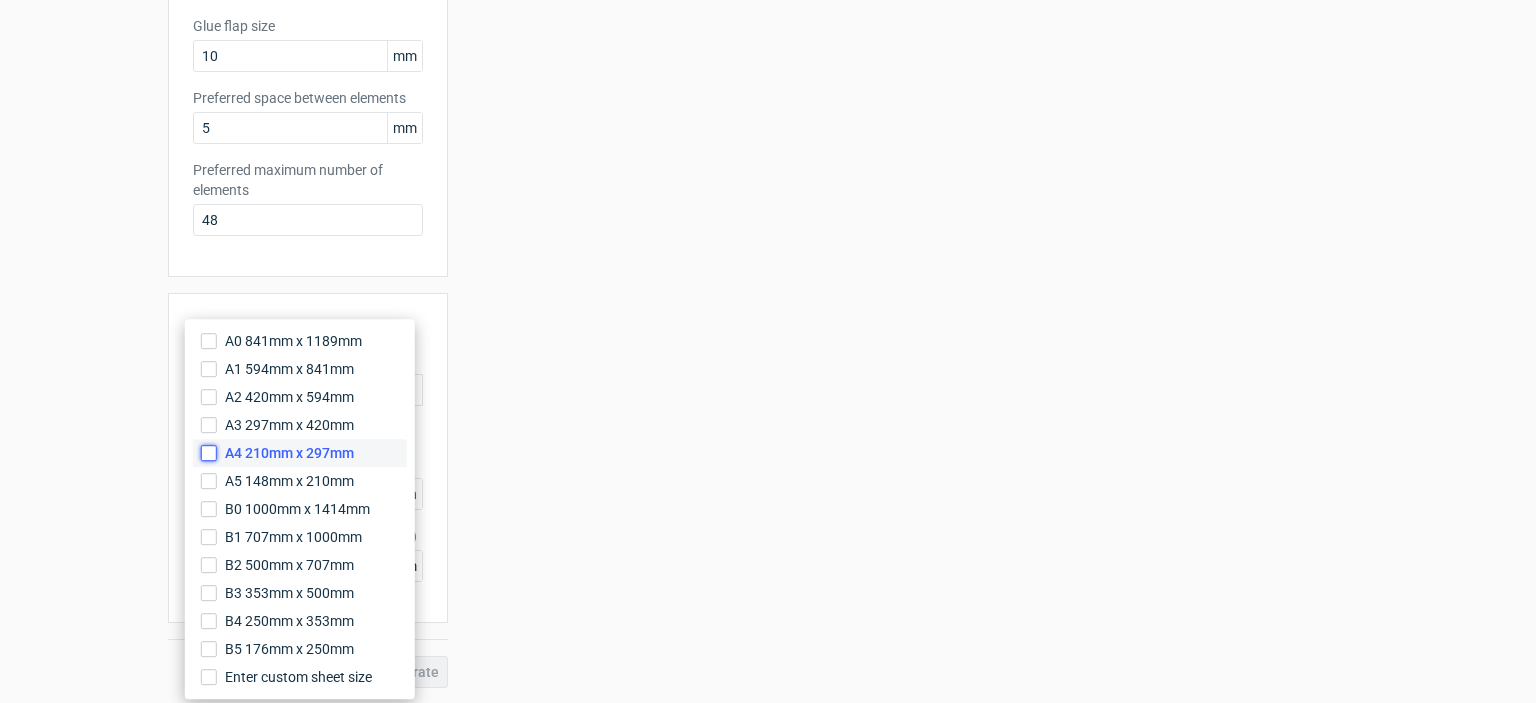 click on "A4 210mm x 297mm" at bounding box center [209, 453] 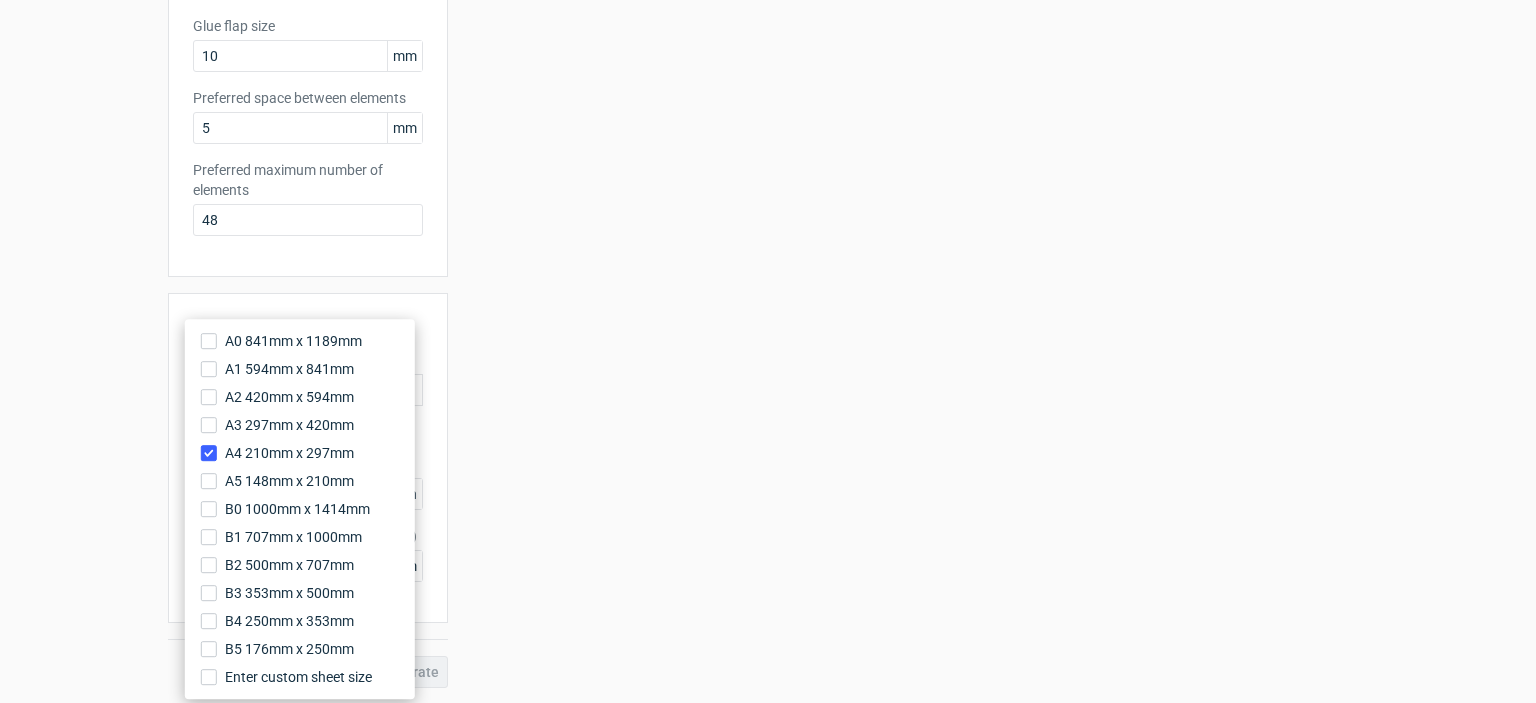 click on "Your diecut layouts will be listed here once you generate them  Height   Depth   Width  Format 1000 x 1000 Format No. of units 1 Dieline placeholder url Dimensions Width: 100, Depth: 100, Height: 100" at bounding box center [908, 128] 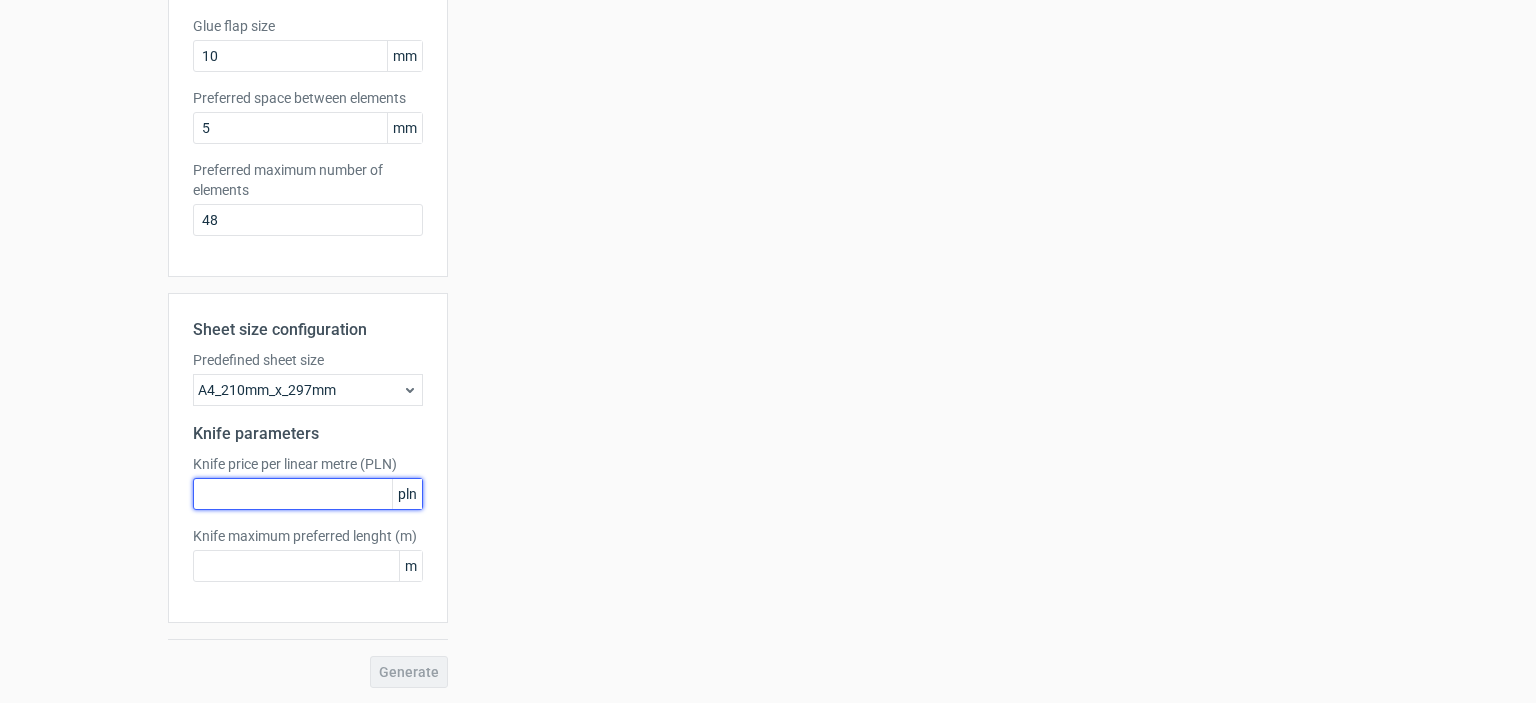click at bounding box center (308, 494) 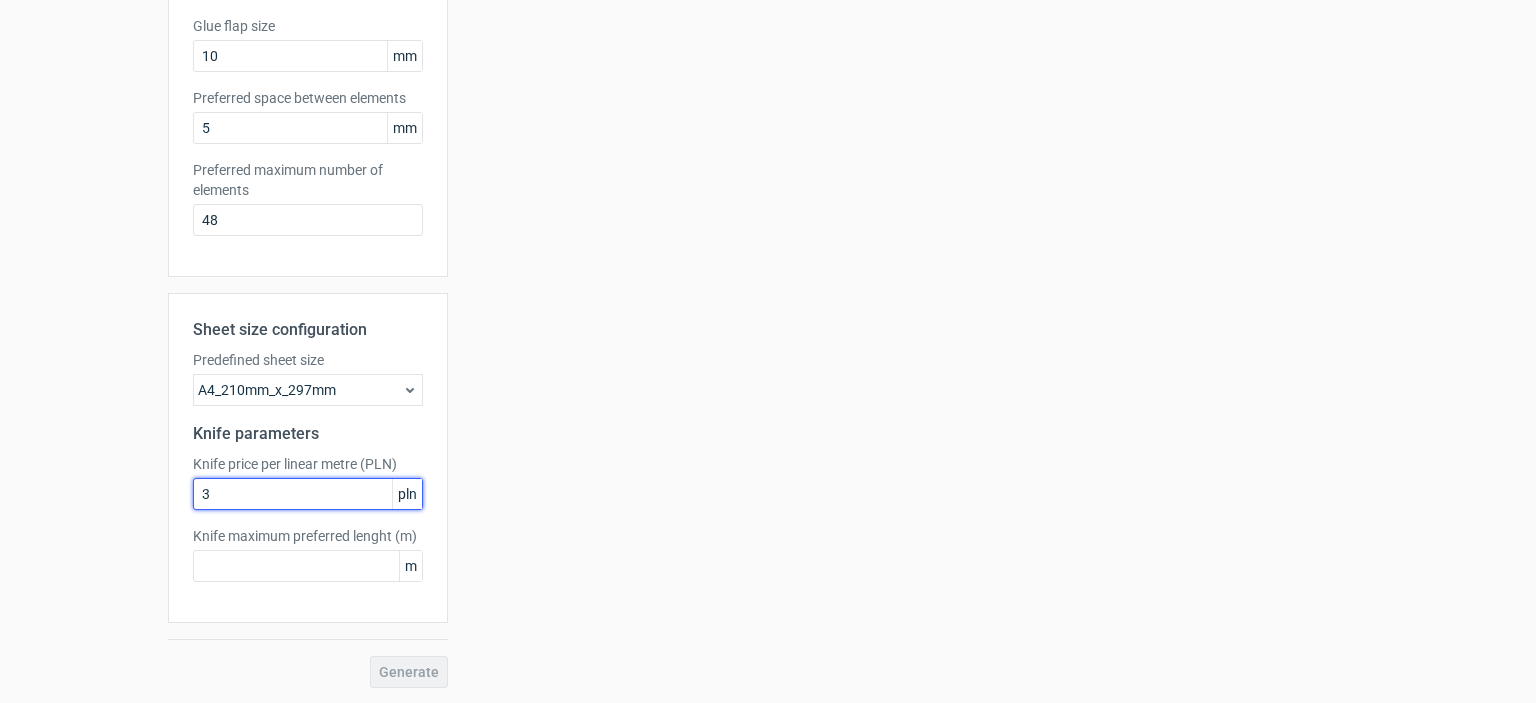 type on "3" 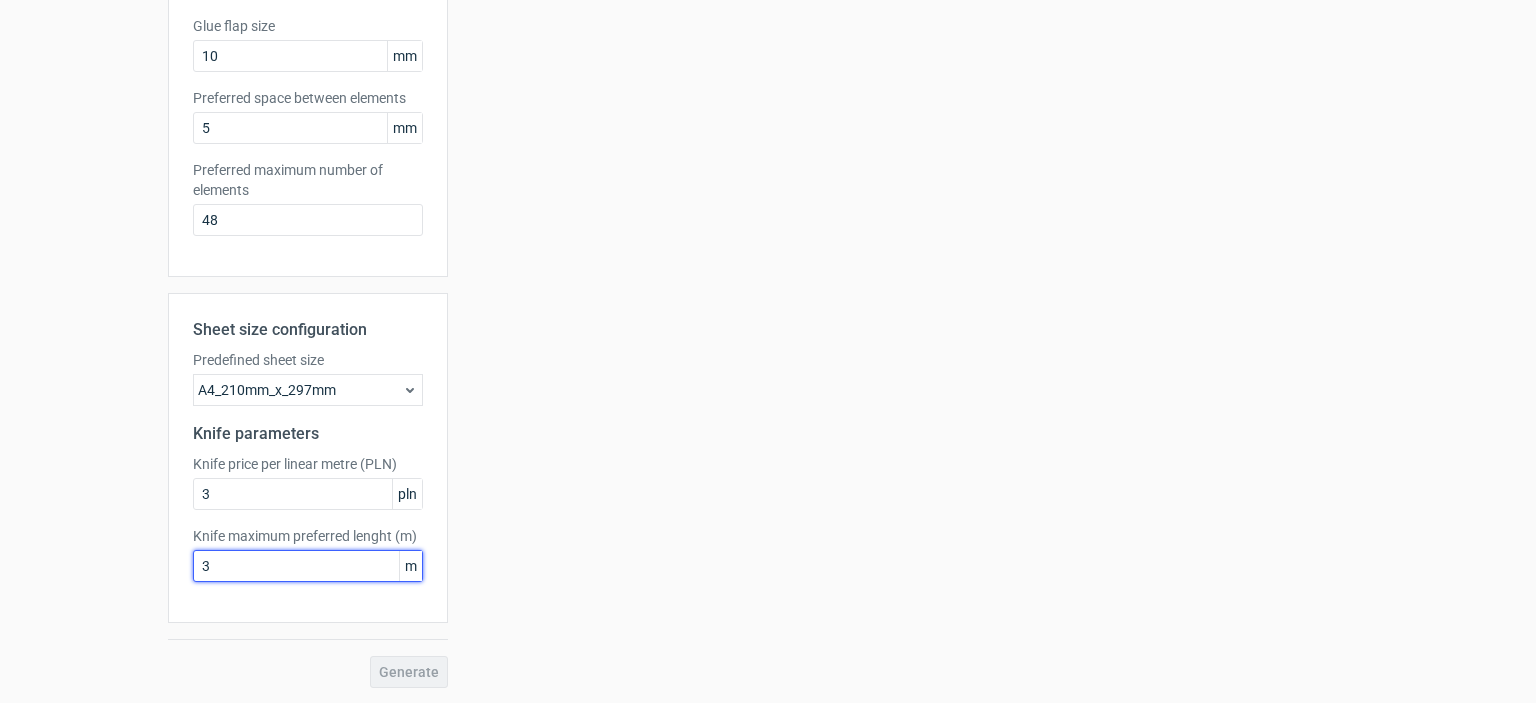 type on "3" 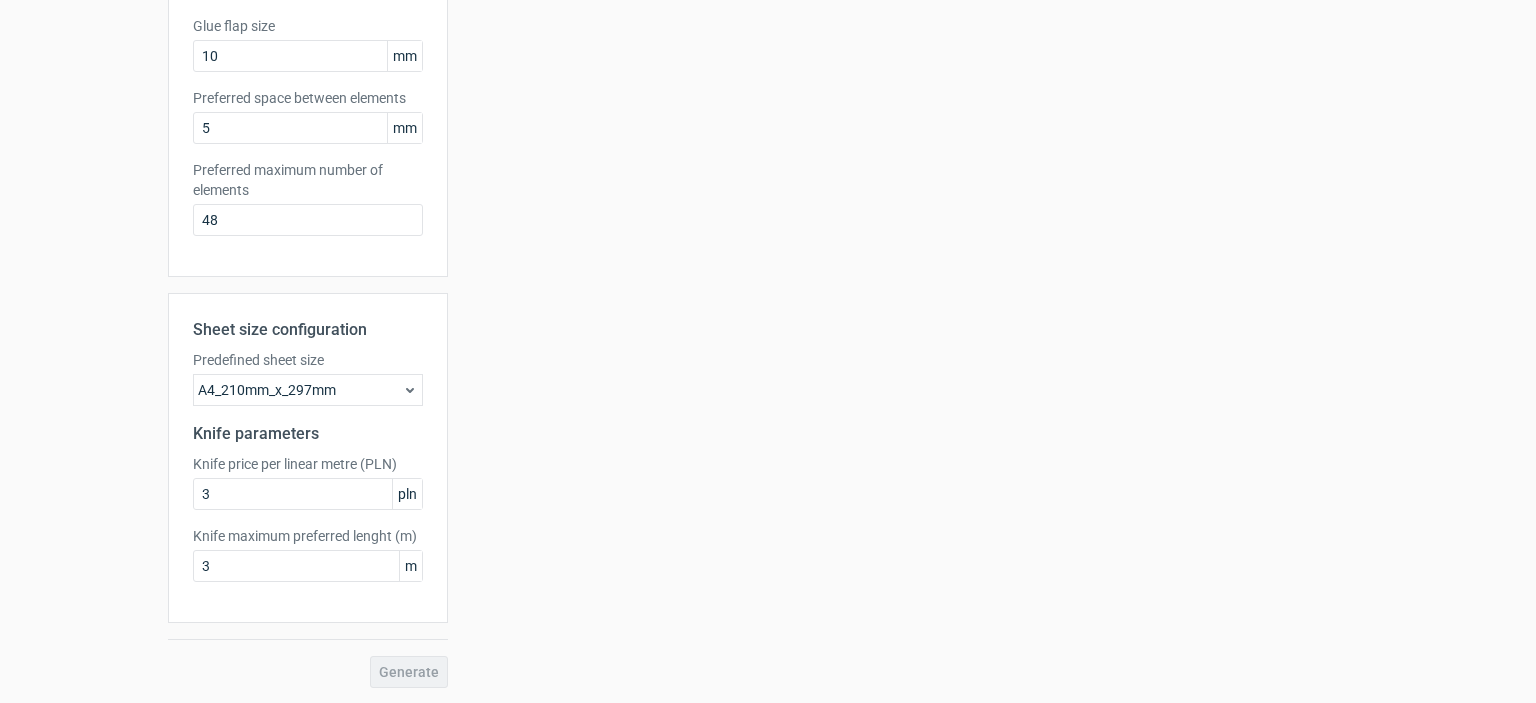click on "Your diecut layouts will be listed here once you generate them  Height   Depth   Width  Format 1000 x 1000 Format No. of units 1 Dieline placeholder url Dimensions Width: 100, Depth: 100, Height: 100" at bounding box center [908, 128] 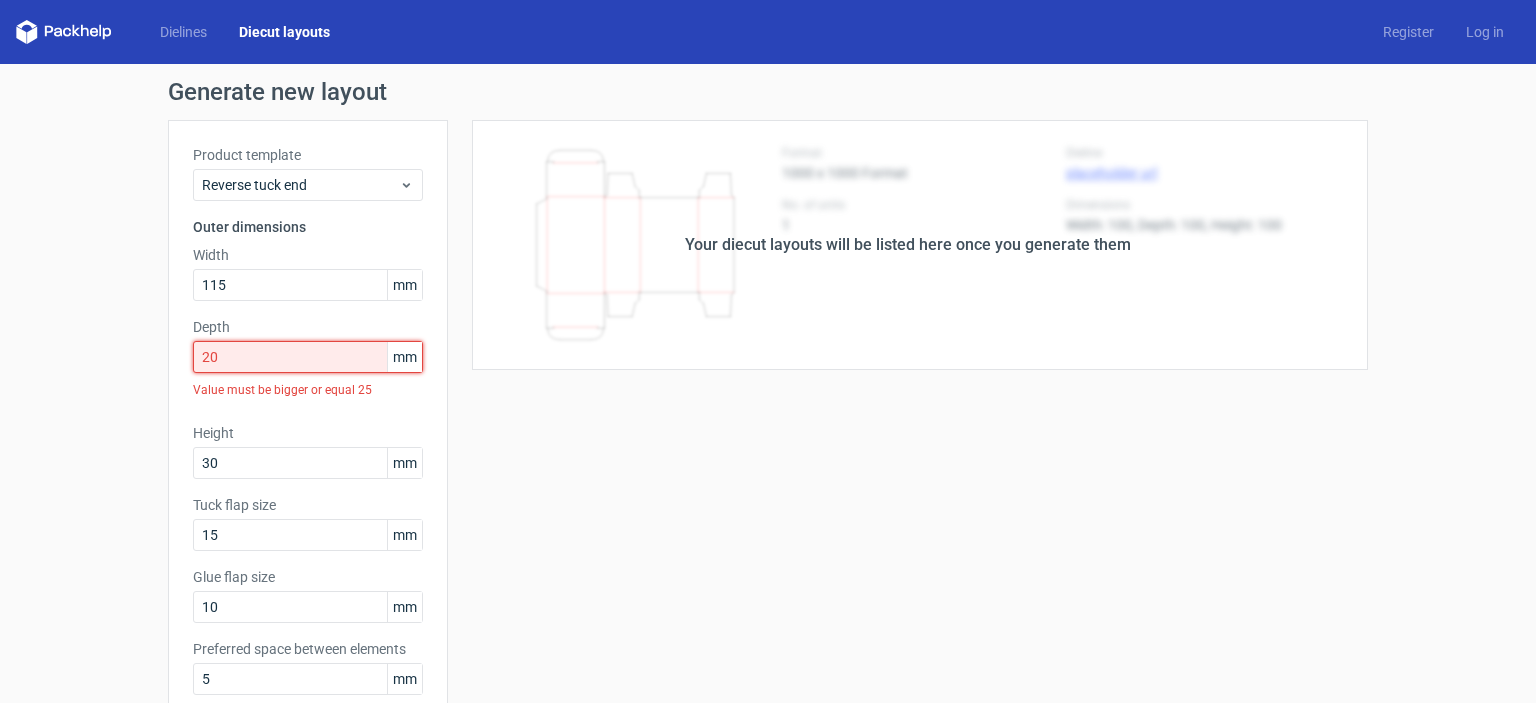 click on "20" at bounding box center [308, 357] 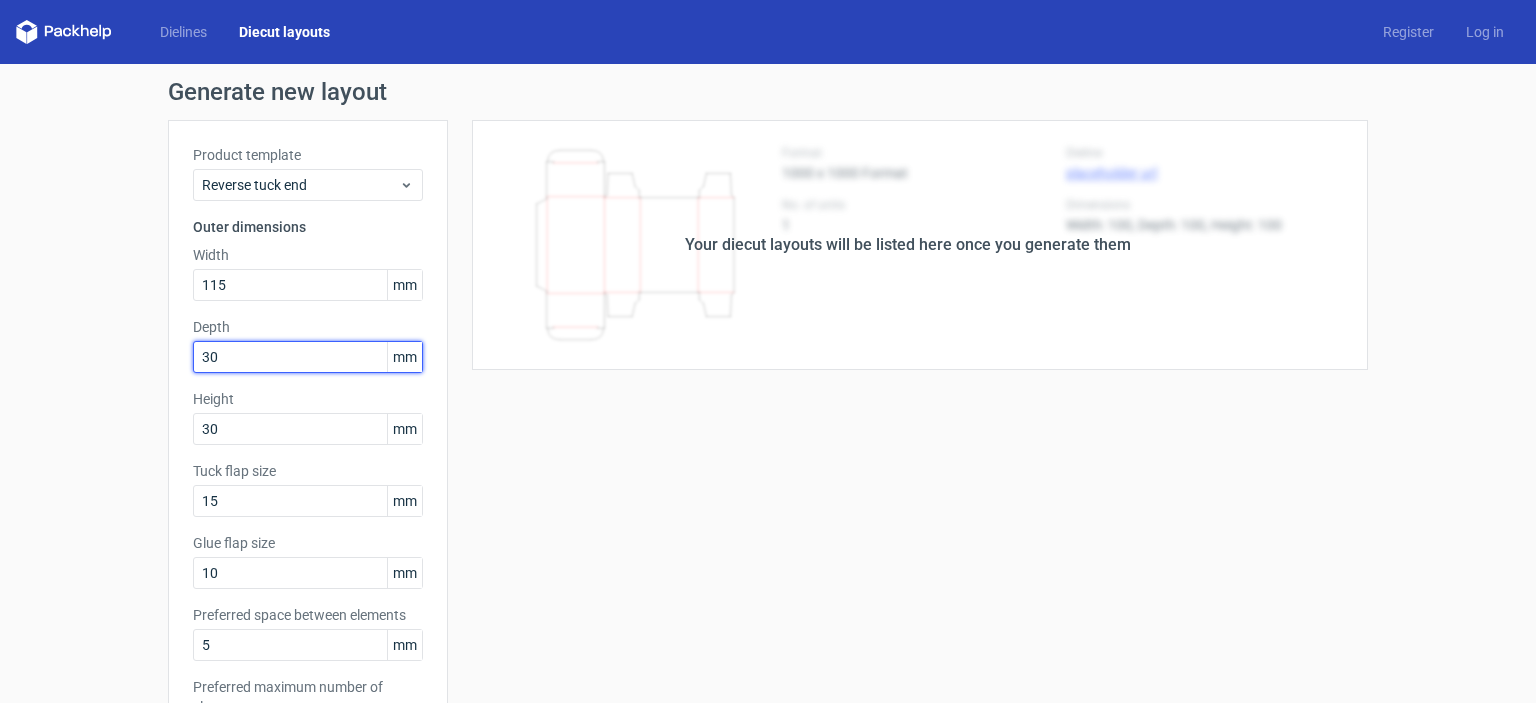 scroll, scrollTop: 516, scrollLeft: 0, axis: vertical 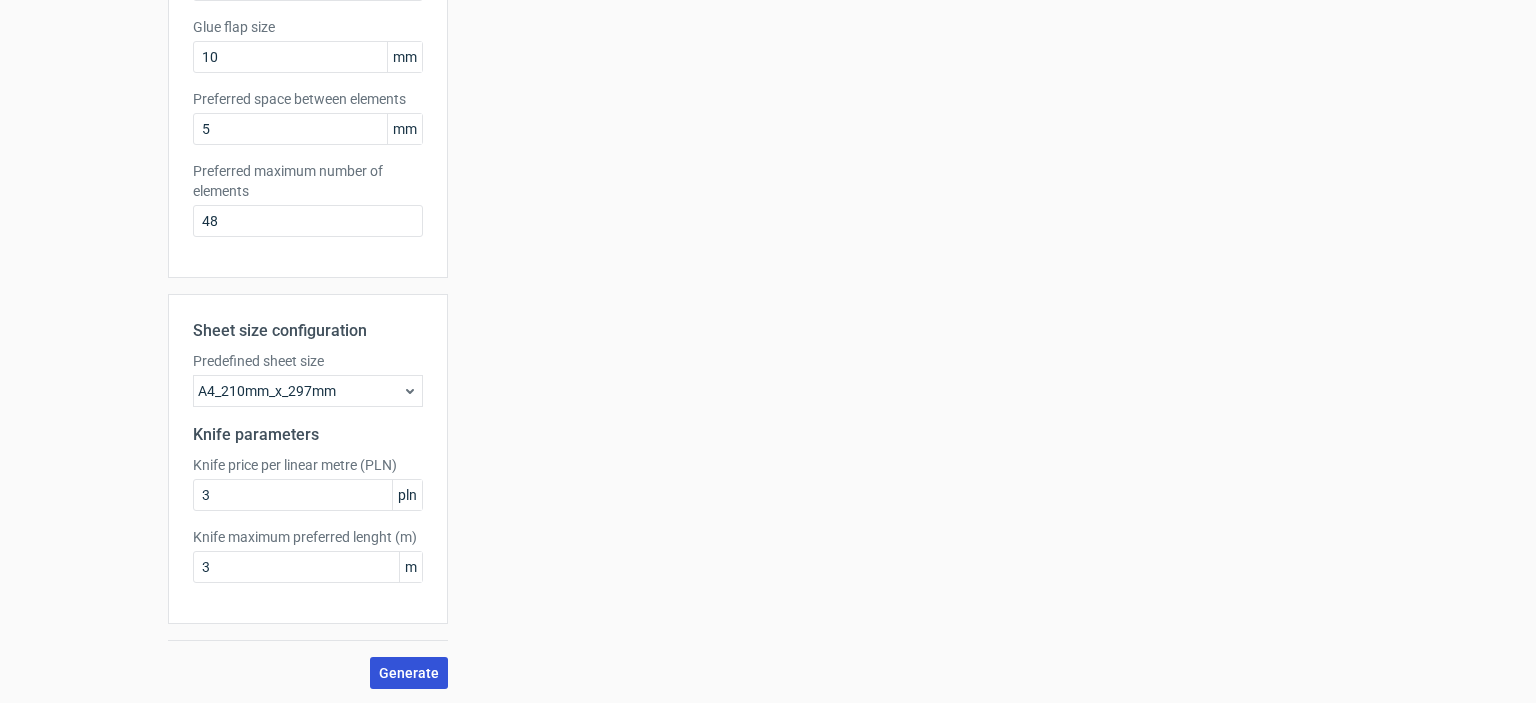 type on "30" 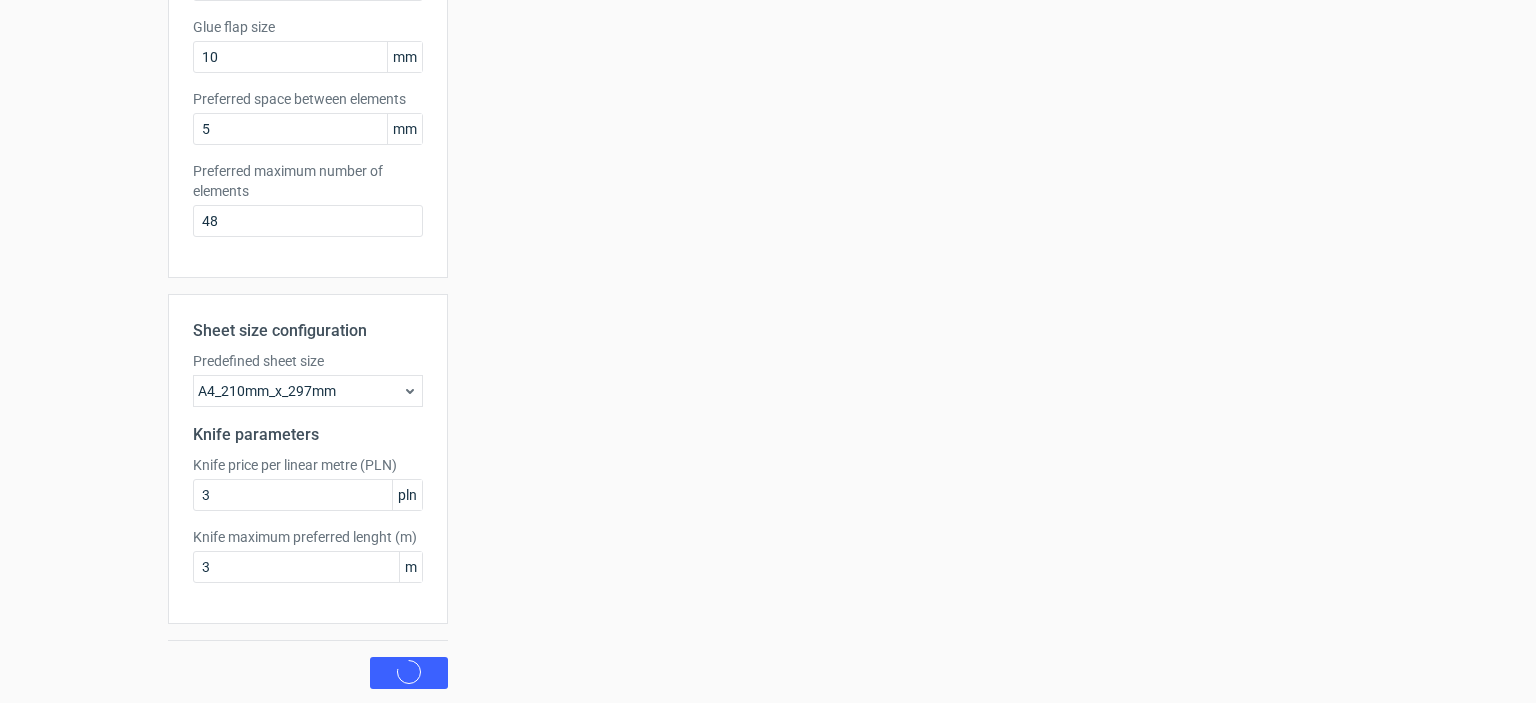 scroll, scrollTop: 0, scrollLeft: 0, axis: both 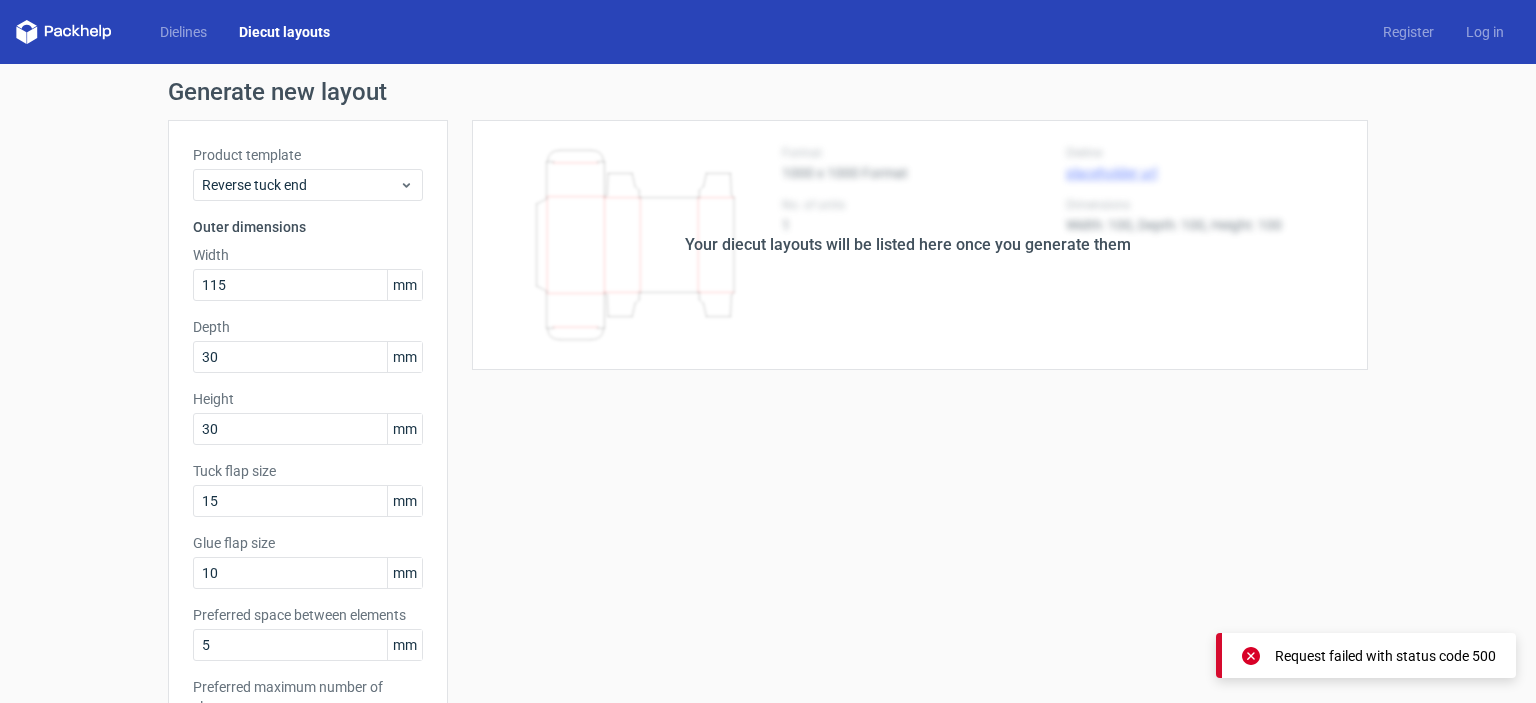 click 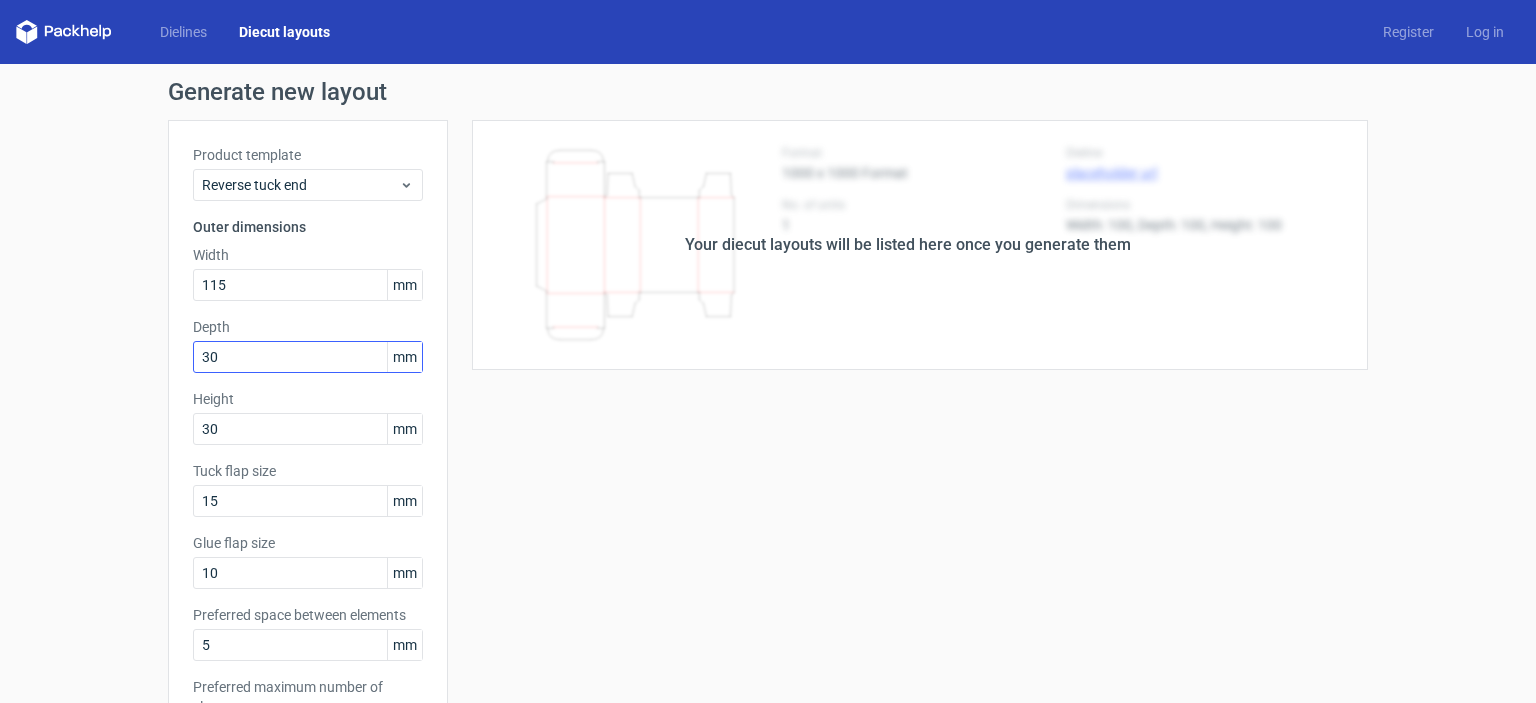 scroll, scrollTop: 516, scrollLeft: 0, axis: vertical 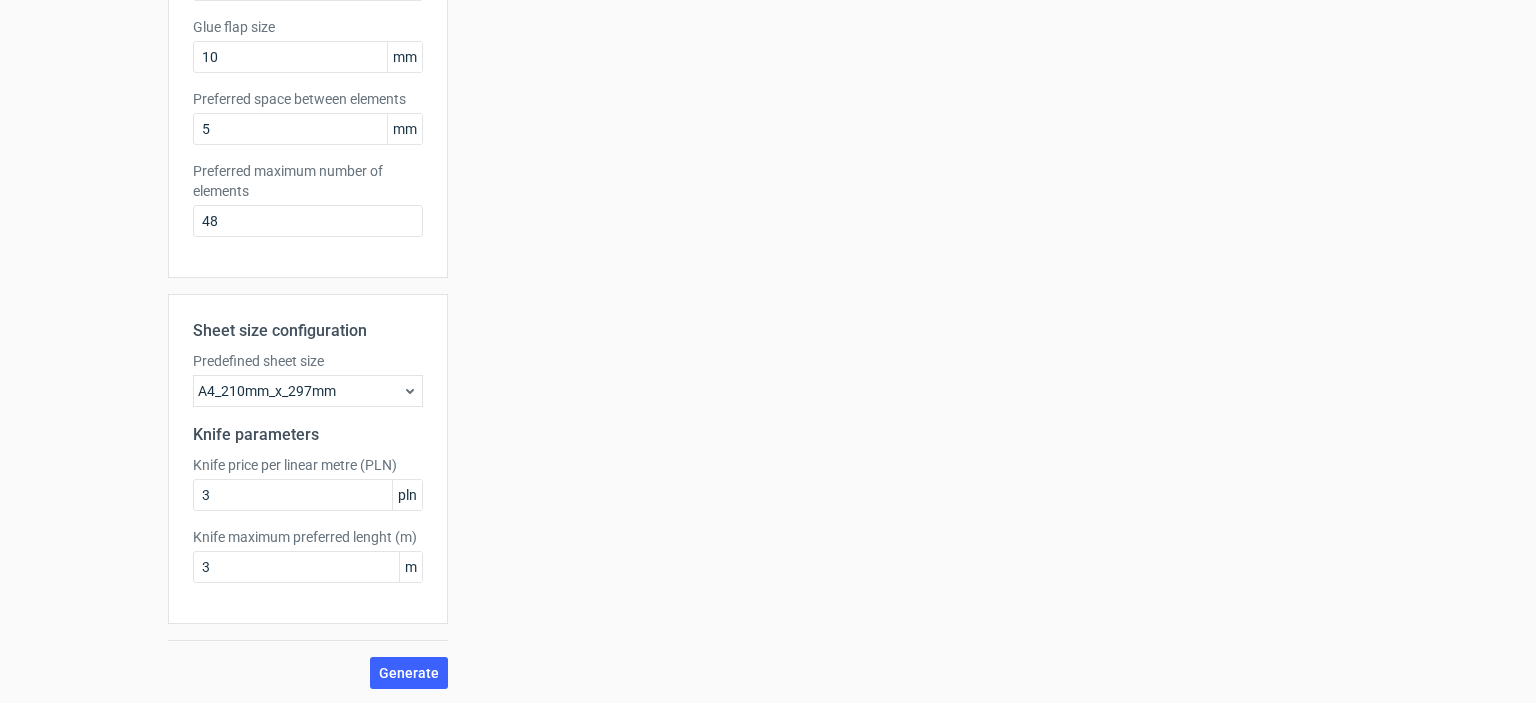 click on "A4_210mm_x_297mm" at bounding box center [308, 391] 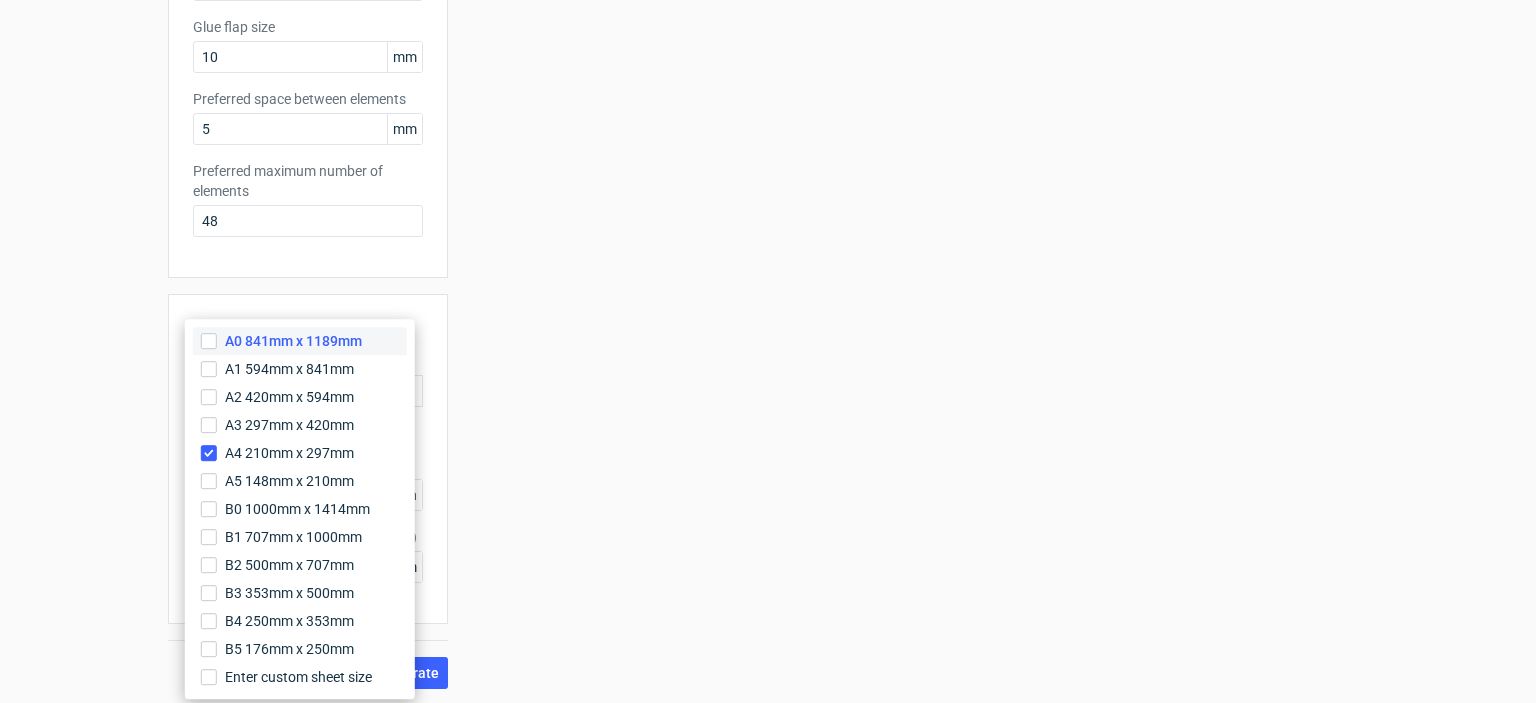 click on "A0 841mm x 1189mm" at bounding box center [293, 341] 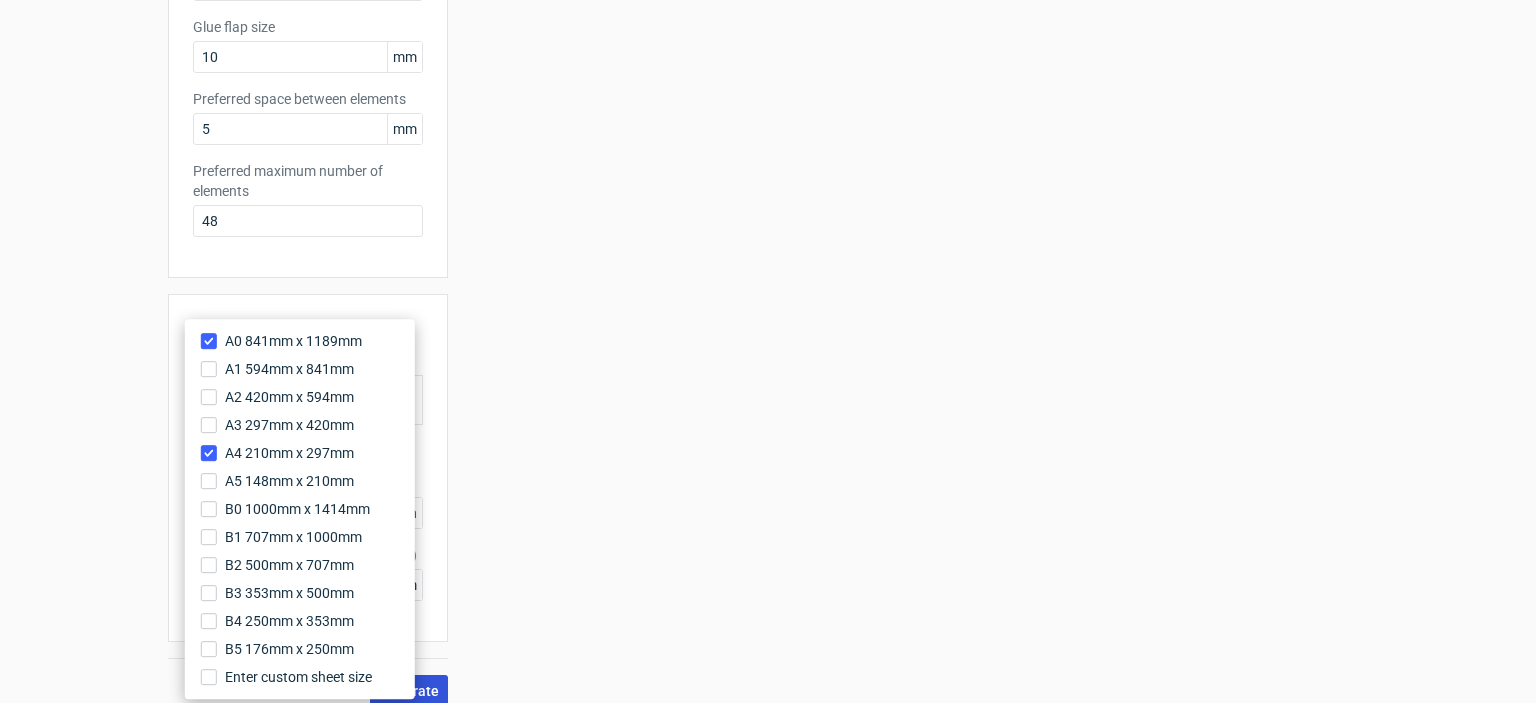 click on "Generate" at bounding box center [409, 691] 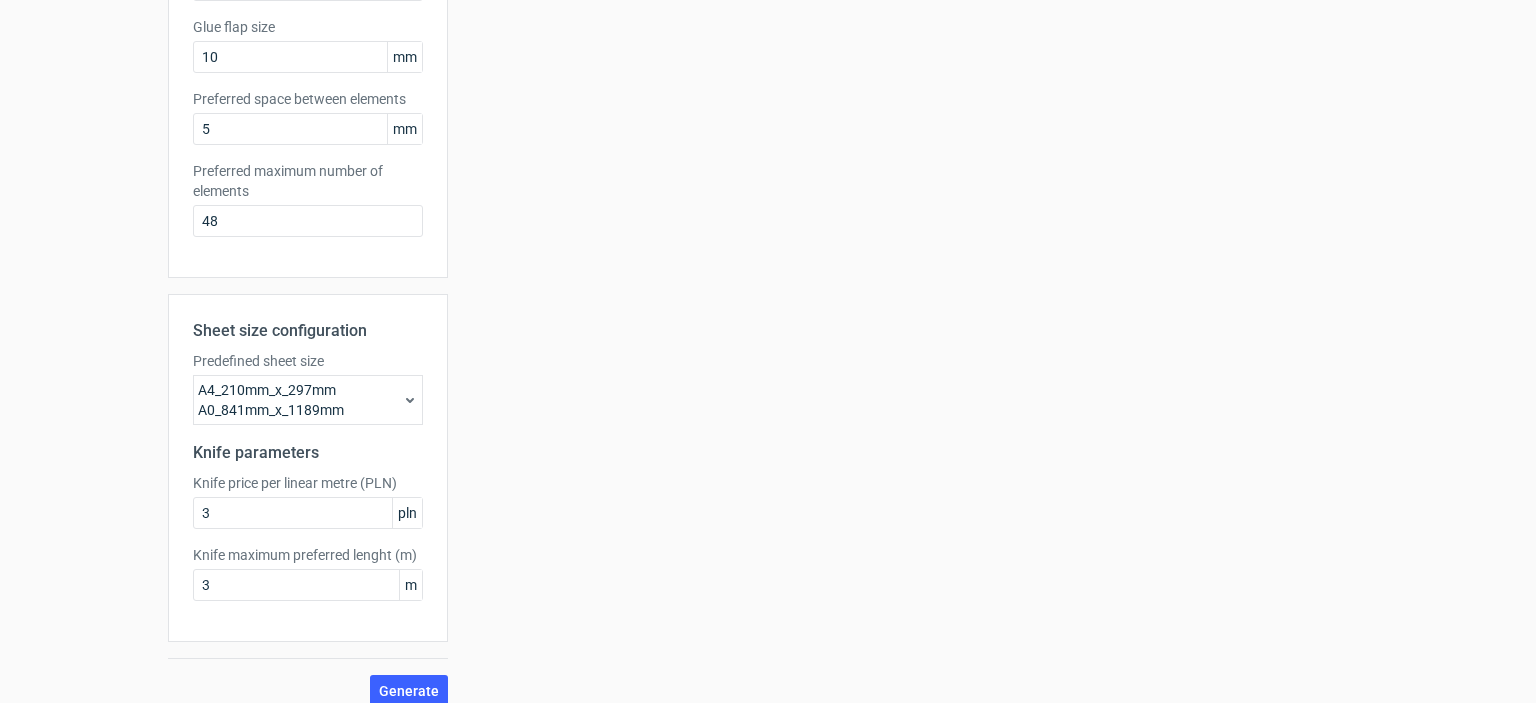 scroll, scrollTop: 0, scrollLeft: 0, axis: both 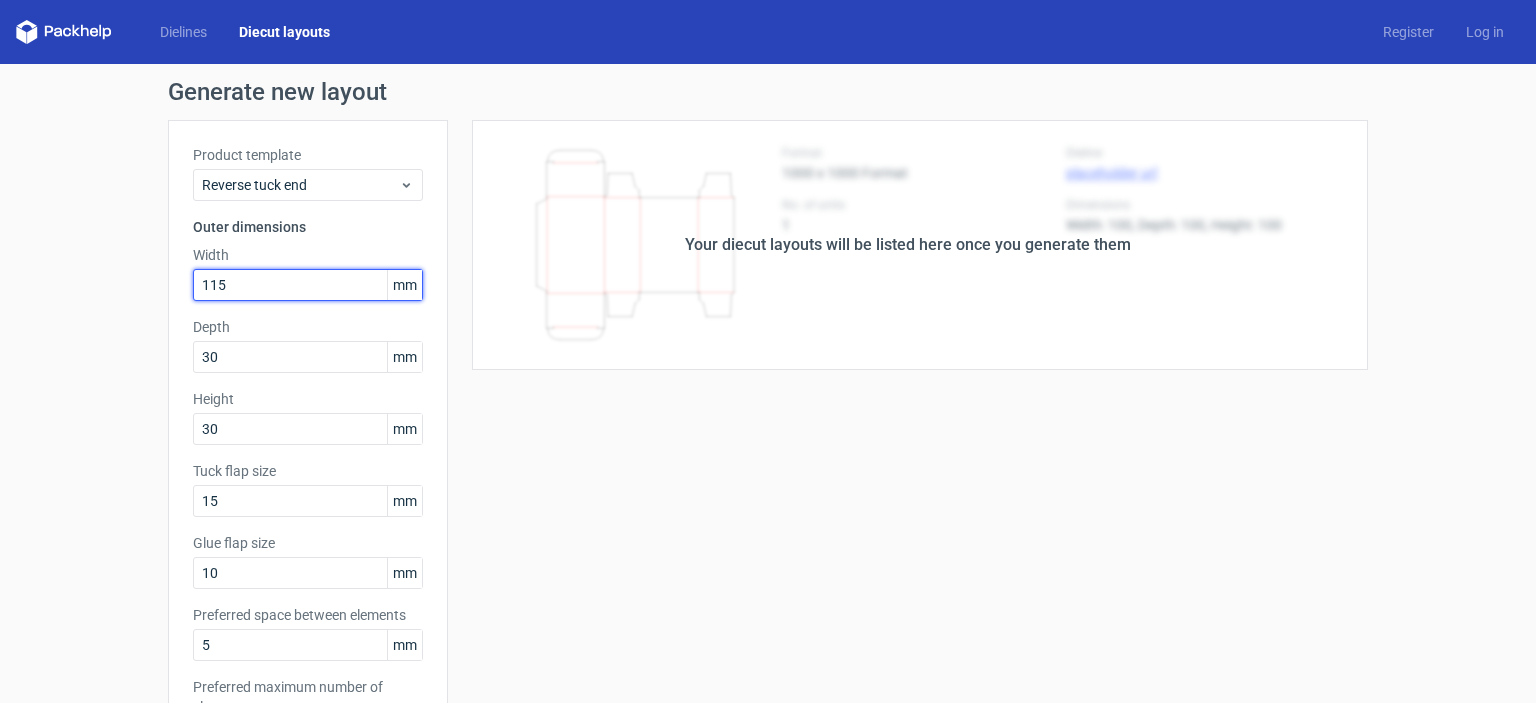 click on "115" at bounding box center [308, 285] 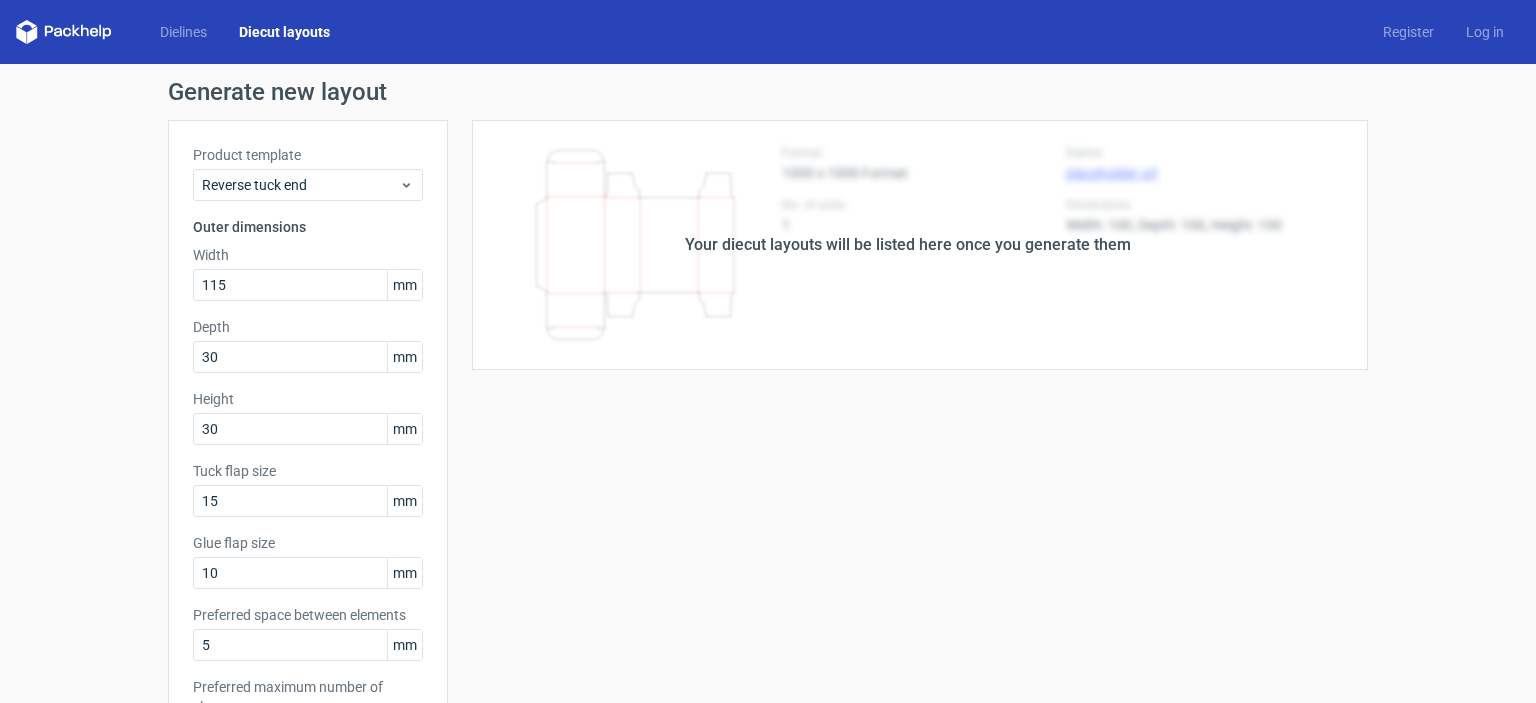click on "Dielines Diecut layouts Register Log in" at bounding box center (768, 32) 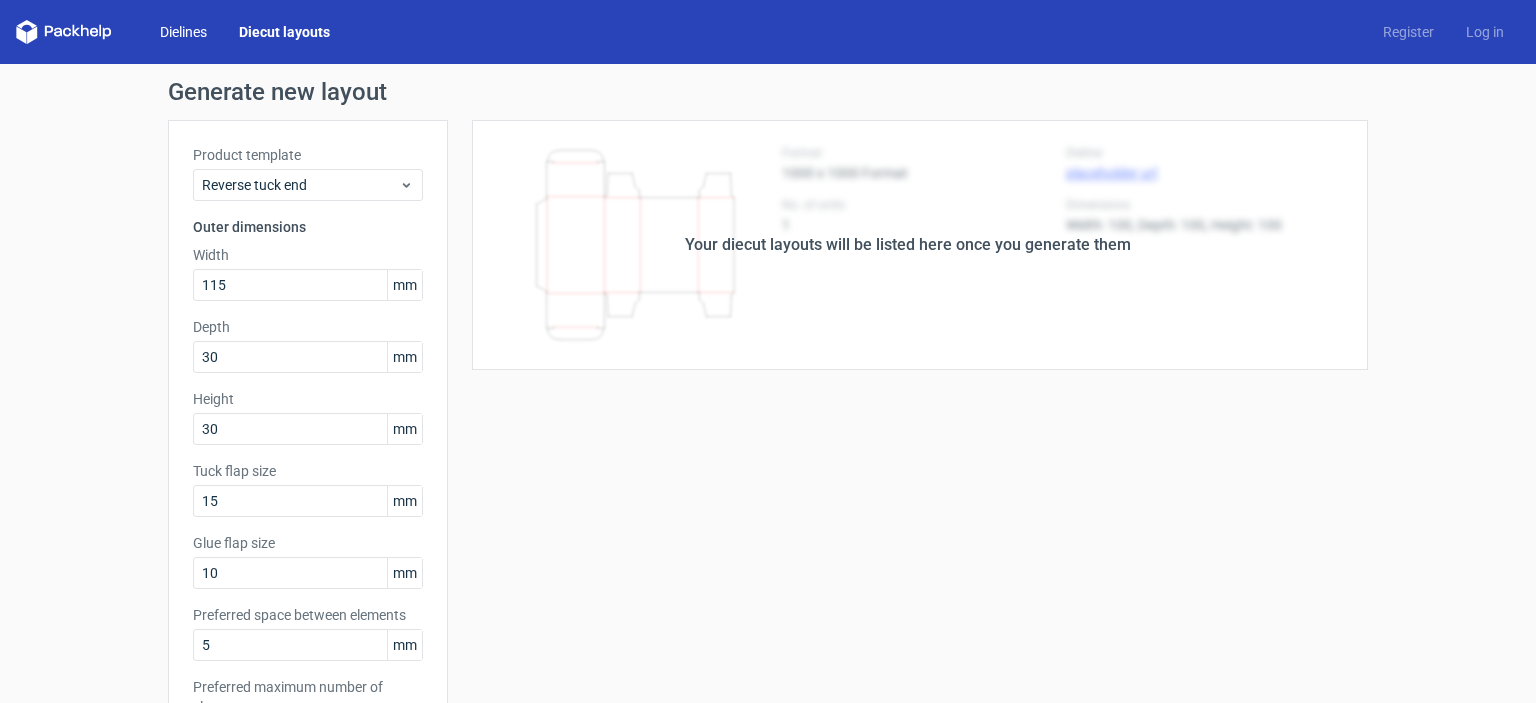 click on "Dielines" at bounding box center [183, 32] 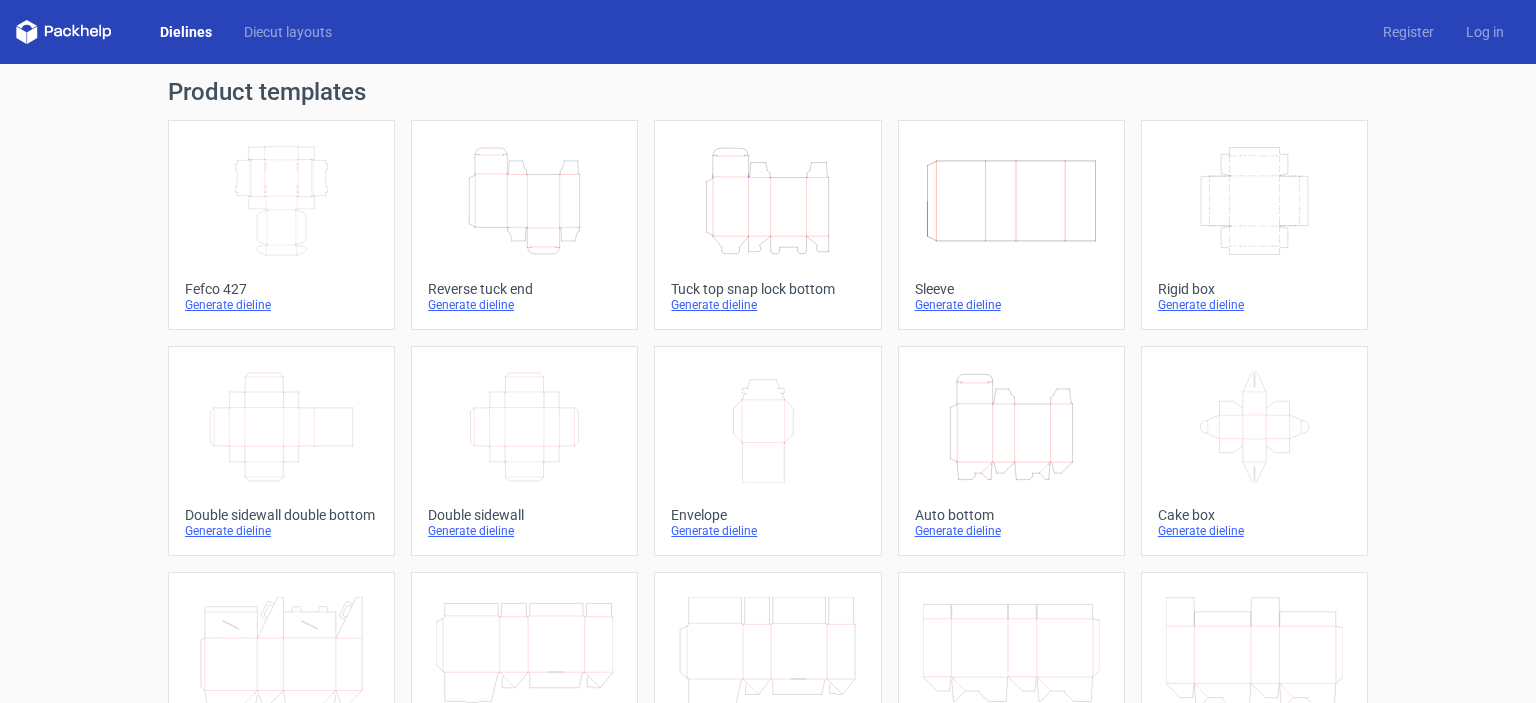 click on "Product templates
Width
Depth
Height
Fefco 427 Generate dieline  Height   Depth   Width  Reverse tuck end Generate dieline  Height   Depth   Width  Tuck top snap lock bottom Generate dieline
Width
Depth
Height
Sleeve Generate dieline
Width
Depth
Height
Rigid box Generate dieline
Width
Depth
Height
Double sidewall double bottom Generate dieline
Width
Depth
Height
Double sidewall Generate dieline
Width
Height
Envelope Generate dieline  Height   Depth   Width  Auto bottom Generate dieline Cake box Generate dieline Cake box auto bottom Generate dieline Fefco 701 Generate dieline Fefco 703 Generate dieline Fefco 711 Generate dieline Fefco 712 Yope" at bounding box center (768, 657) 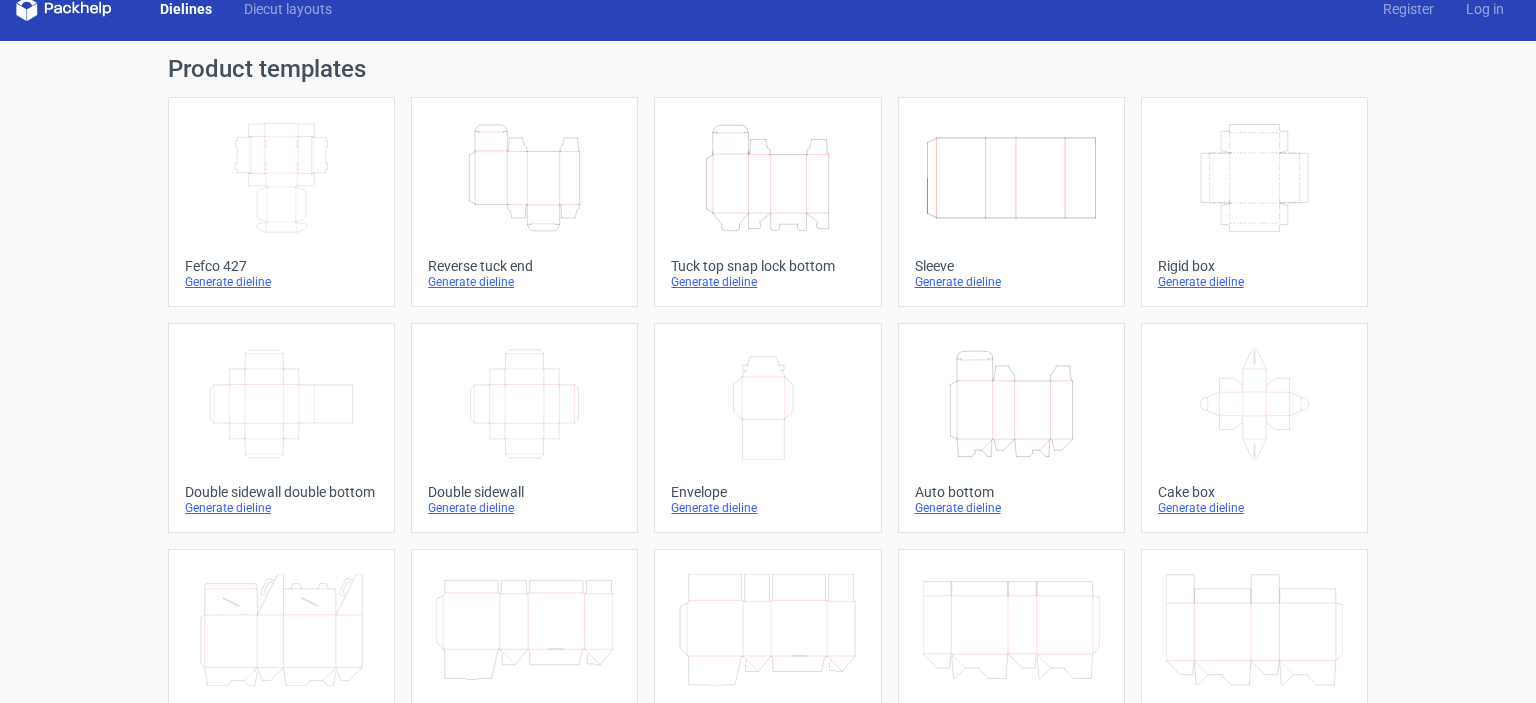 scroll, scrollTop: 0, scrollLeft: 0, axis: both 